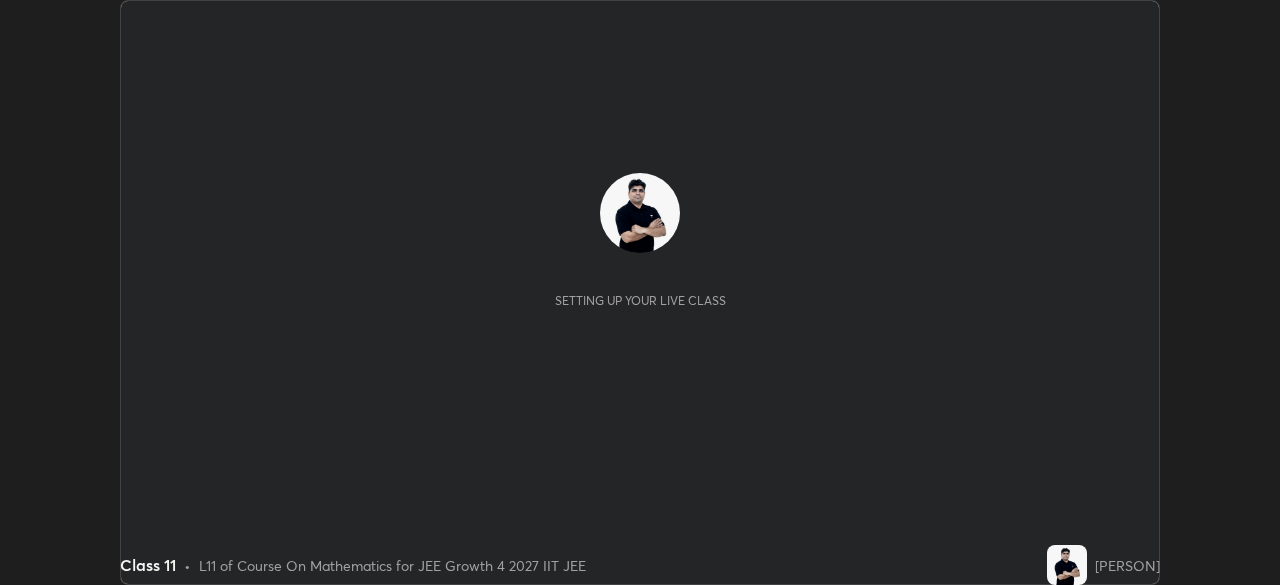 scroll, scrollTop: 0, scrollLeft: 0, axis: both 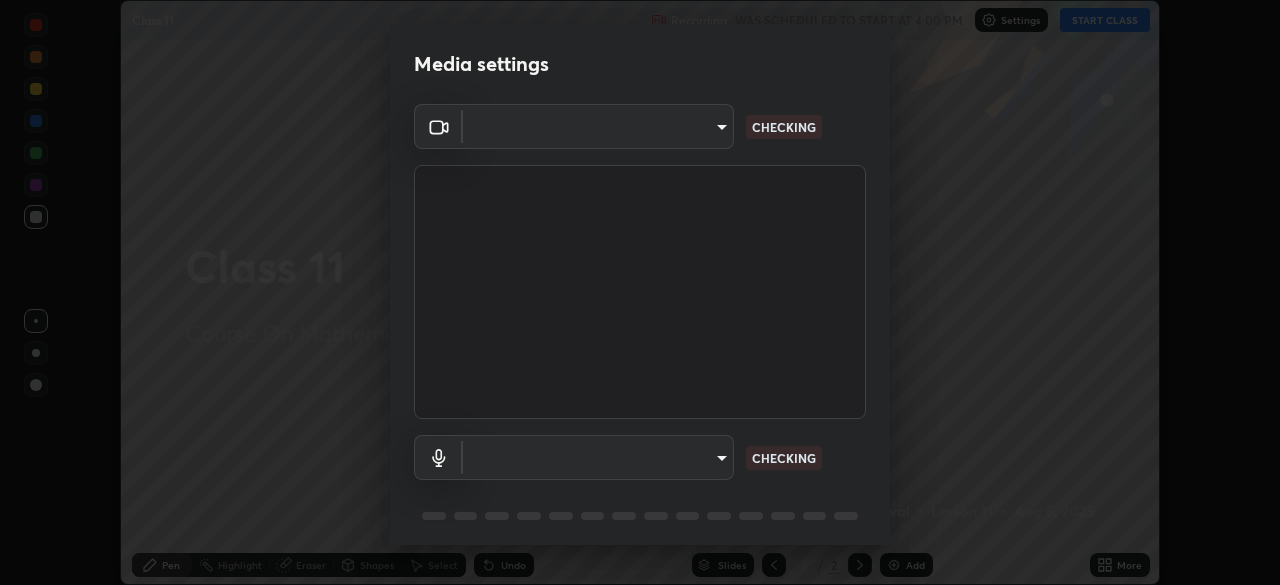 type on "85224a5ddb1d7c473c8089fb73f01f25a8fb598abb9b0335bd4e39e439134962" 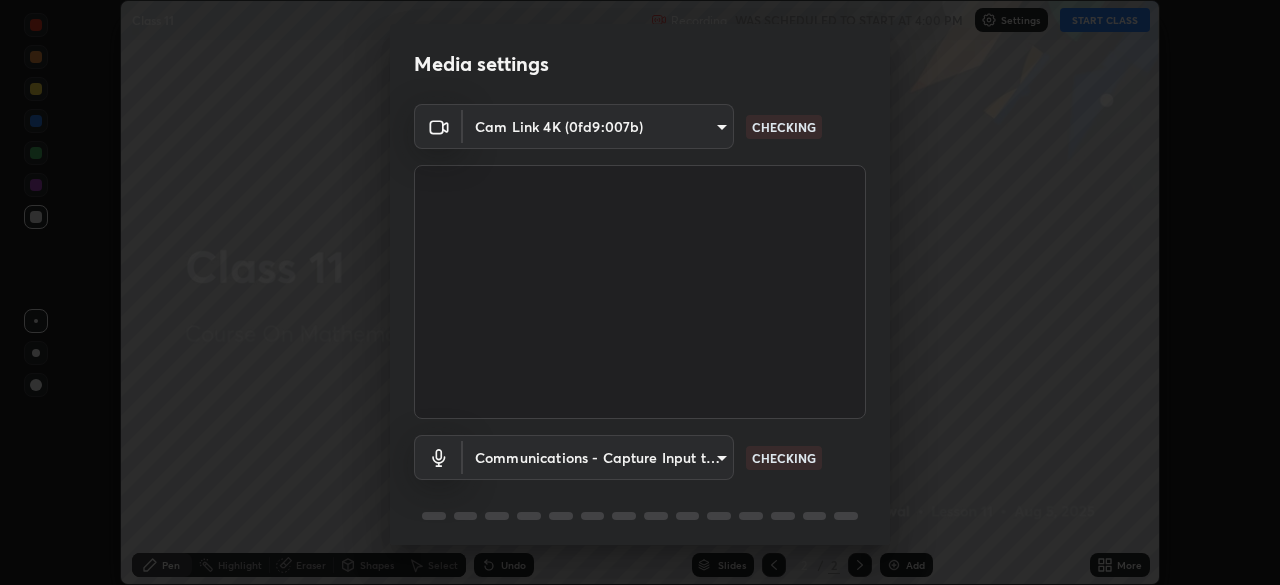 click on "Erase all Class 11 Recording WAS SCHEDULED TO START AT  4:00 PM Settings START CLASS Setting up your live class Class 11 • L11 of Course On Mathematics for JEE Growth 4 2027 IIT JEE Vijay Meghwal Pen Highlight Eraser Shapes Select Undo Slides 2 / 2 Add More No doubts shared Encourage your learners to ask a doubt for better clarity Report an issue Reason for reporting Buffering Chat not working Audio - Video sync issue Educator video quality low ​ Attach an image Report Media settings Cam Link 4K (0fd9:007b) 85224a5ddb1d7c473c8089fb73f01f25a8fb598abb9b0335bd4e39e439134962 CHECKING Communications - Capture Input terminal (Digital Array MIC) communications CHECKING 1 / 5 Next" at bounding box center (640, 292) 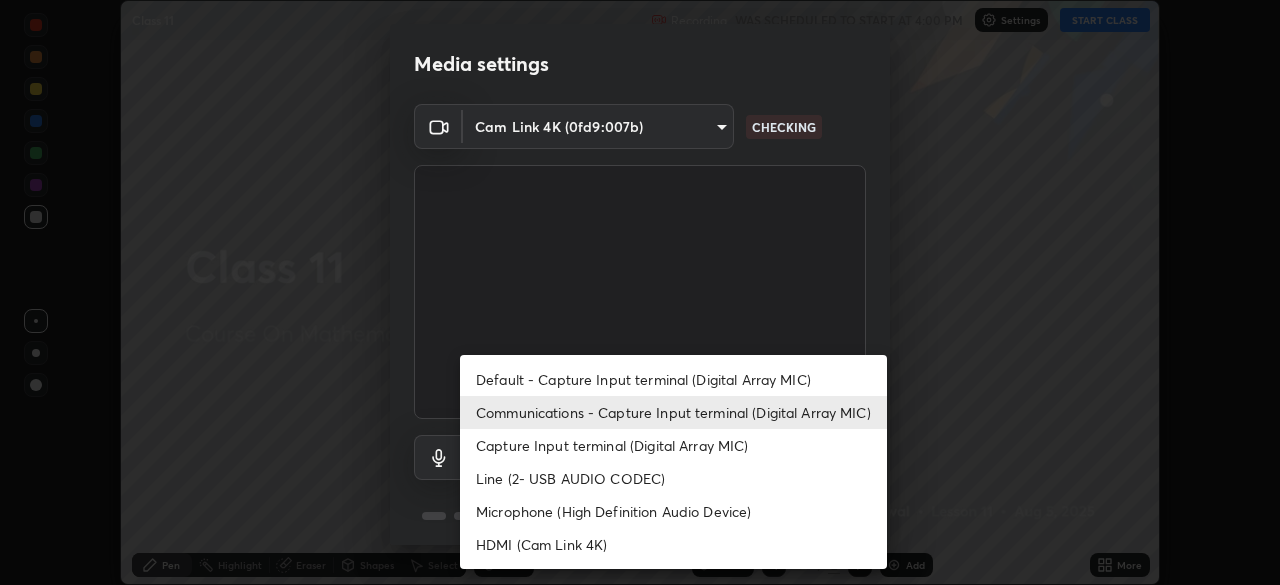 click on "Capture Input terminal (Digital Array MIC)" at bounding box center [673, 445] 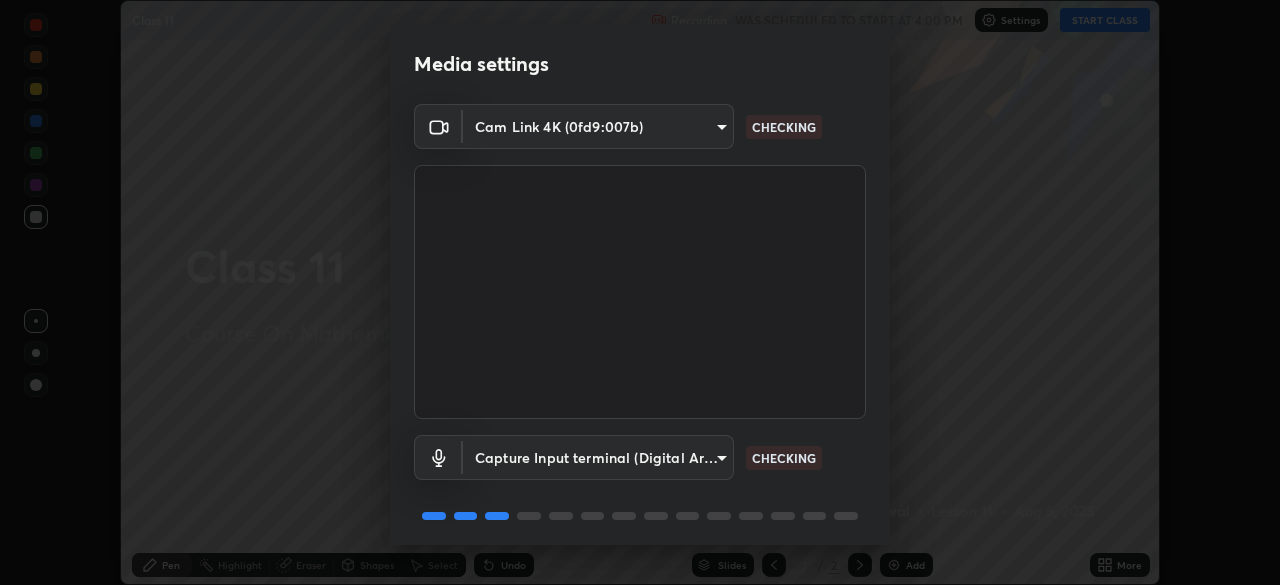 click on "Erase all Class 11 Recording WAS SCHEDULED TO START AT  4:00 PM Settings START CLASS Setting up your live class Class 11 • L11 of Course On Mathematics for JEE Growth 4 2027 IIT JEE Vijay Meghwal Pen Highlight Eraser Shapes Select Undo Slides 2 / 2 Add More No doubts shared Encourage your learners to ask a doubt for better clarity Report an issue Reason for reporting Buffering Chat not working Audio - Video sync issue Educator video quality low ​ Attach an image Report Media settings Cam Link 4K (0fd9:007b) 85224a5ddb1d7c473c8089fb73f01f25a8fb598abb9b0335bd4e39e439134962 CHECKING Capture Input terminal (Digital Array MIC) 2f7e41a139a3d7f3ce2072b23a69e26023f0b7f428916f3233db8e170ba95844 CHECKING 1 / 5 Next" at bounding box center [640, 292] 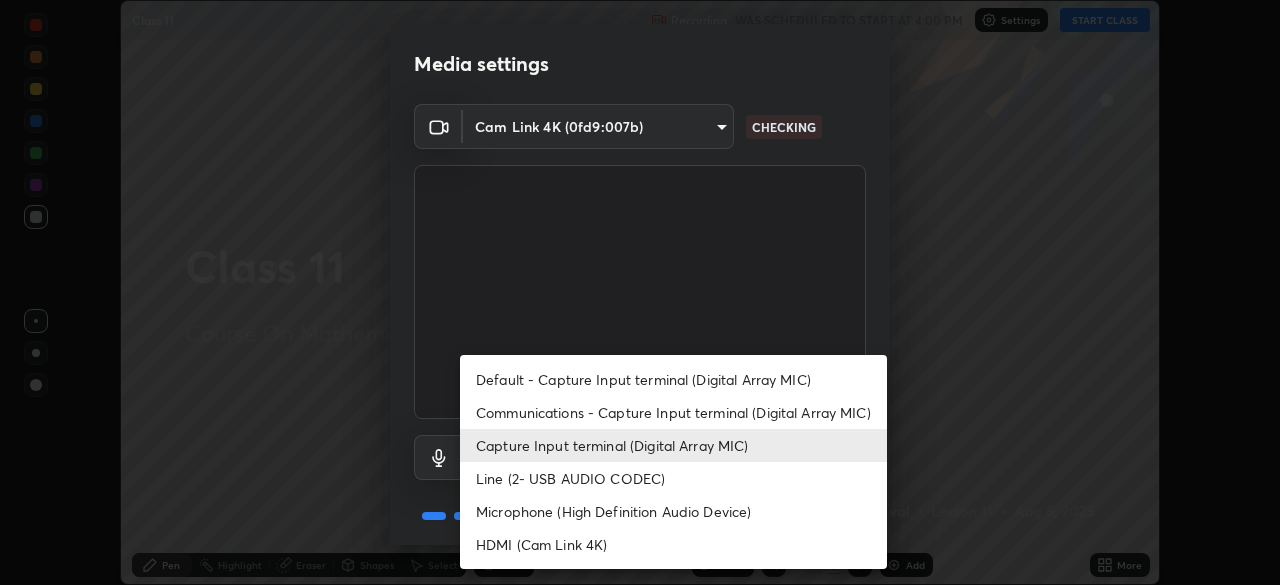 click on "Communications - Capture Input terminal (Digital Array MIC)" at bounding box center (673, 412) 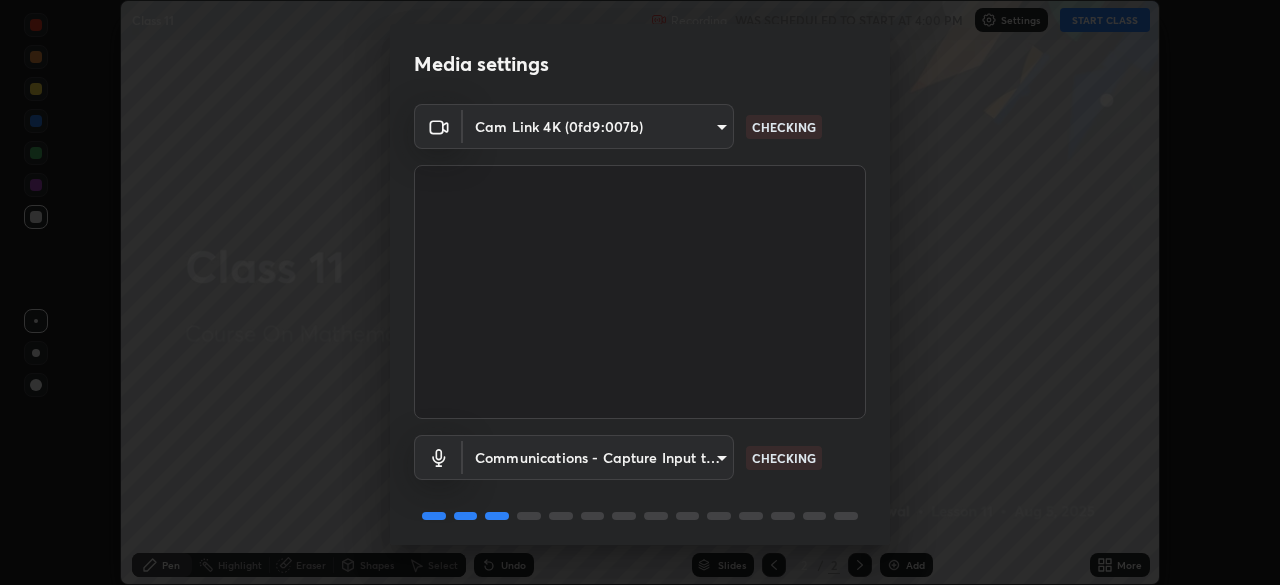 scroll, scrollTop: 71, scrollLeft: 0, axis: vertical 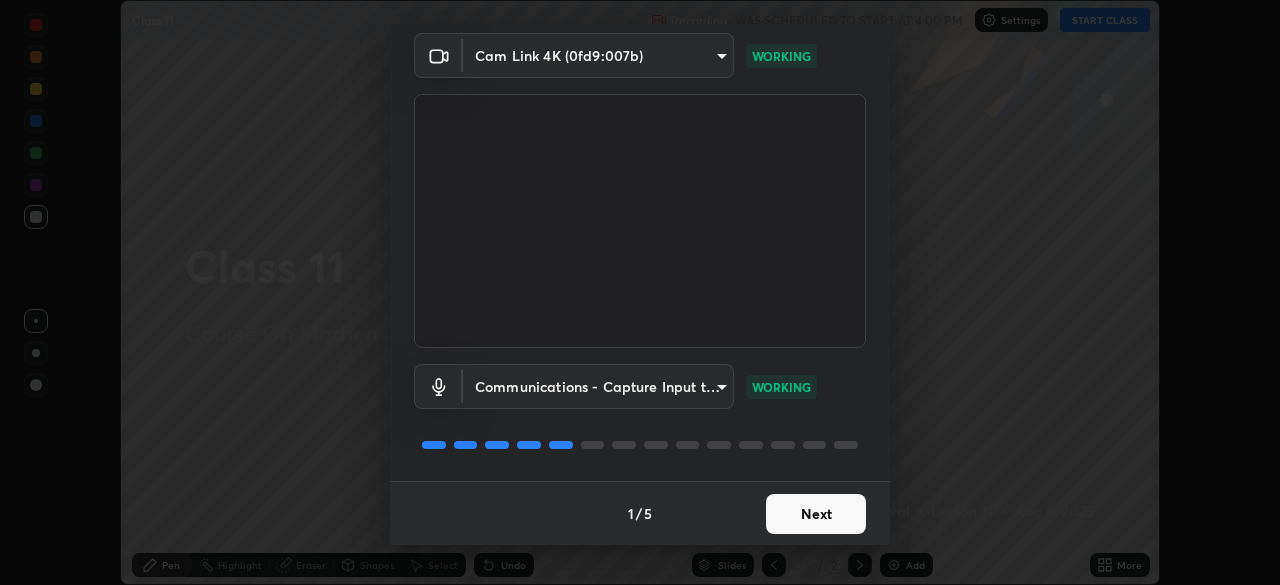 click on "Next" at bounding box center (816, 514) 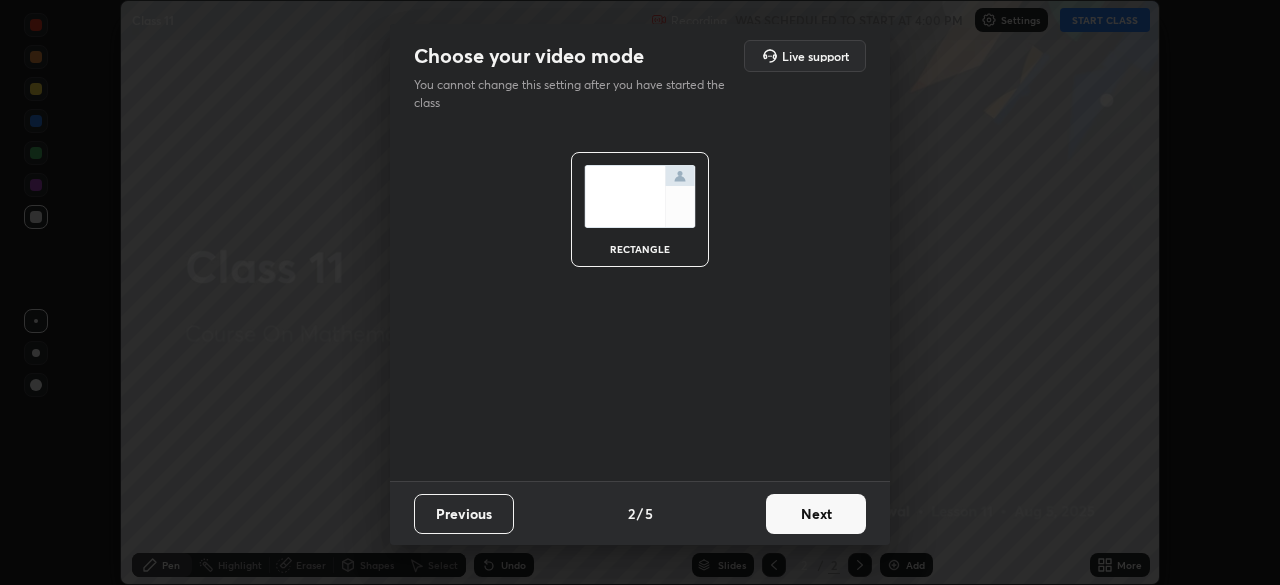 scroll, scrollTop: 0, scrollLeft: 0, axis: both 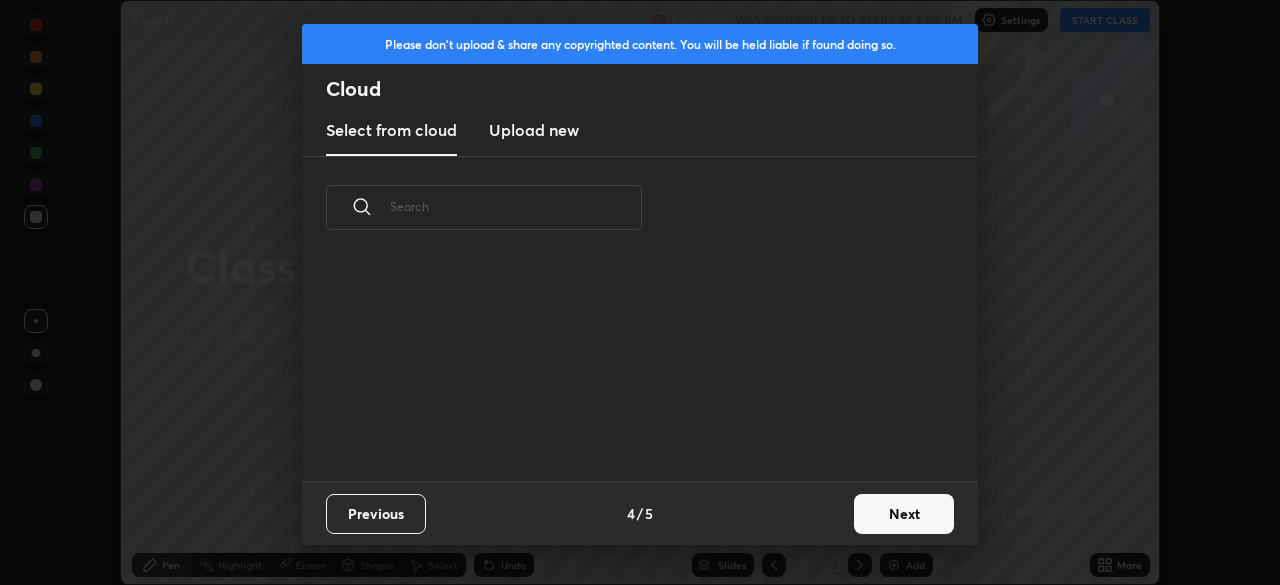 click on "Next" at bounding box center [904, 514] 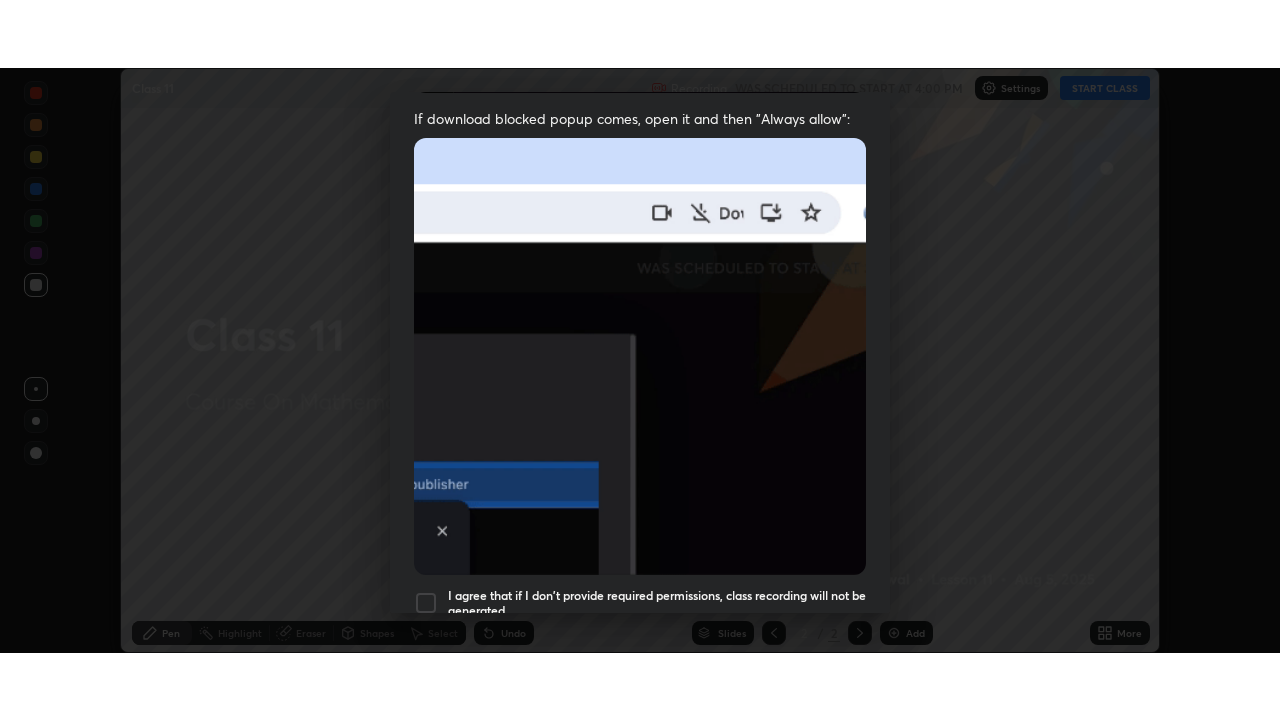 scroll, scrollTop: 479, scrollLeft: 0, axis: vertical 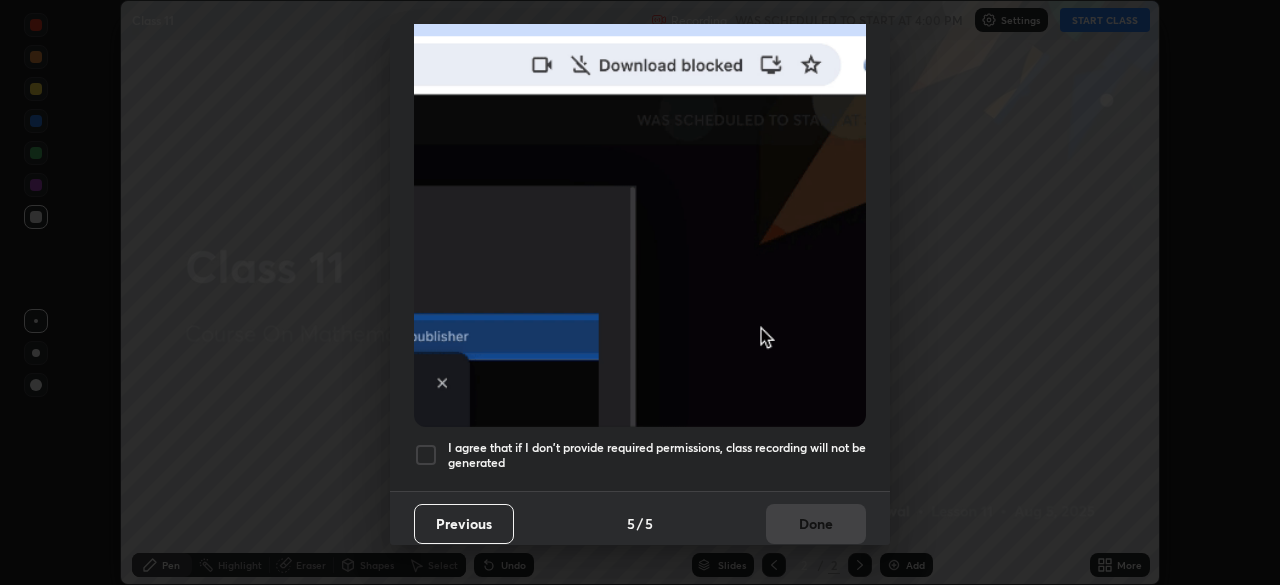 click at bounding box center (426, 455) 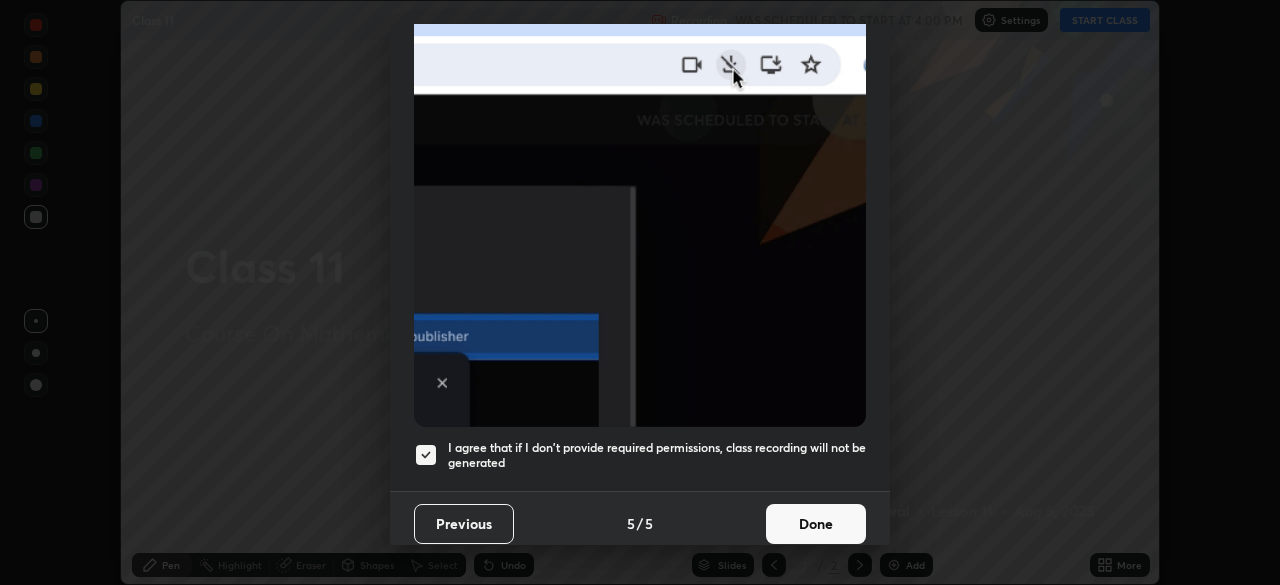 click on "Done" at bounding box center [816, 524] 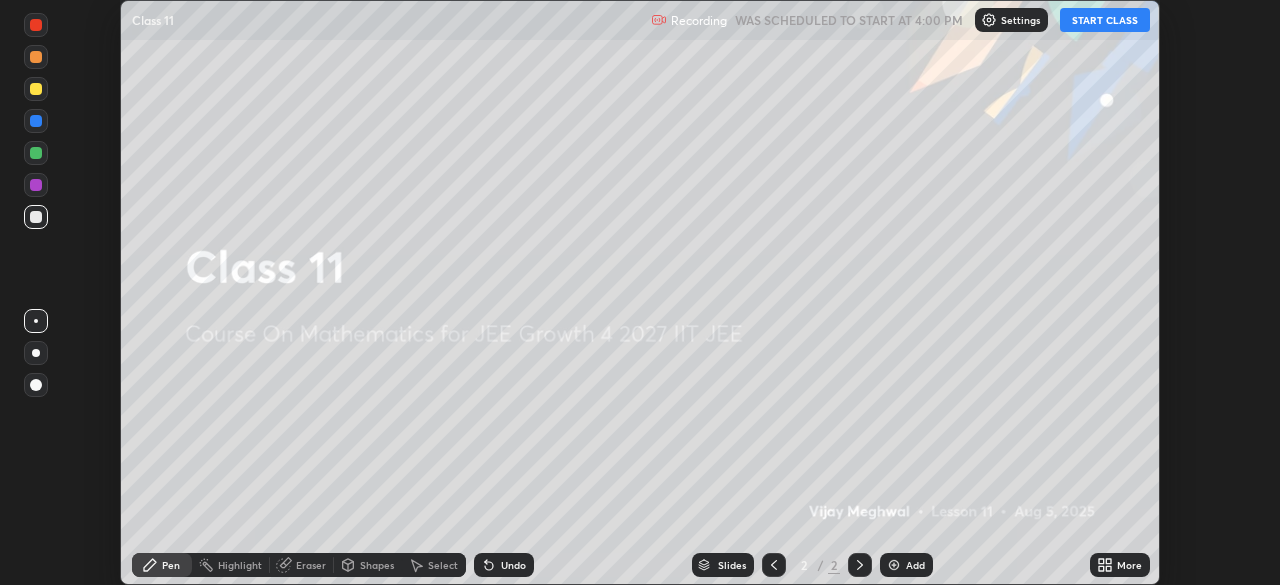 click on "START CLASS" at bounding box center (1105, 20) 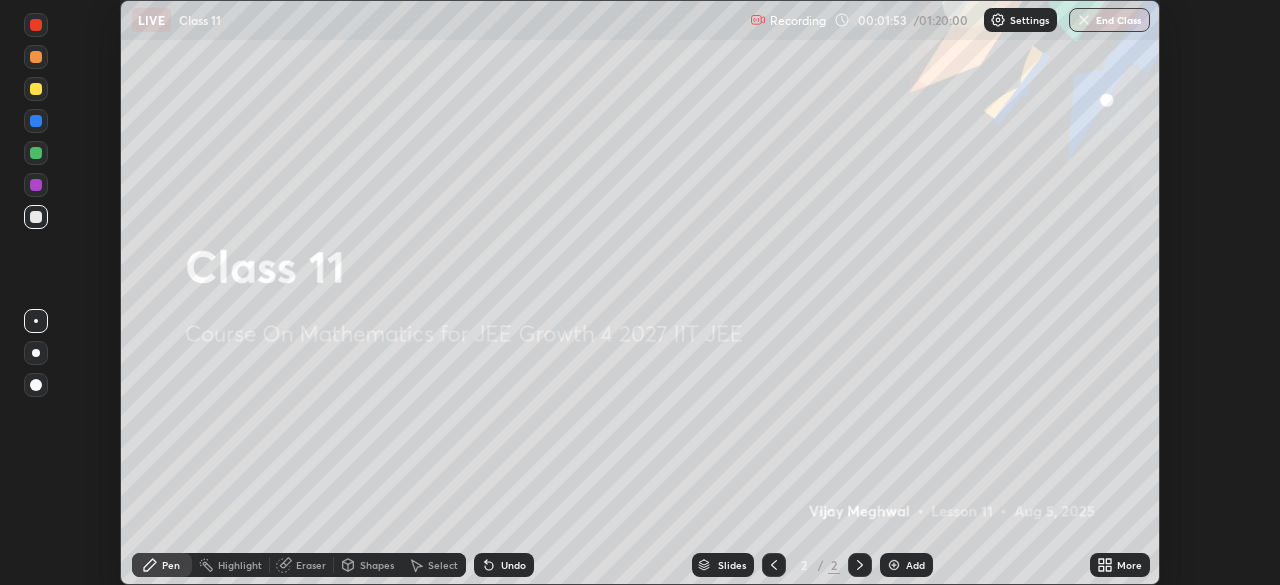 click 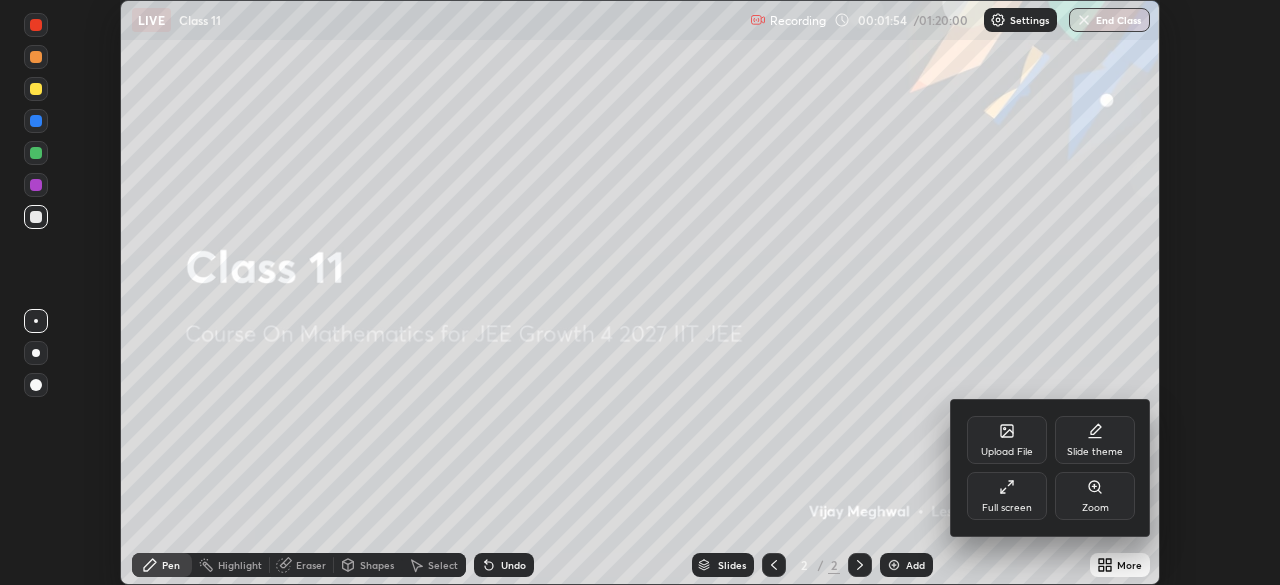 click on "Full screen" at bounding box center (1007, 508) 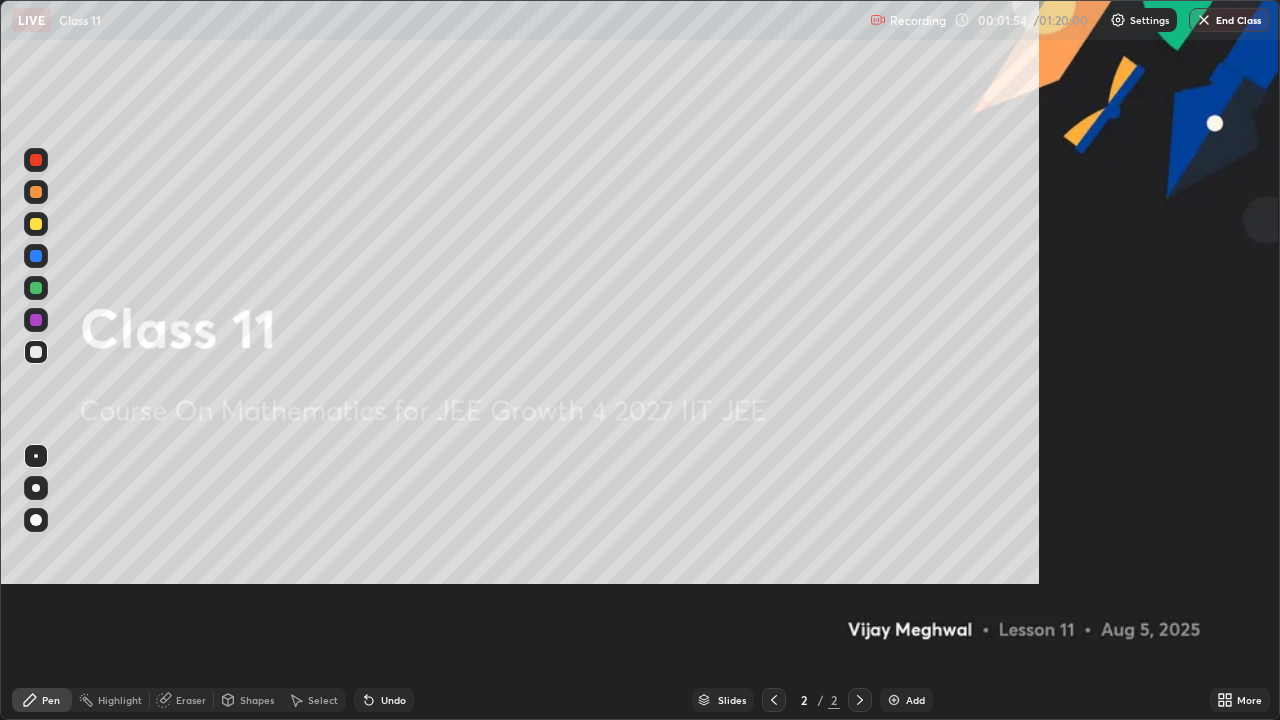 scroll, scrollTop: 99280, scrollLeft: 98720, axis: both 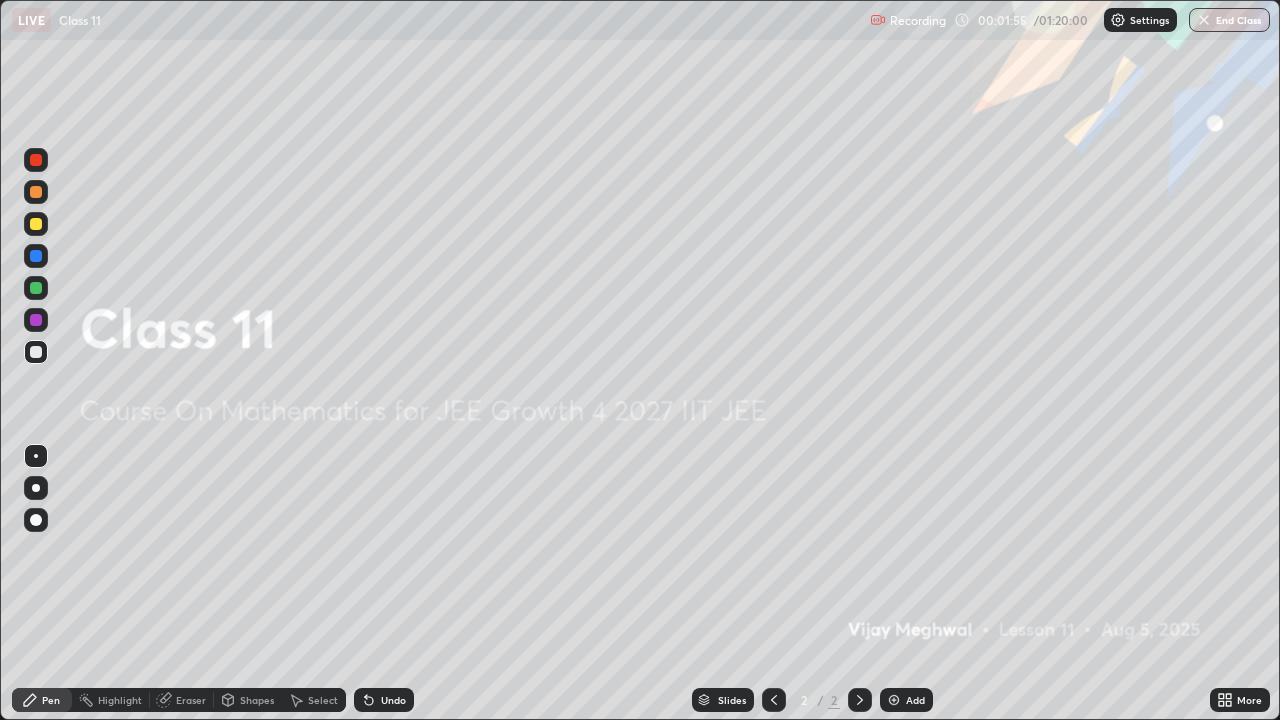 click on "Add" at bounding box center [915, 700] 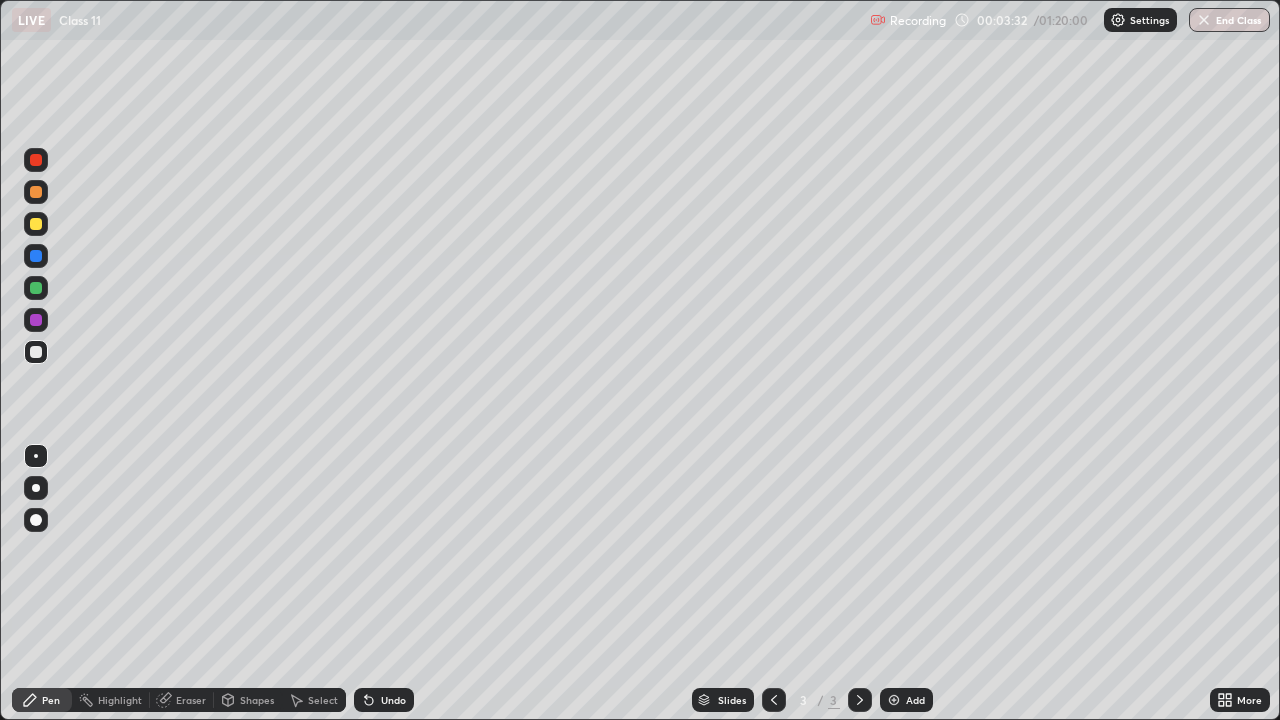 click 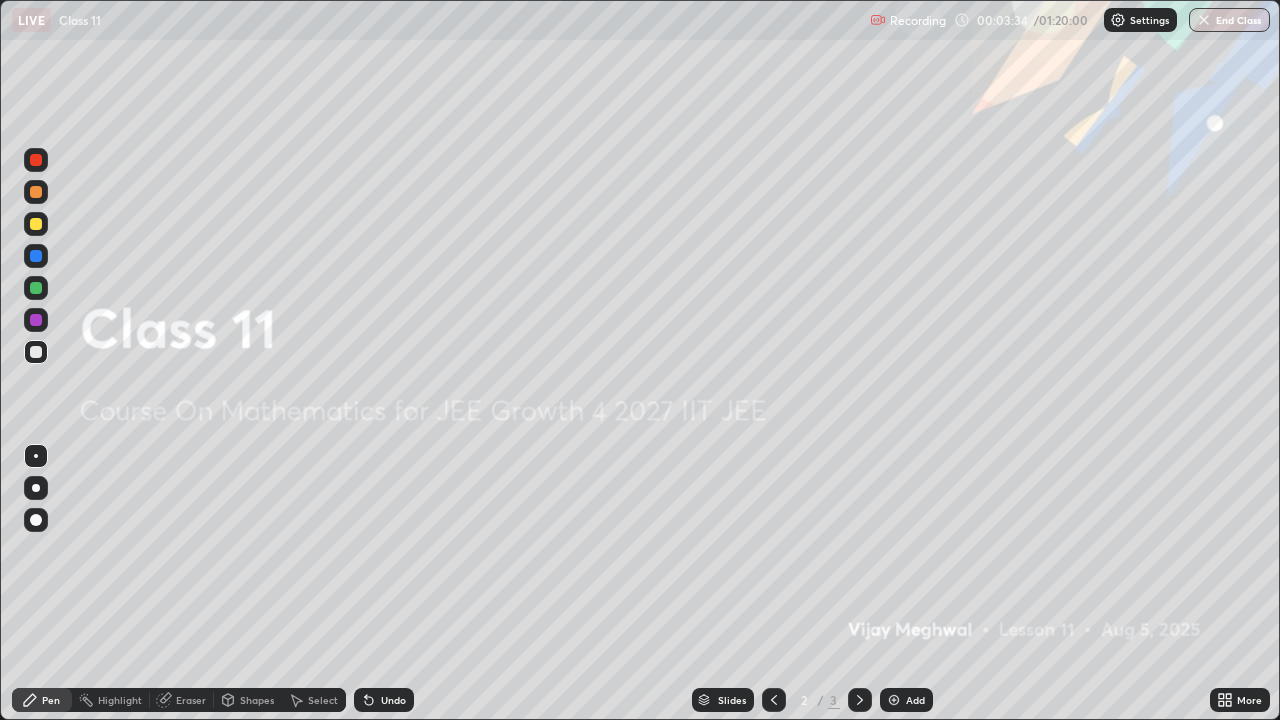 click 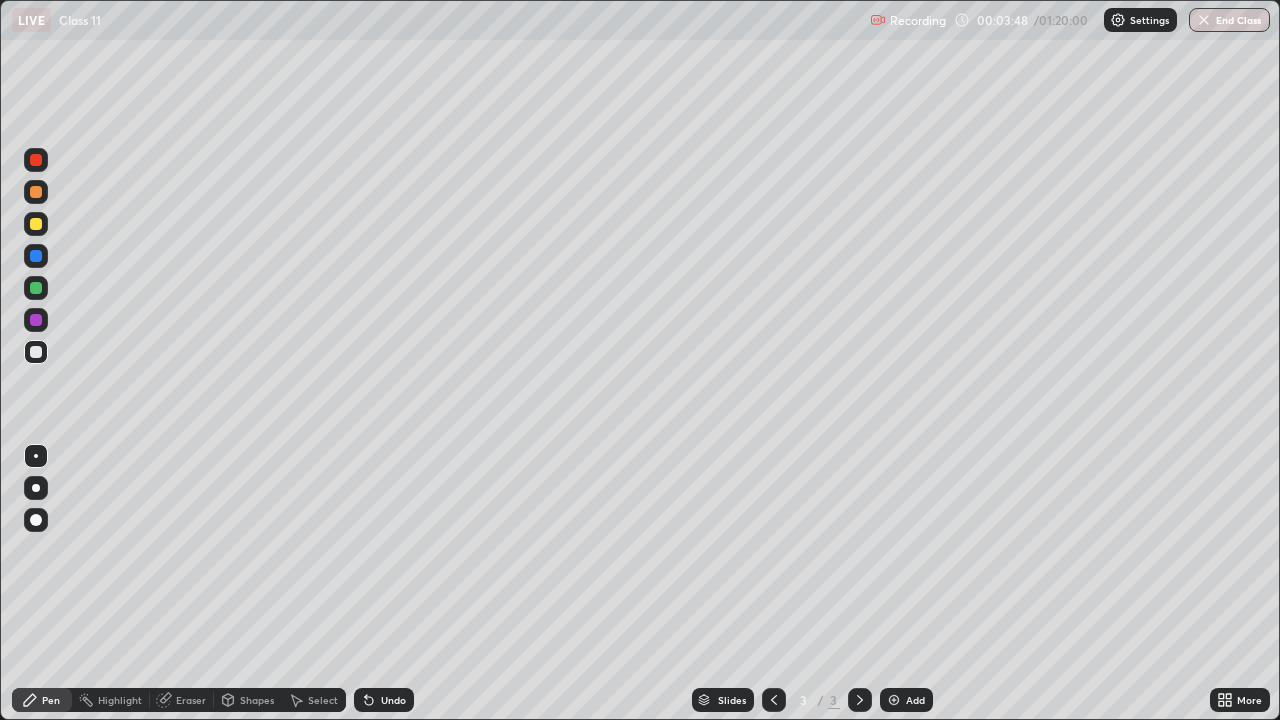 click at bounding box center [36, 288] 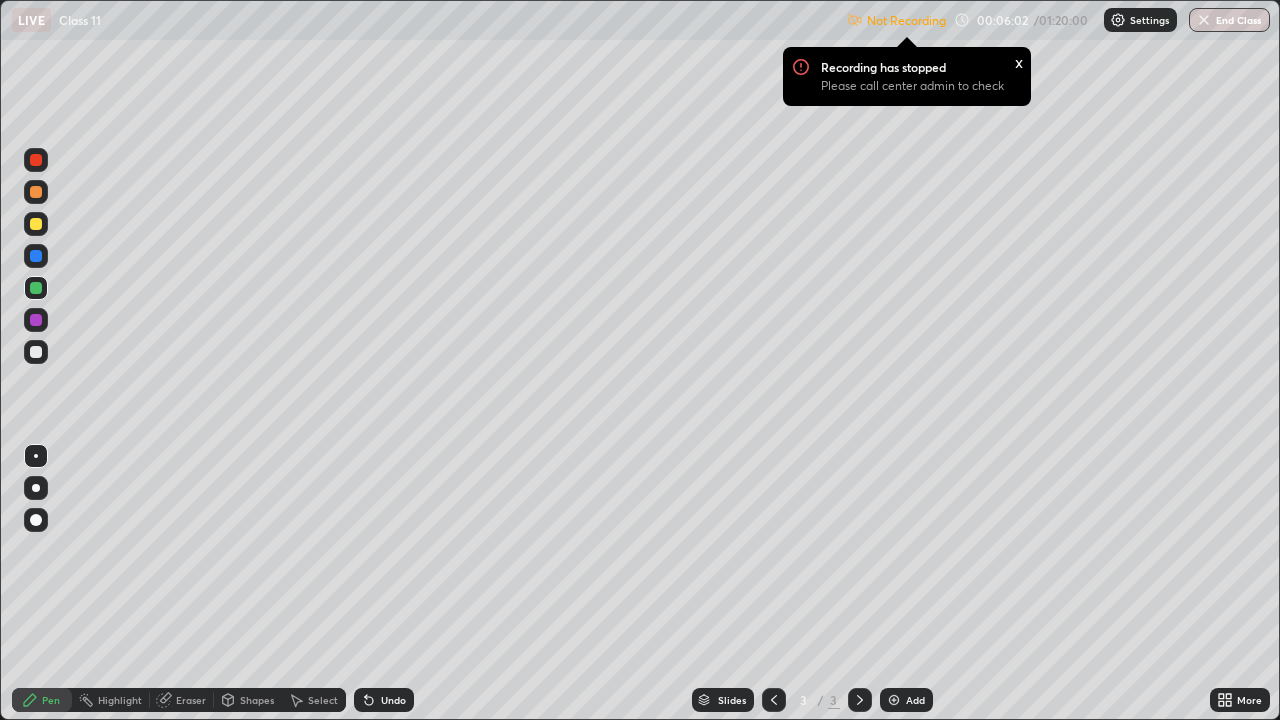 click on "x" at bounding box center [1019, 61] 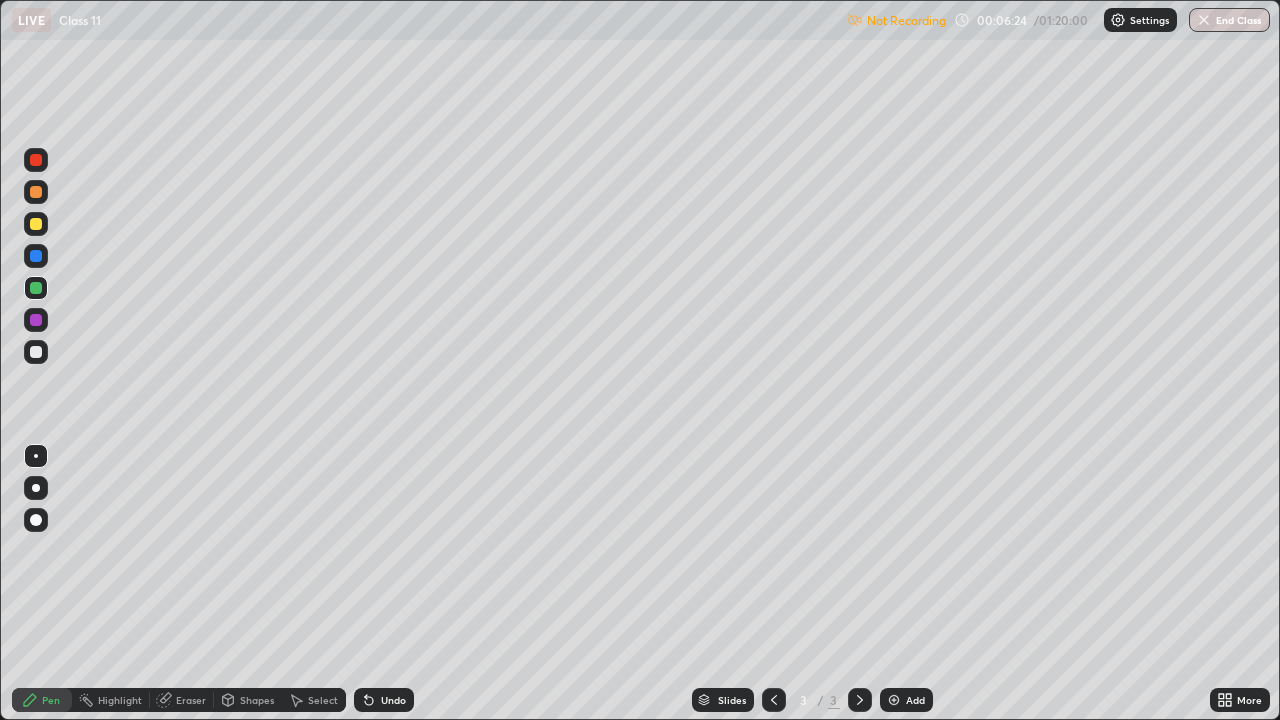 click on "More" at bounding box center (1240, 700) 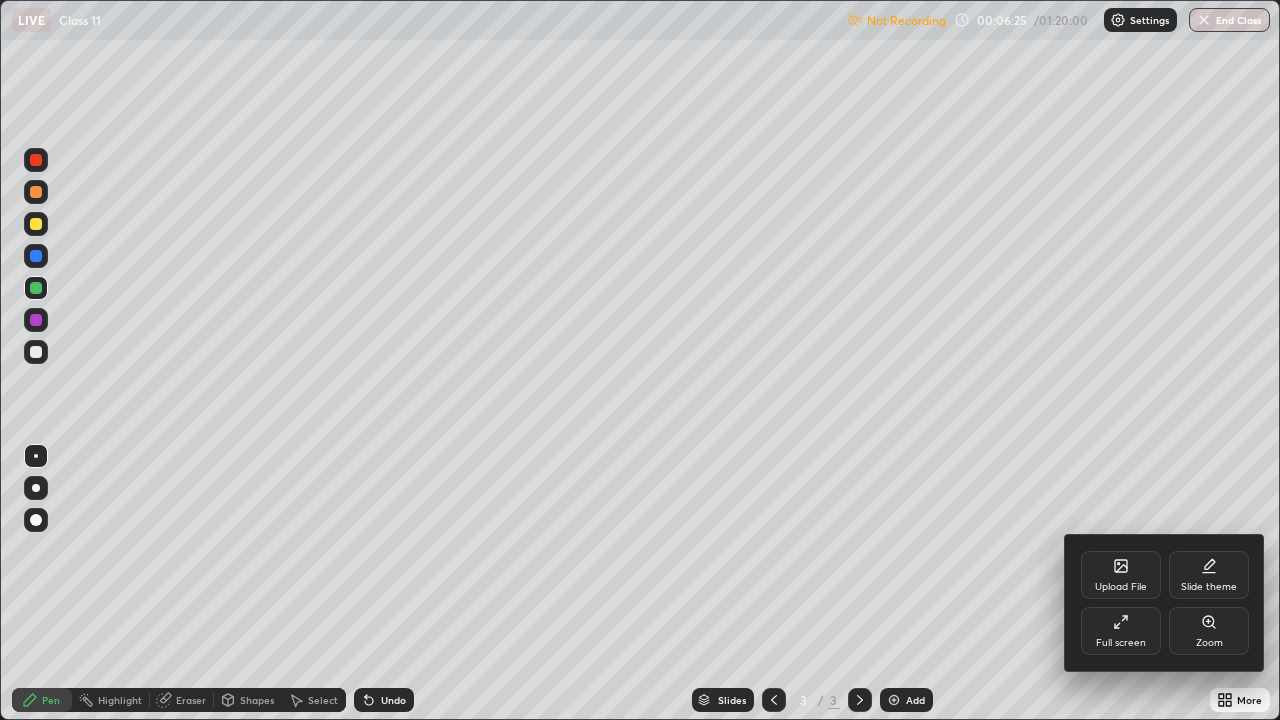 click on "Full screen" at bounding box center [1121, 631] 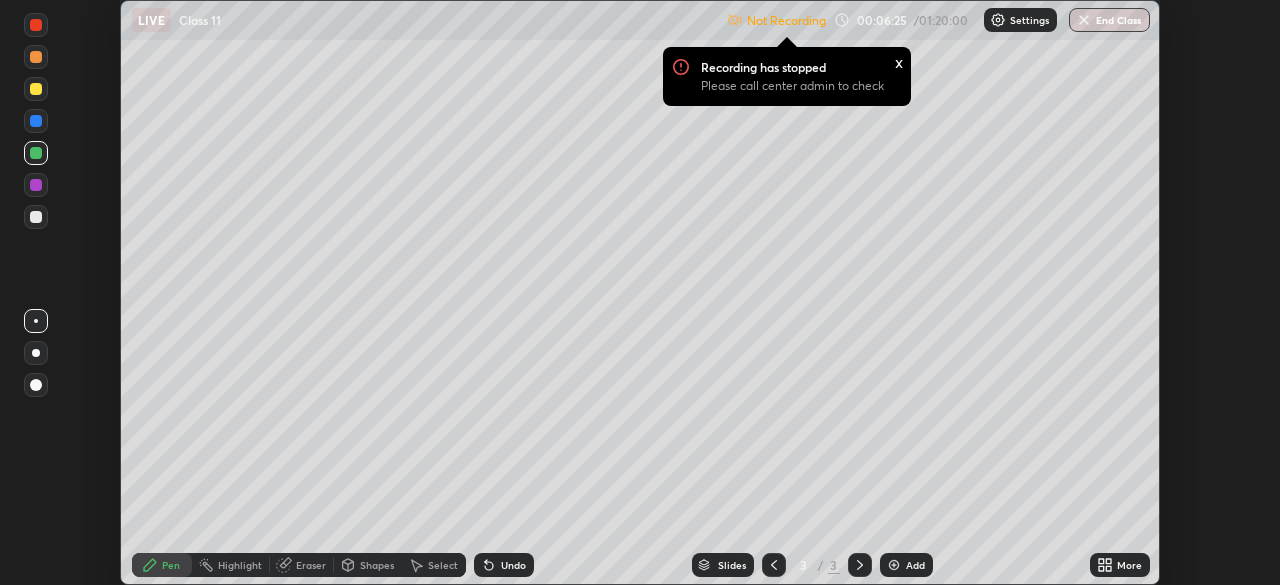 scroll, scrollTop: 585, scrollLeft: 1280, axis: both 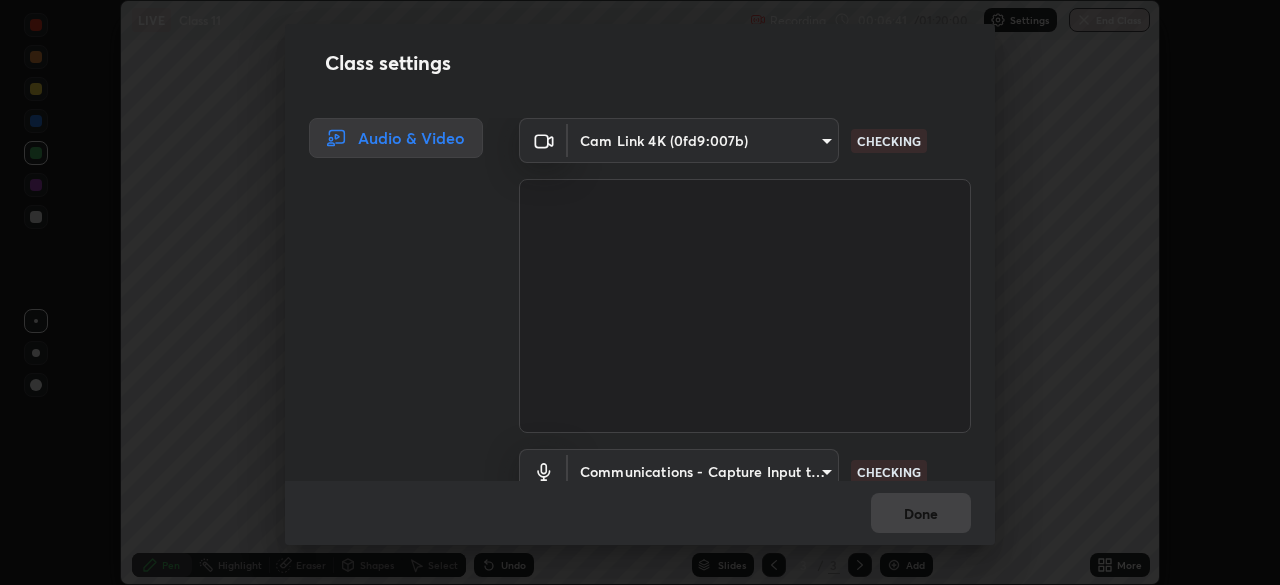 click on "Erase all LIVE Class 11 Recording 00:06:41 /  01:20:00 Settings End Class Setting up your live class Class 11 • L11 of Course On Mathematics for JEE Growth 4 2027 IIT JEE [PERSON] Pen Highlight Eraser Shapes Select Undo Slides 3 / 3 Add More No doubts shared Encourage your learners to ask a doubt for better clarity Report an issue Reason for reporting Buffering Chat not working Audio - Video sync issue Educator video quality low ​ Attach an image Report Class settings Audio & Video Cam Link 4K (0fd9:007b) [HASH] CHECKING Communications - Capture Input terminal (Digital Array MIC) communications CHECKING Done" at bounding box center (640, 292) 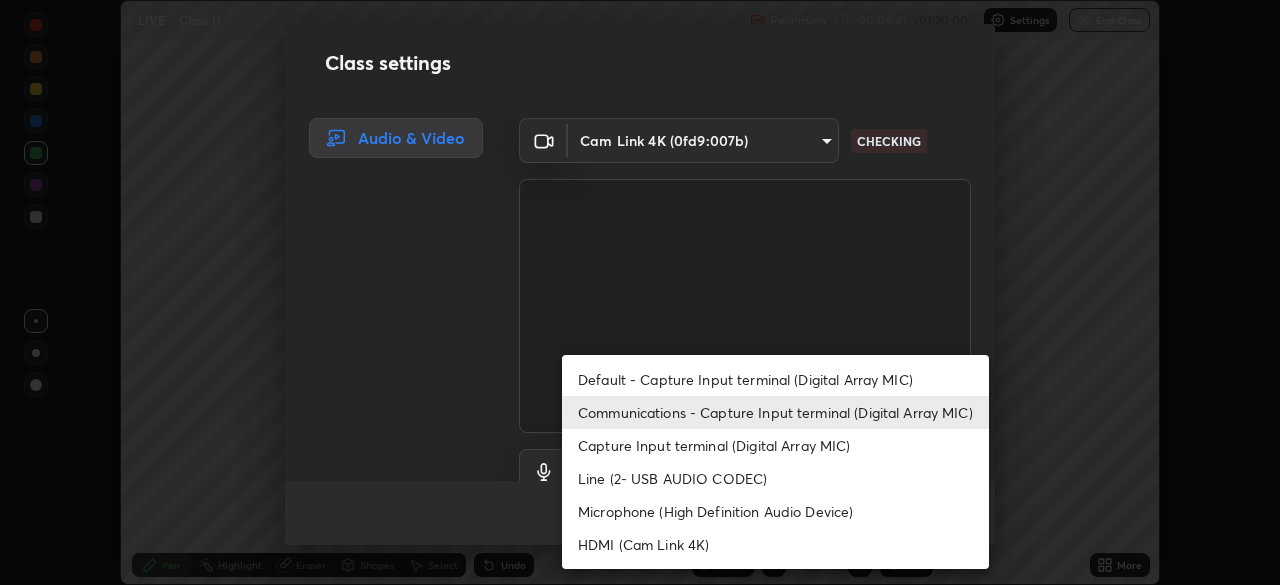 scroll, scrollTop: 18, scrollLeft: 0, axis: vertical 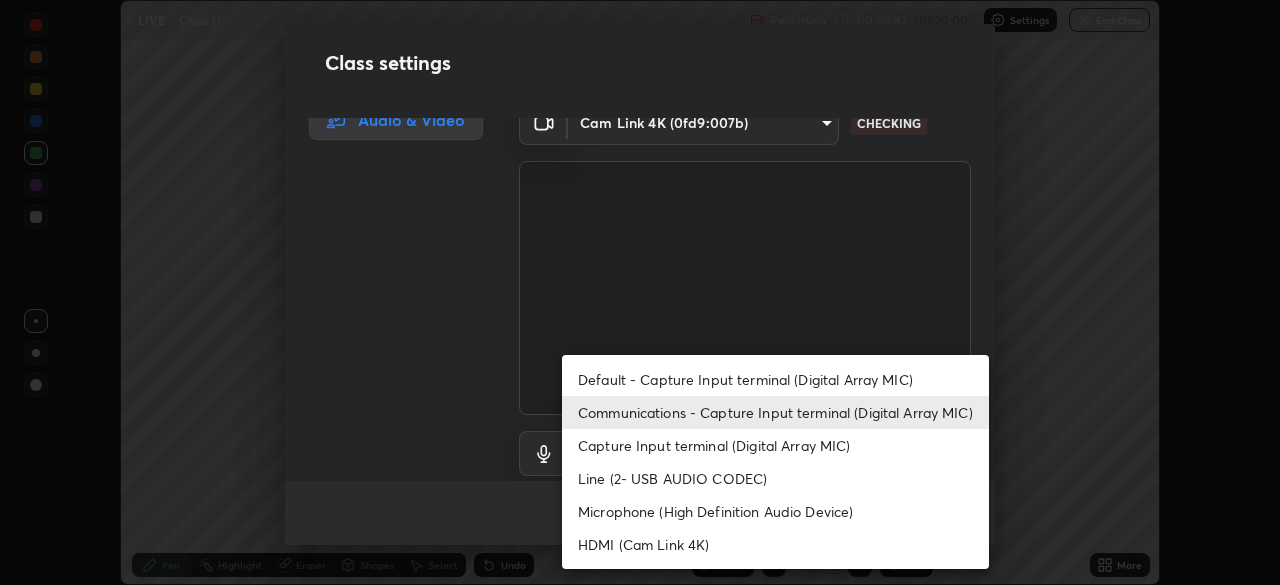 click on "Capture Input terminal (Digital Array MIC)" at bounding box center [775, 445] 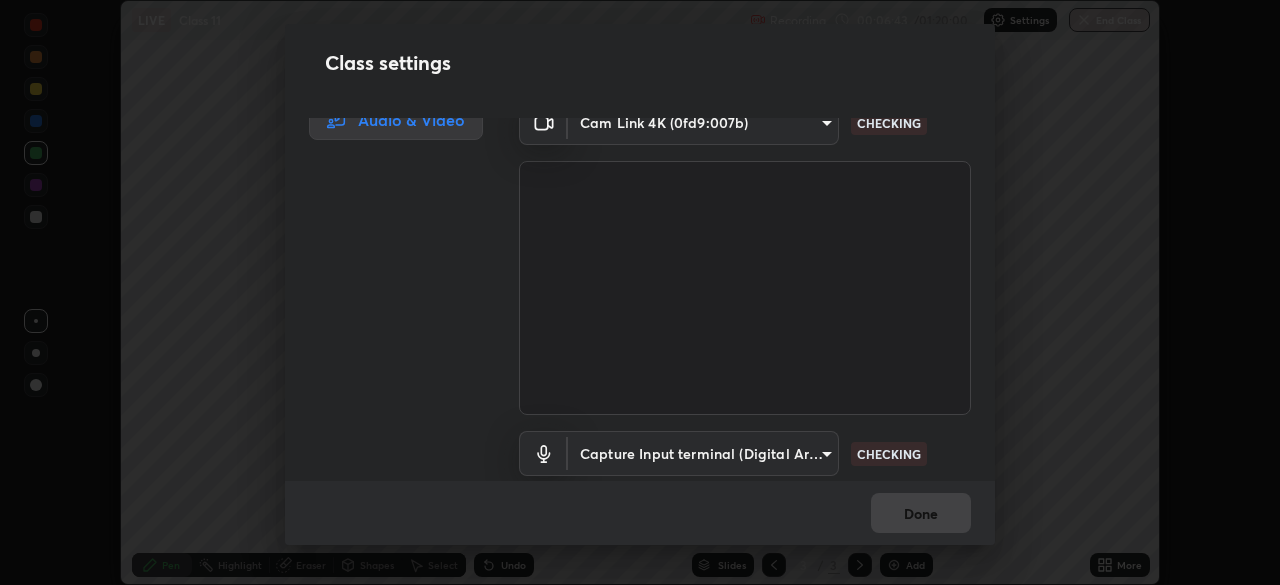click on "Erase all LIVE Class 11 Recording 00:06:43 /  01:20:00 Settings End Class Setting up your live class Class 11 • L11 of Course On Mathematics for JEE Growth 4 2027 IIT JEE [PERSON] Pen Highlight Eraser Shapes Select Undo Slides 3 / 3 Add More No doubts shared Encourage your learners to ask a doubt for better clarity Report an issue Reason for reporting Buffering Chat not working Audio - Video sync issue Educator video quality low ​ Attach an image Report Class settings Audio & Video Cam Link 4K (0fd9:007b) [HASH] CHECKING Capture Input terminal (Digital Array MIC) [HASH] CHECKING Done" at bounding box center (640, 292) 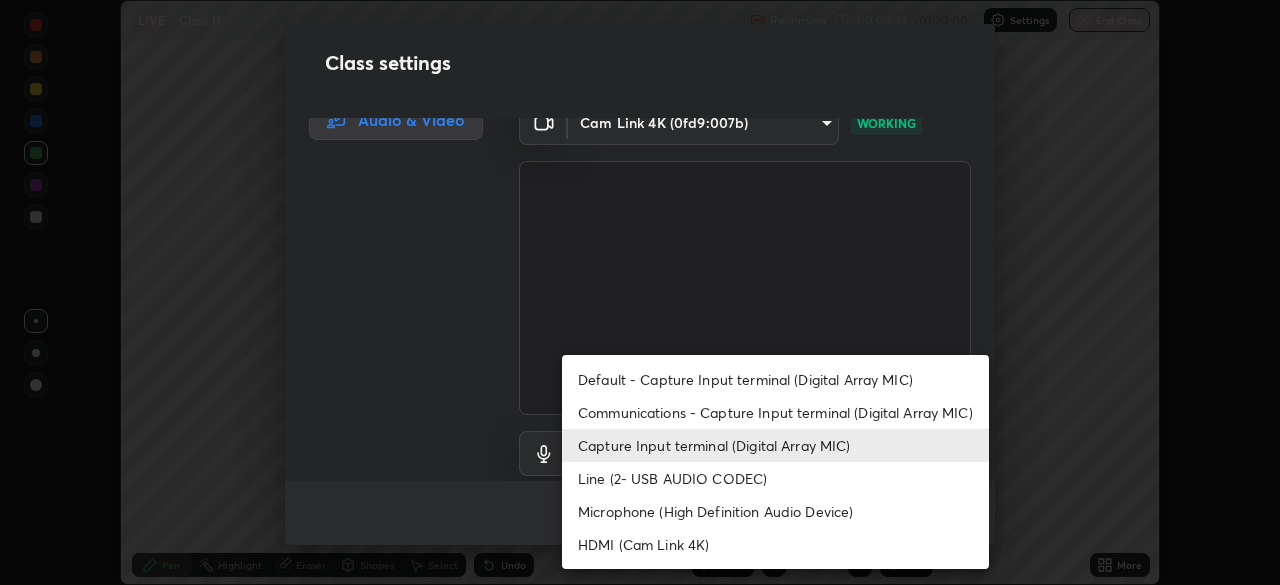 click on "Communications - Capture Input terminal (Digital Array MIC)" at bounding box center [775, 412] 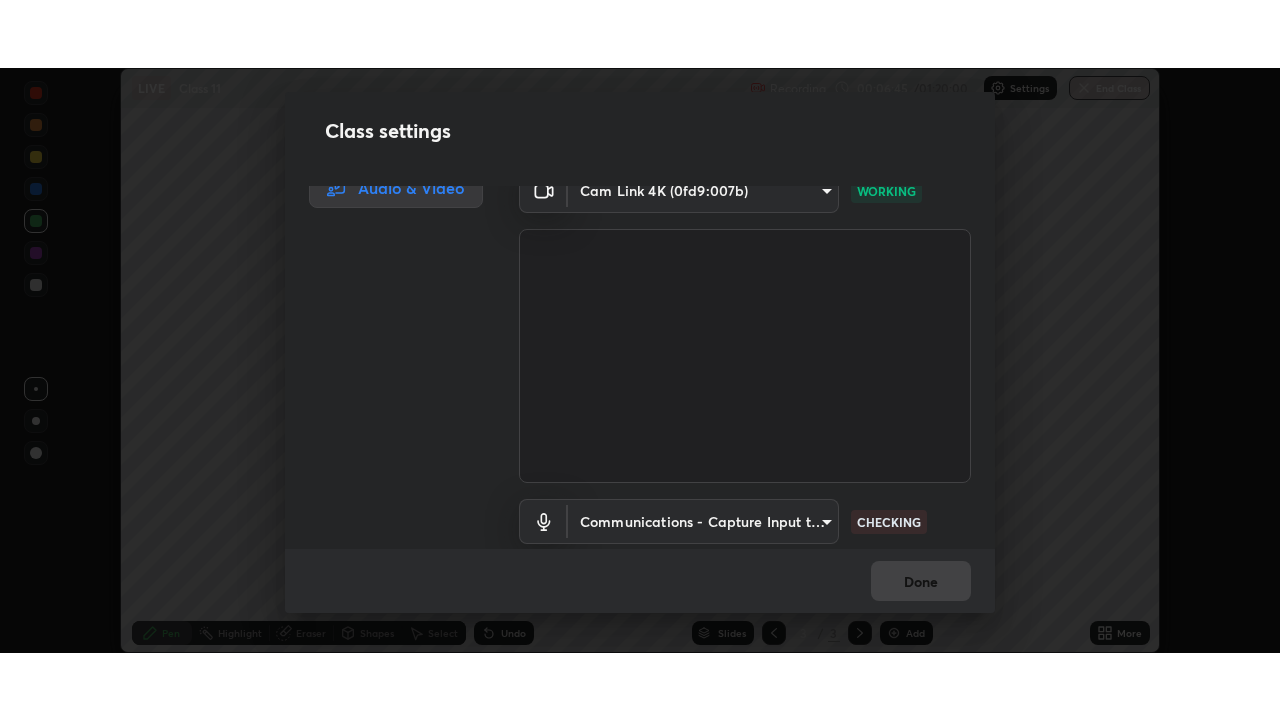 scroll, scrollTop: 91, scrollLeft: 0, axis: vertical 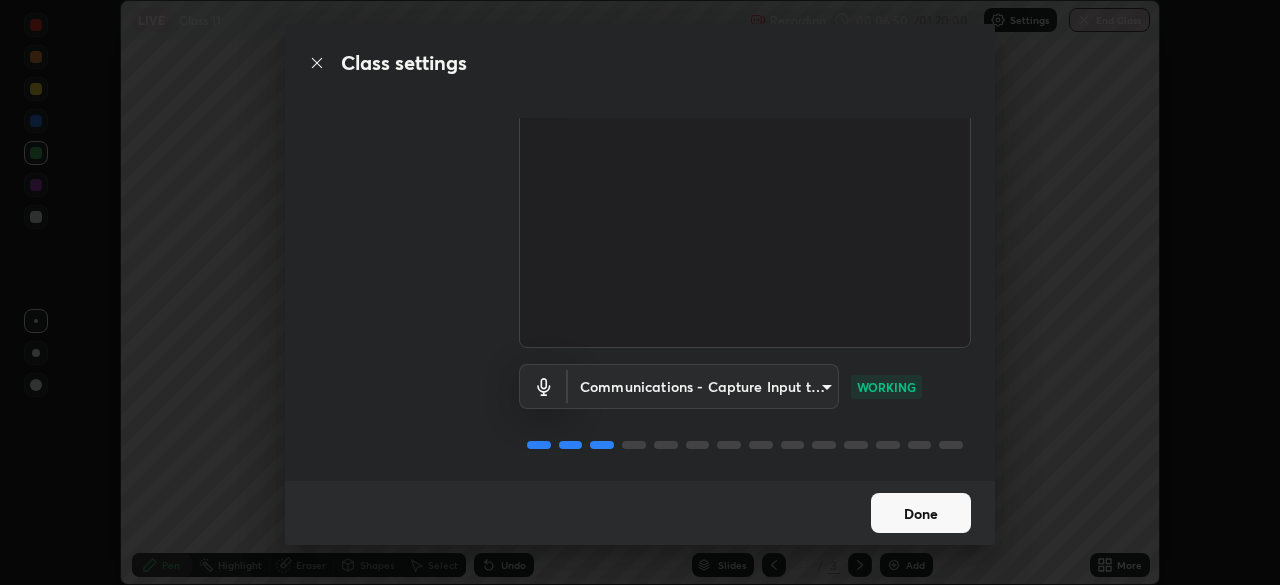 click on "Done" at bounding box center (921, 513) 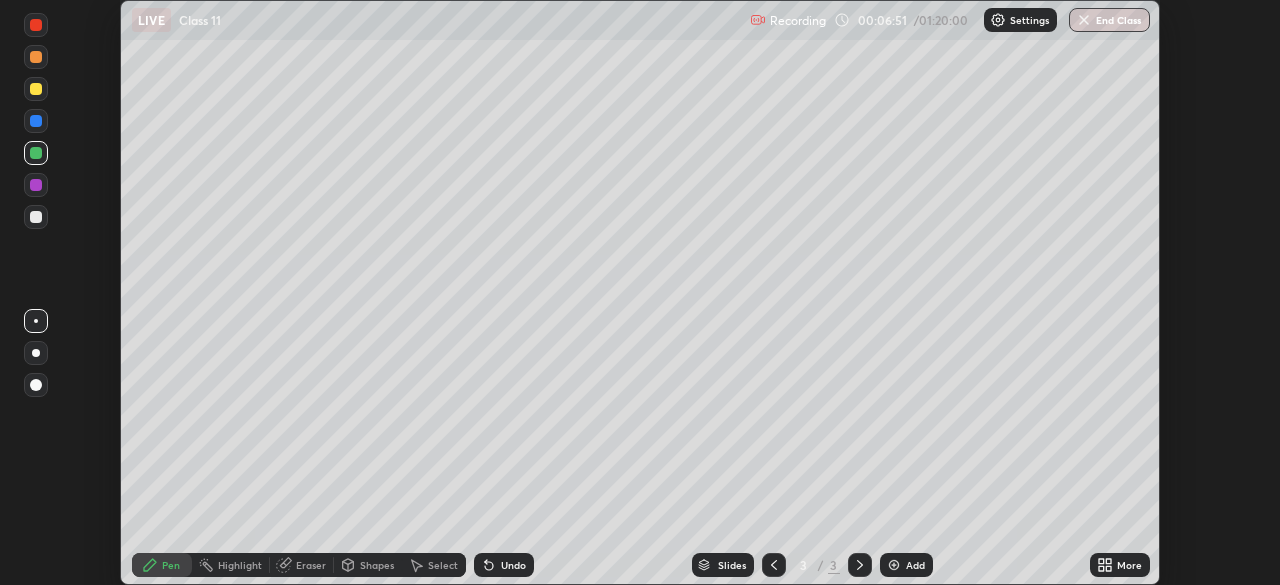 click 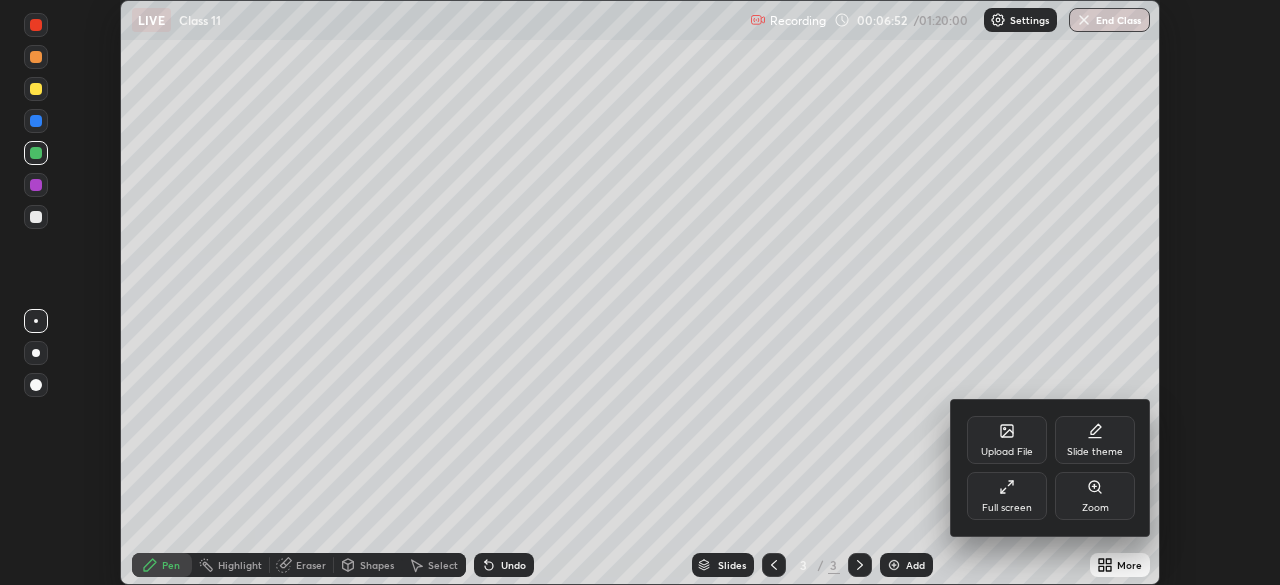 click on "Full screen" at bounding box center [1007, 496] 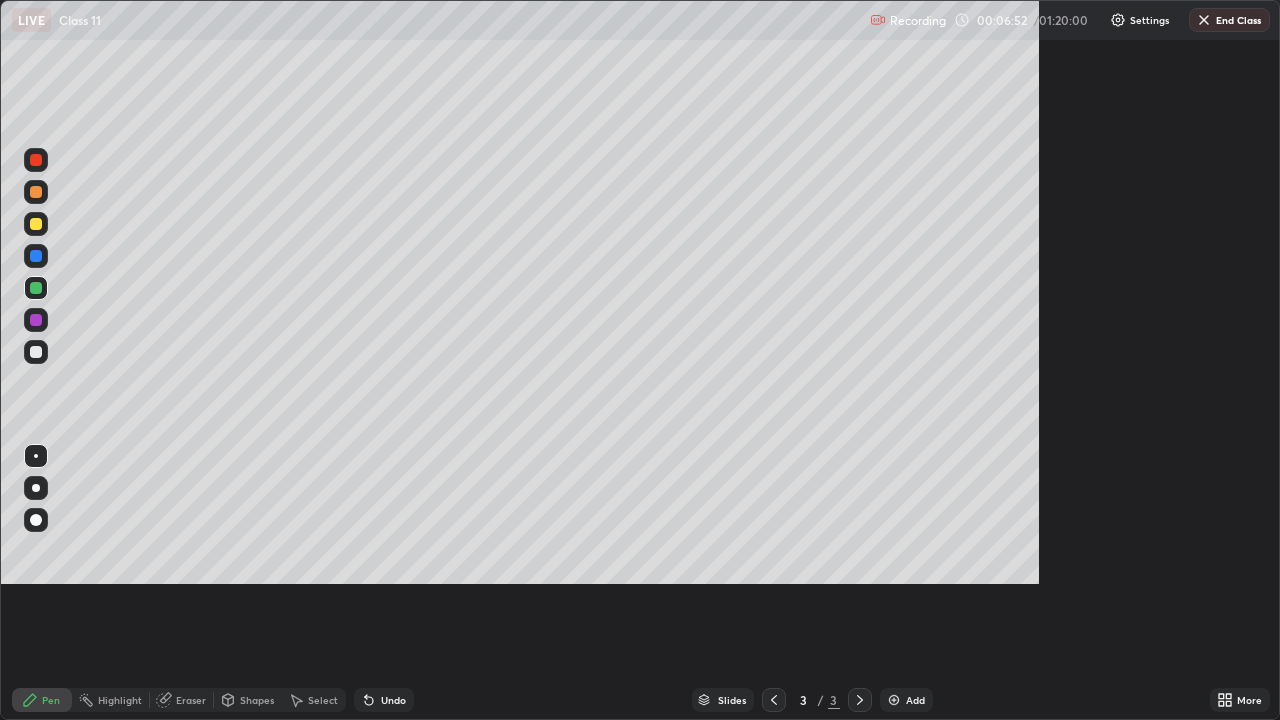 scroll, scrollTop: 99280, scrollLeft: 98720, axis: both 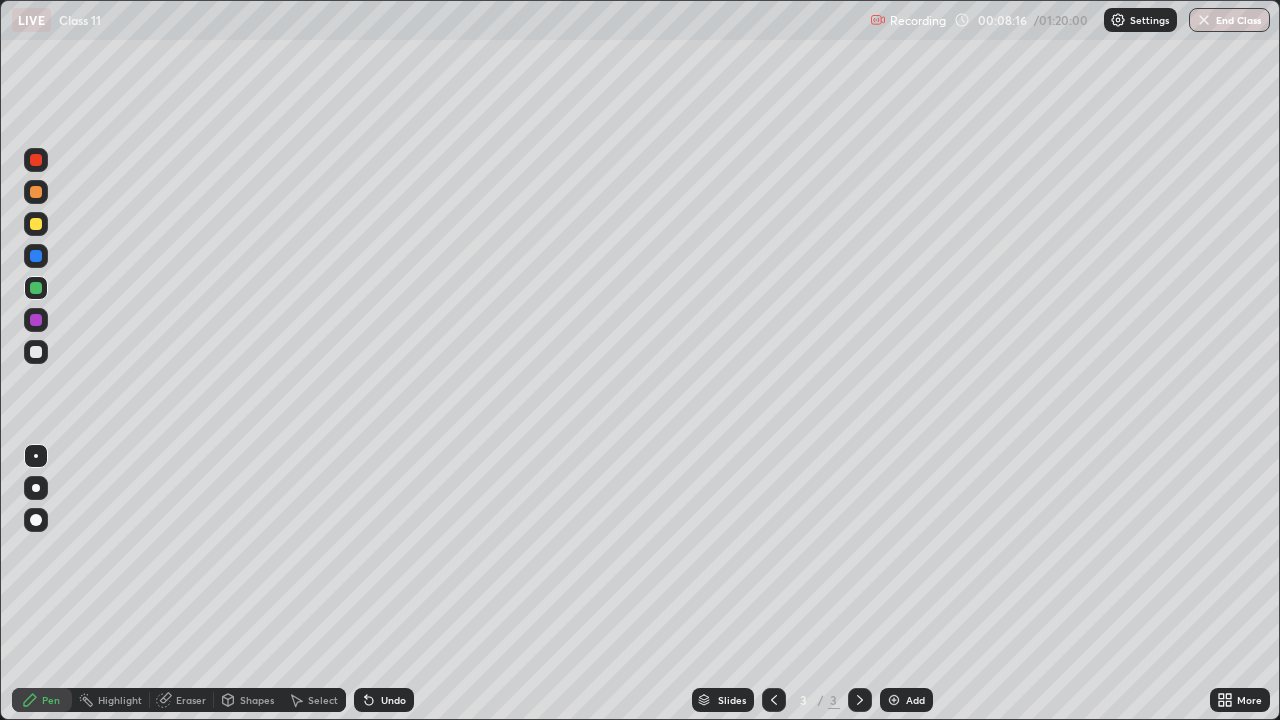 click on "Add" at bounding box center [906, 700] 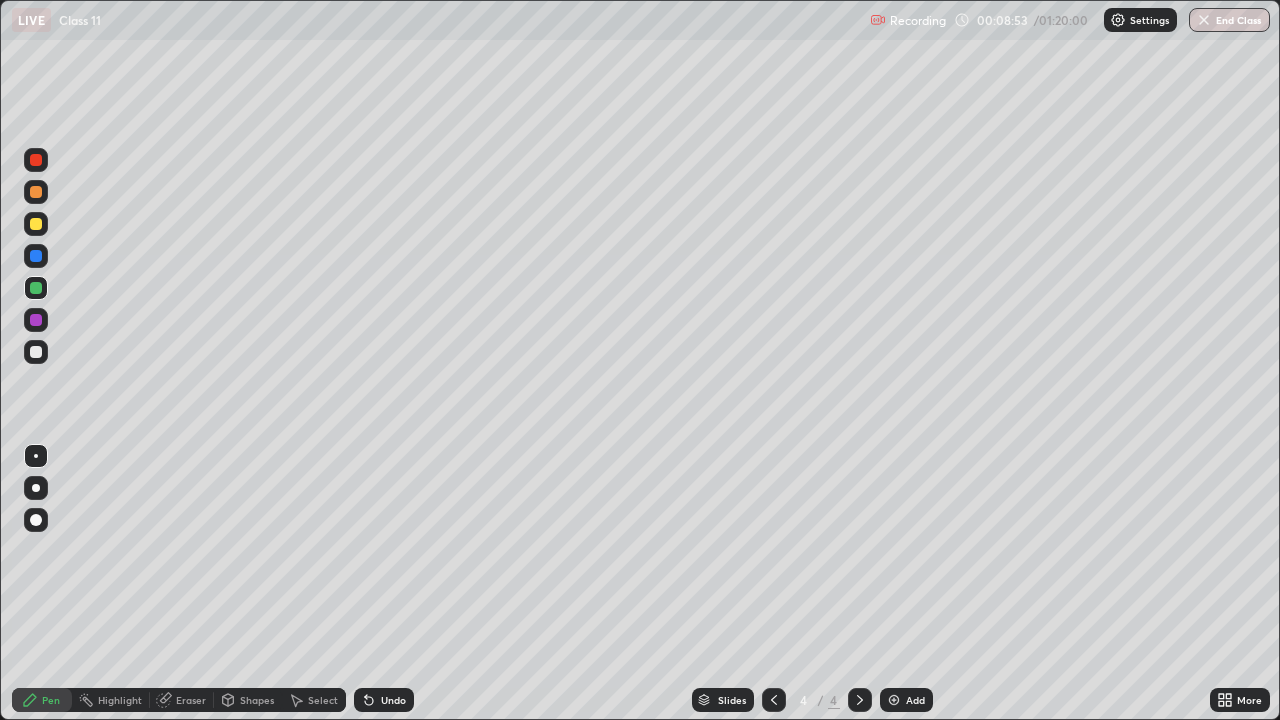 click at bounding box center (36, 224) 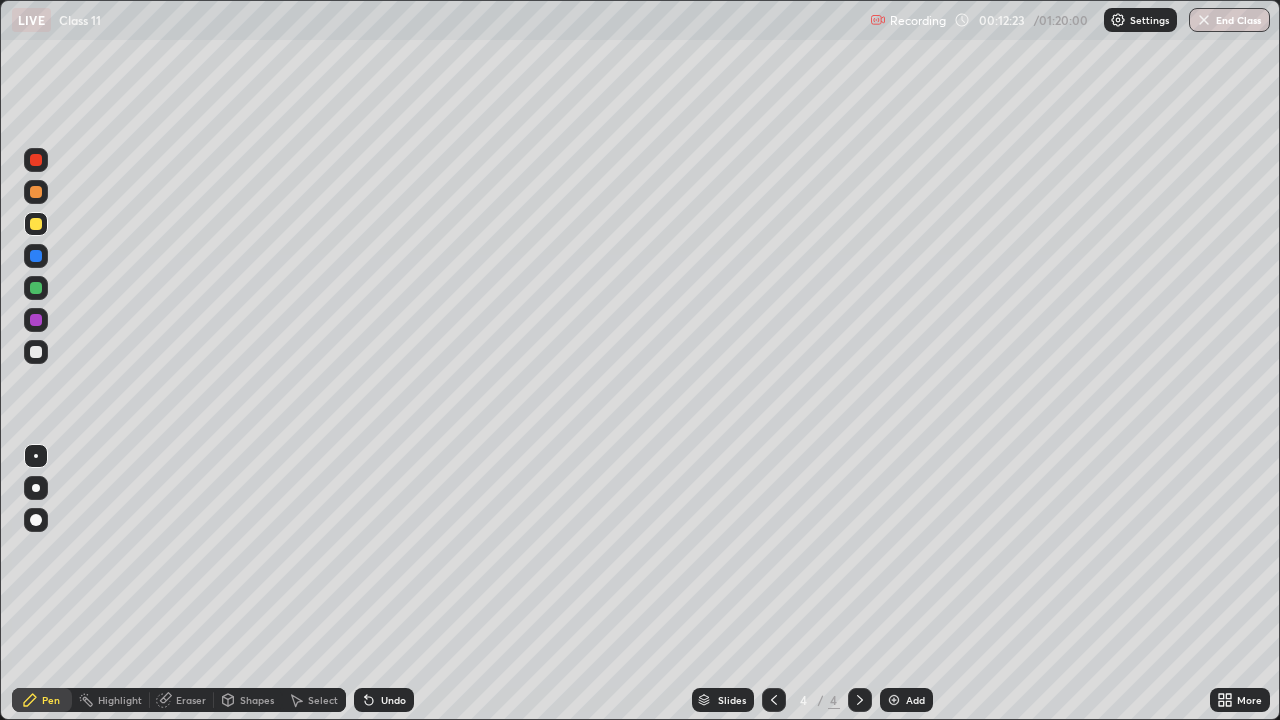 click at bounding box center [894, 700] 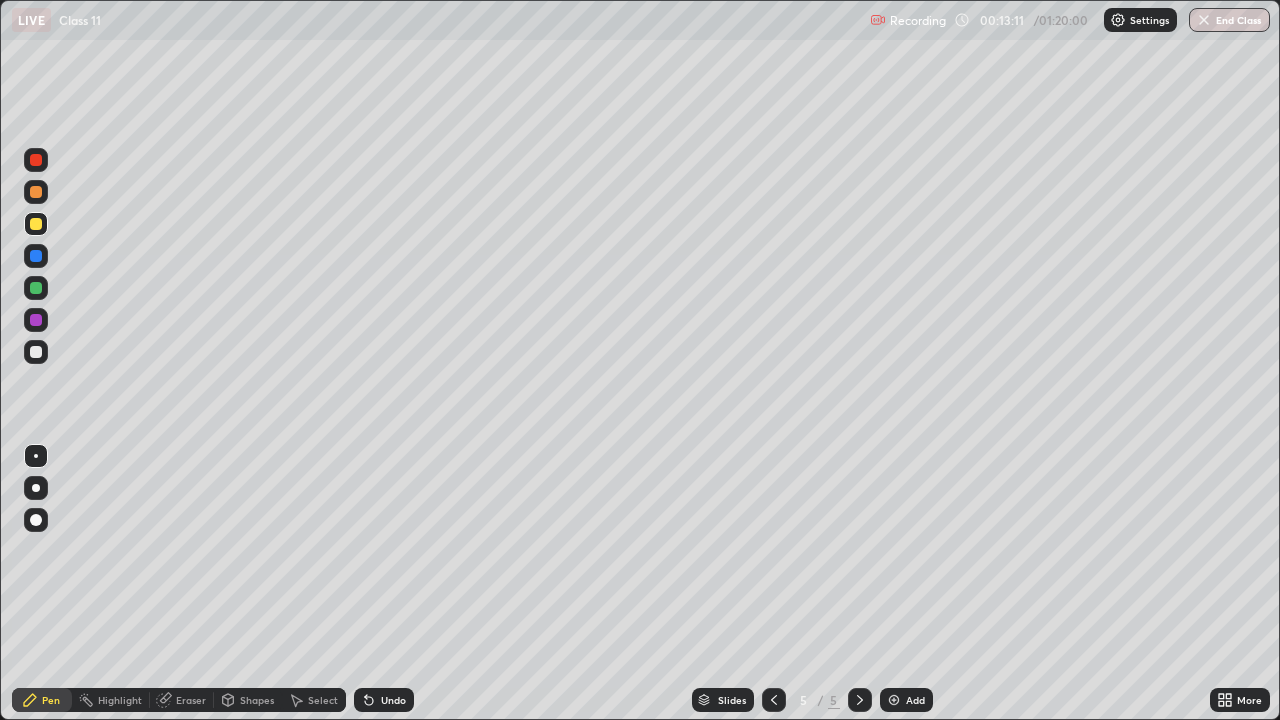 click at bounding box center [774, 700] 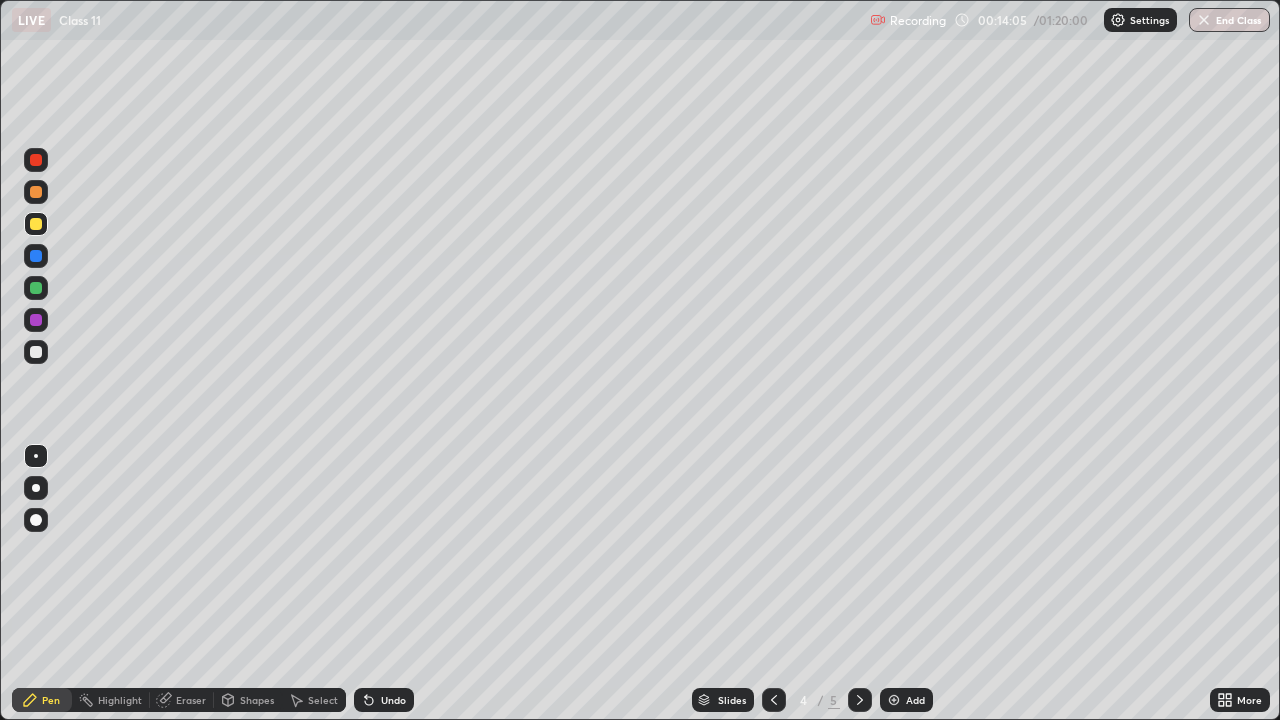 click at bounding box center (860, 700) 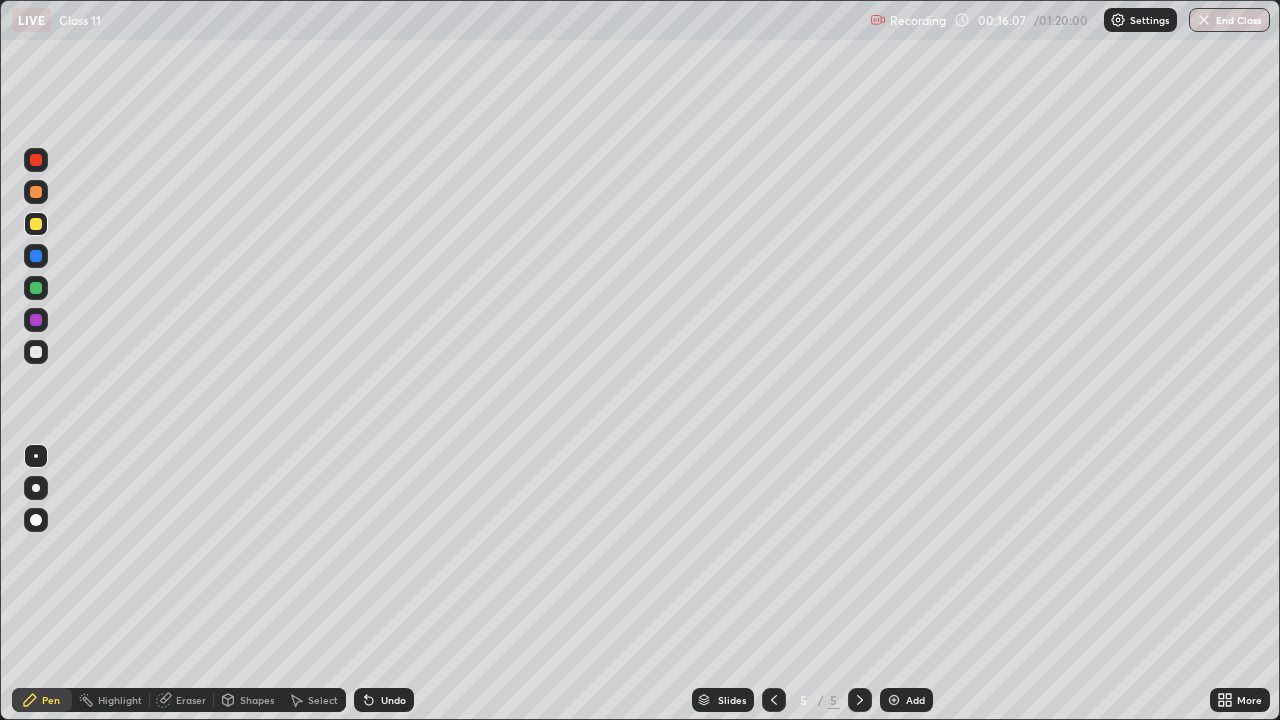 click at bounding box center (36, 352) 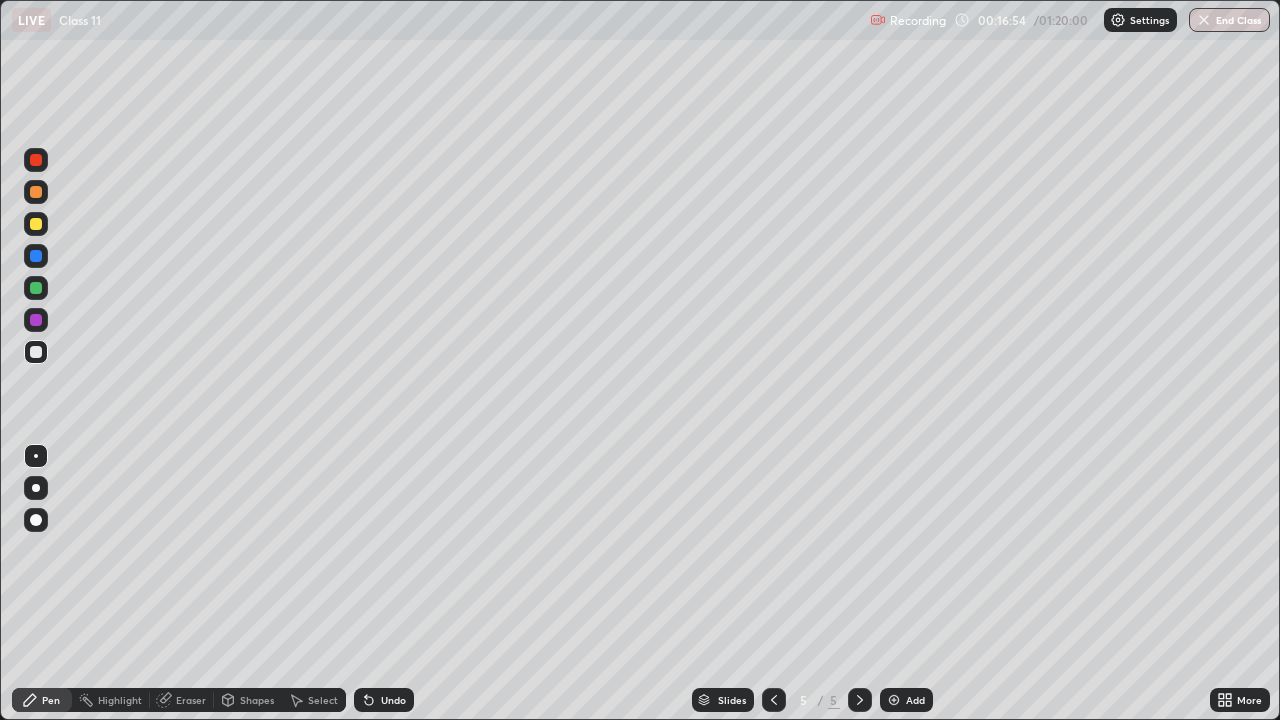 click on "Select" at bounding box center [323, 700] 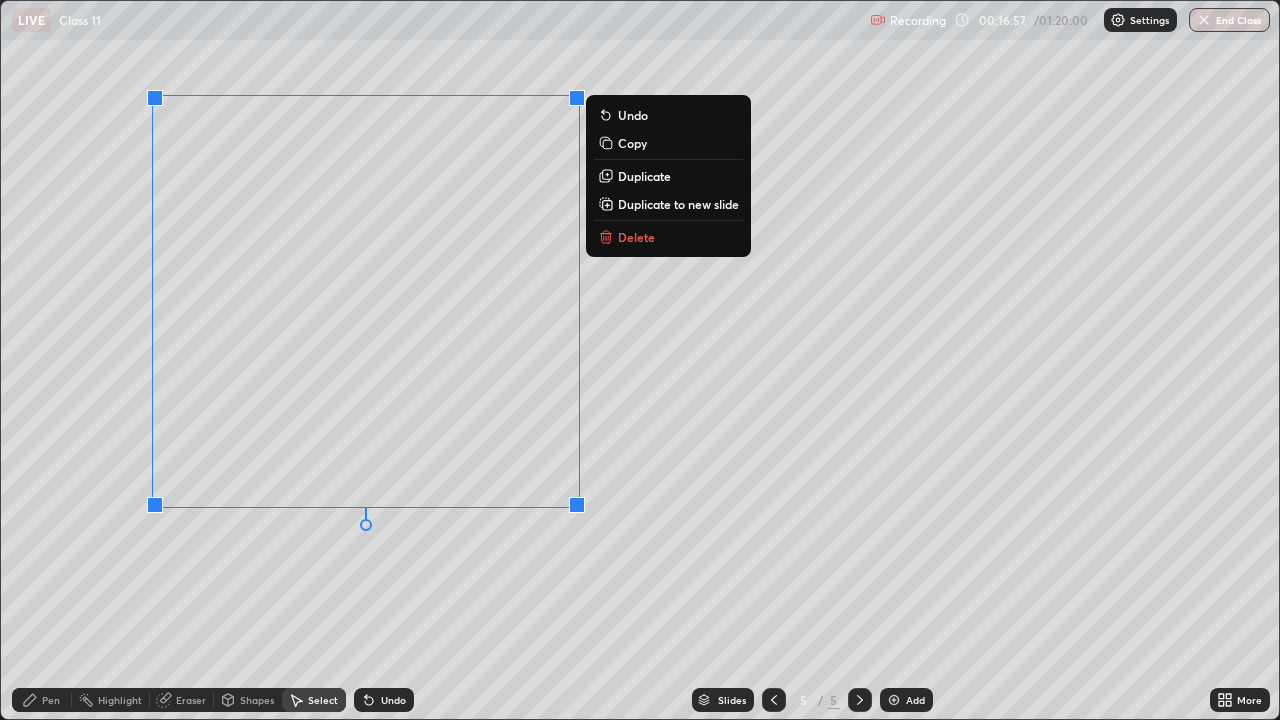 click 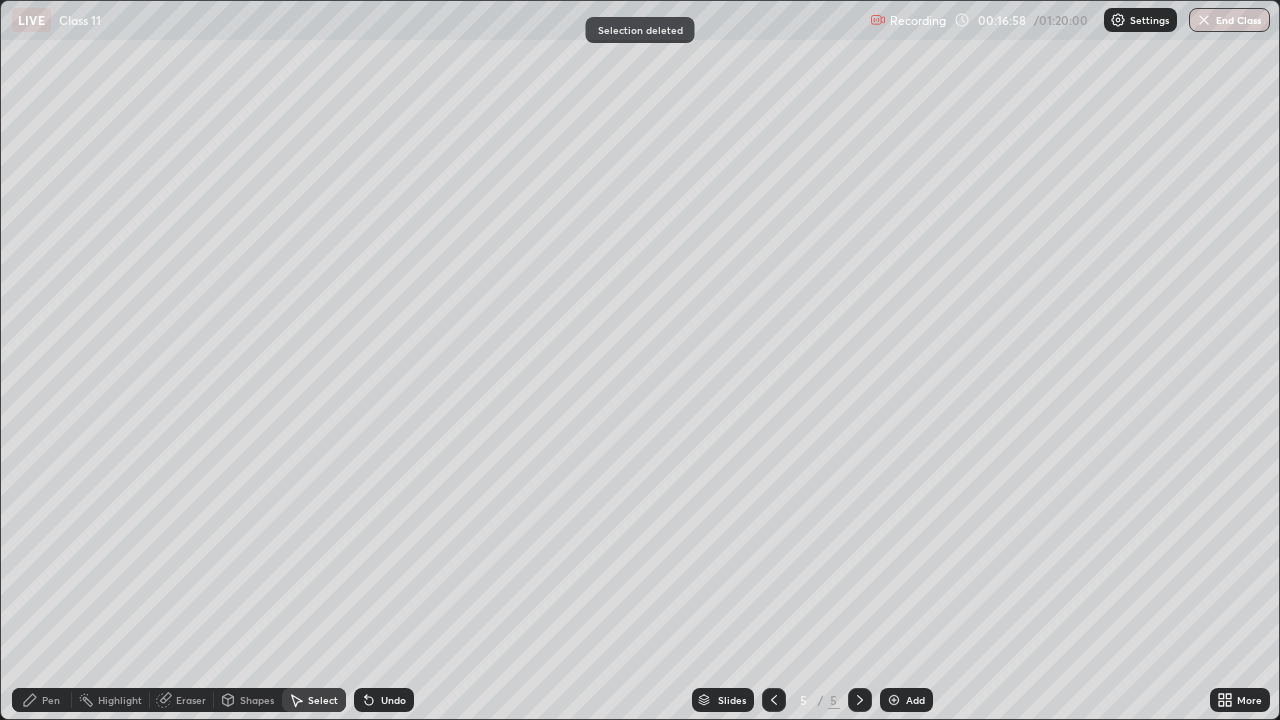 click on "Pen" at bounding box center (51, 700) 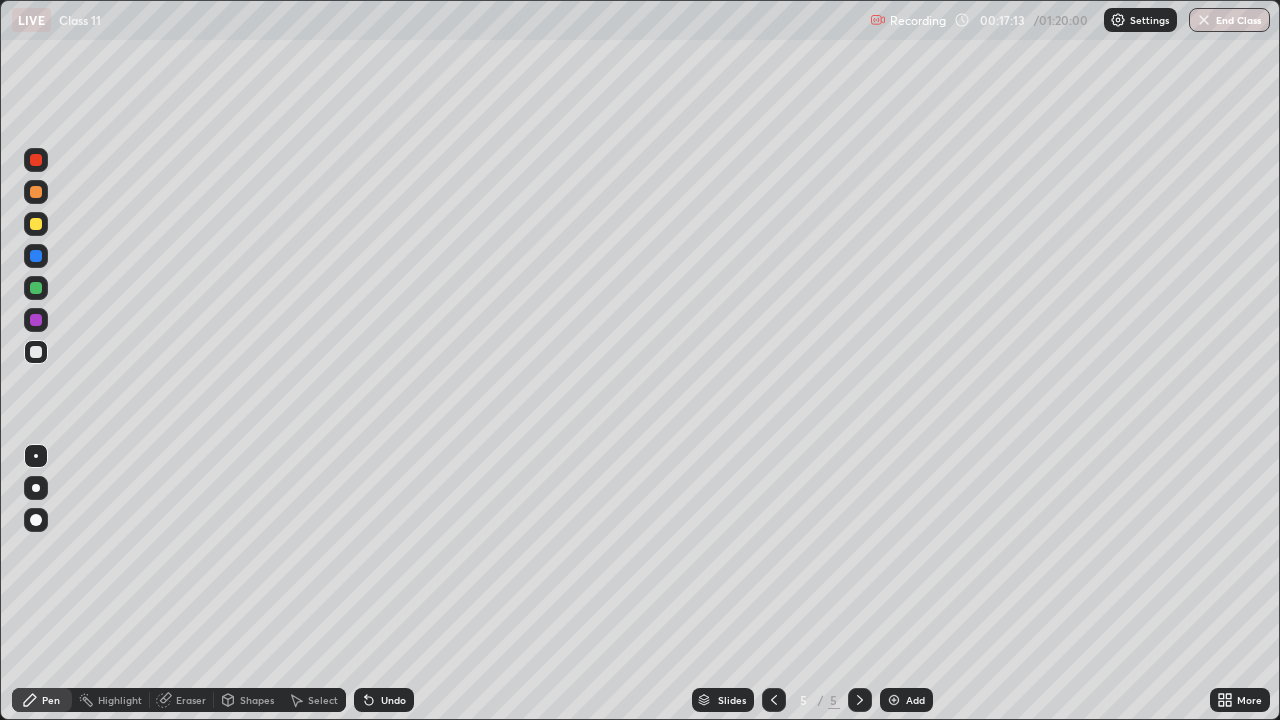 click at bounding box center [36, 224] 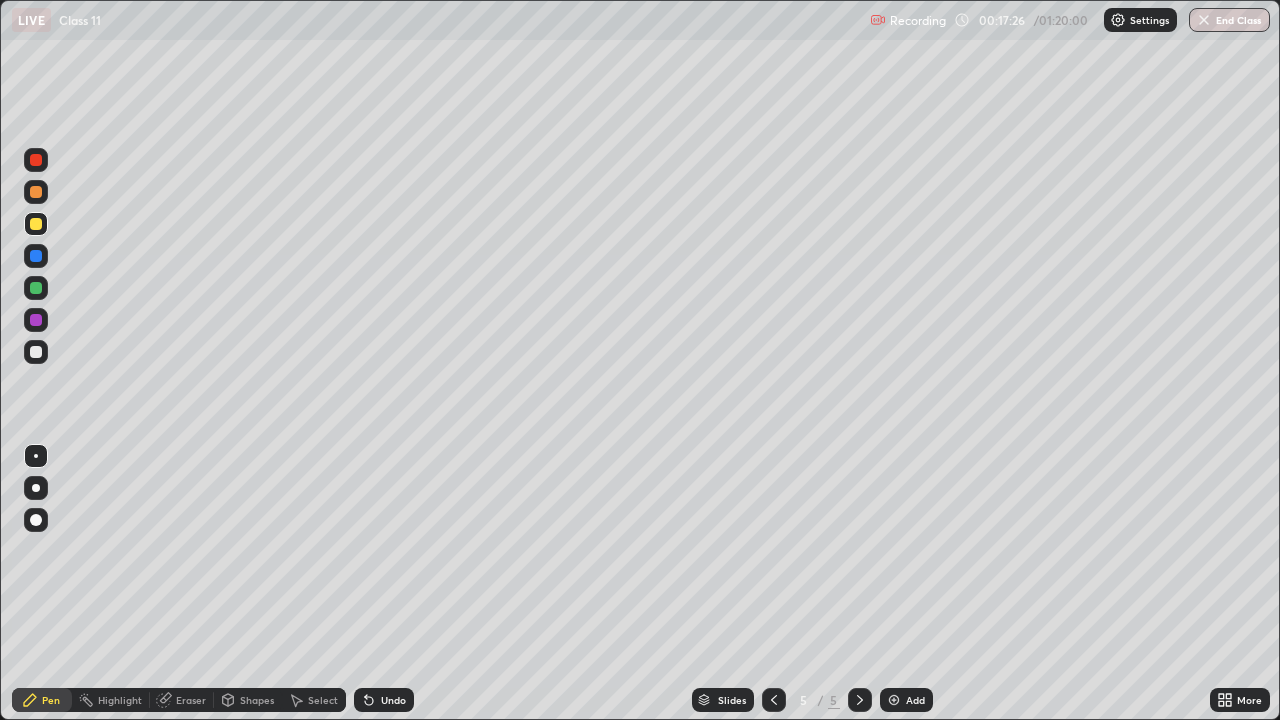 click at bounding box center [36, 288] 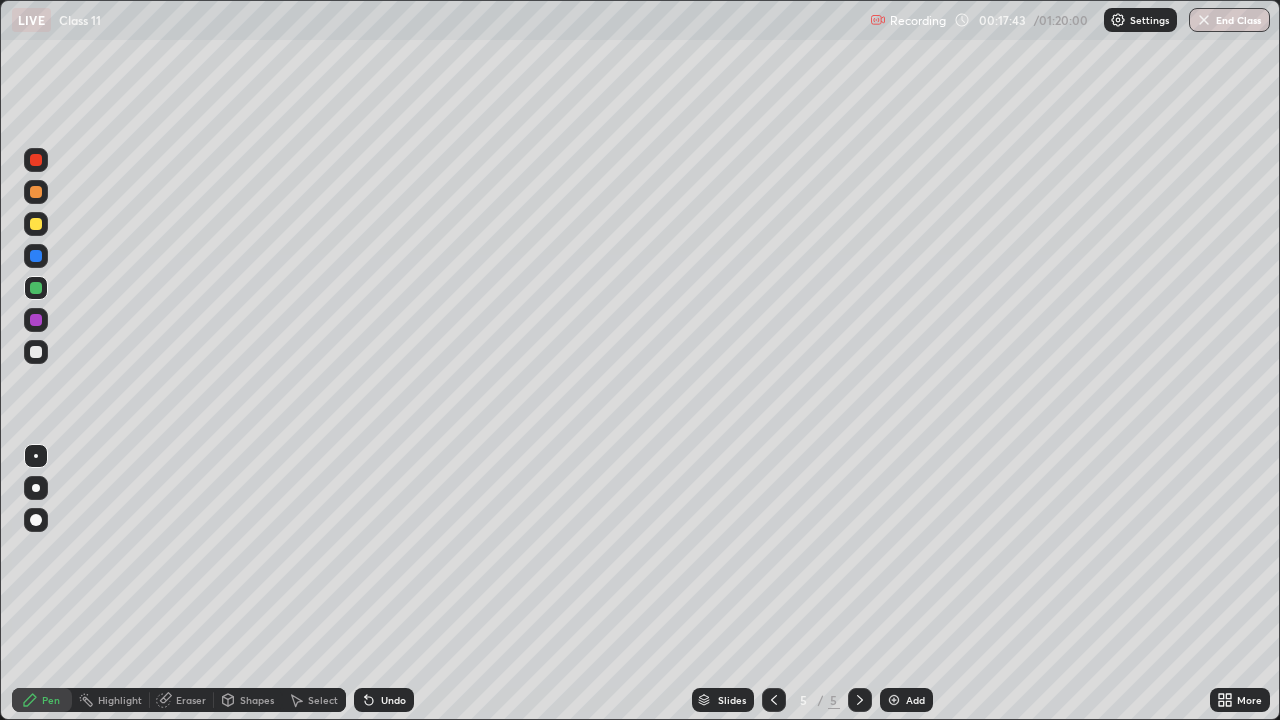 click on "Eraser" at bounding box center (191, 700) 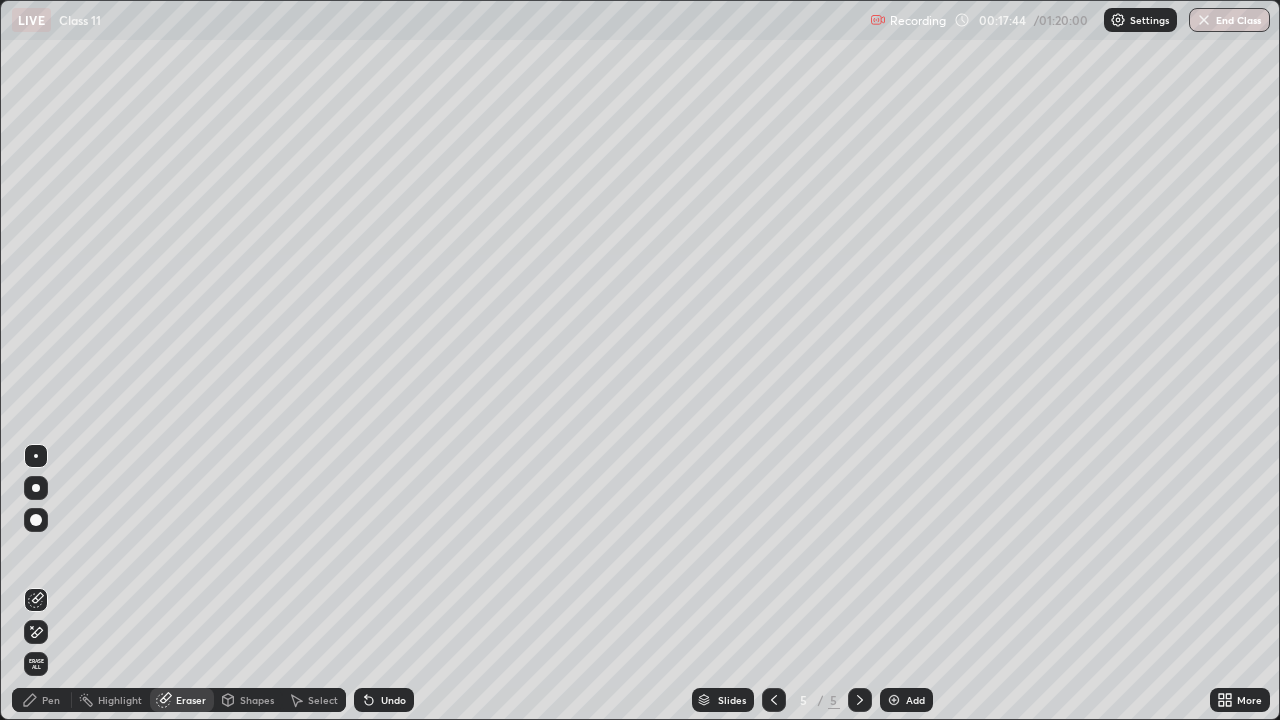 click on "Pen" at bounding box center [51, 700] 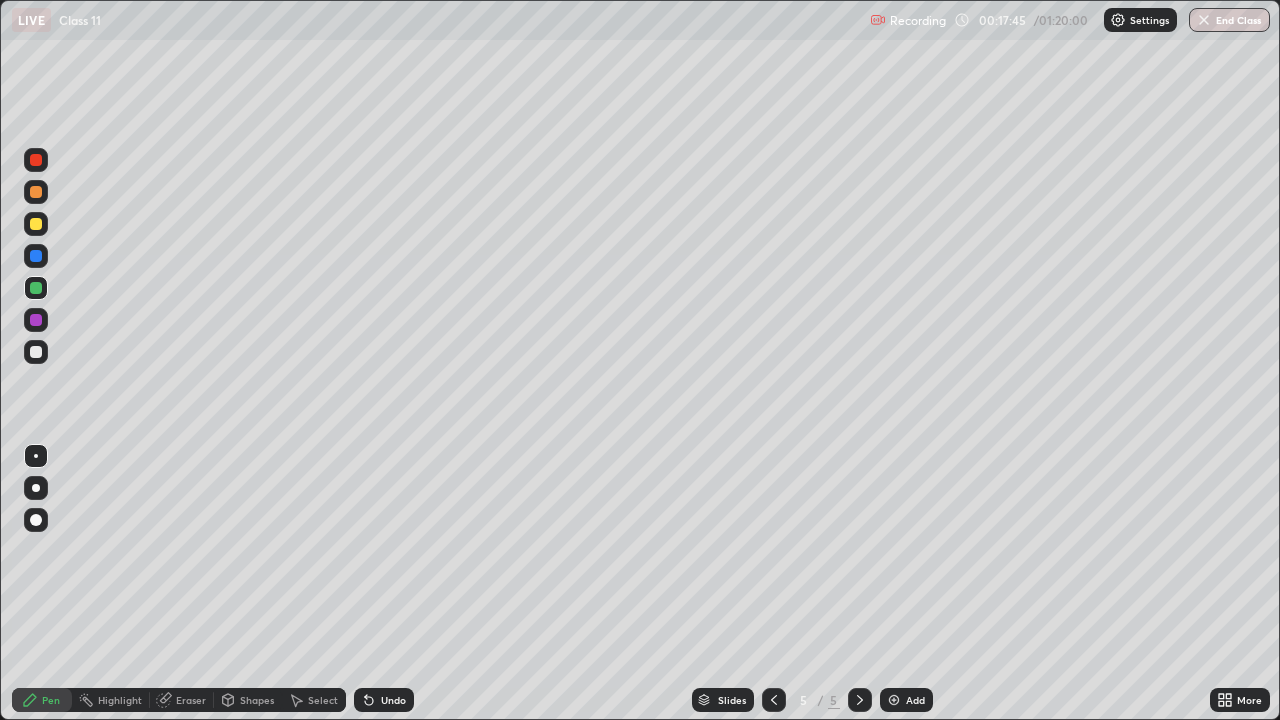 click on "Pen" at bounding box center [51, 700] 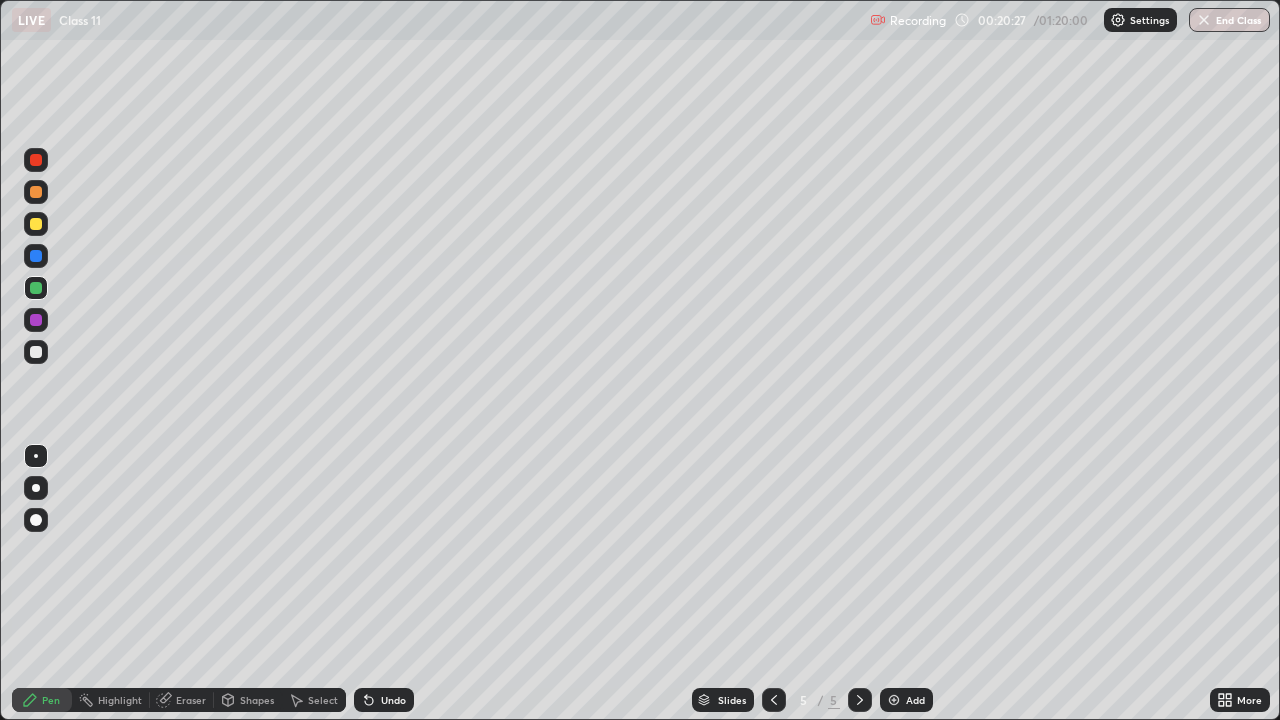 click on "Add" at bounding box center (915, 700) 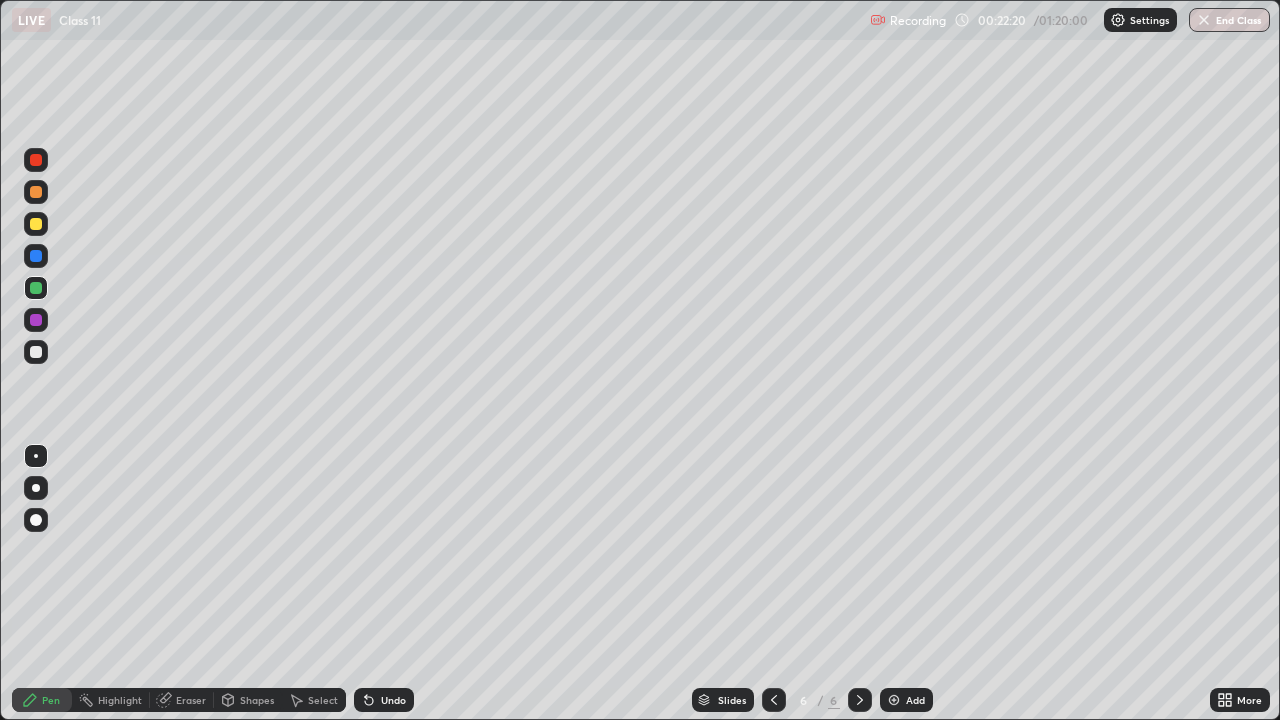 click at bounding box center (36, 224) 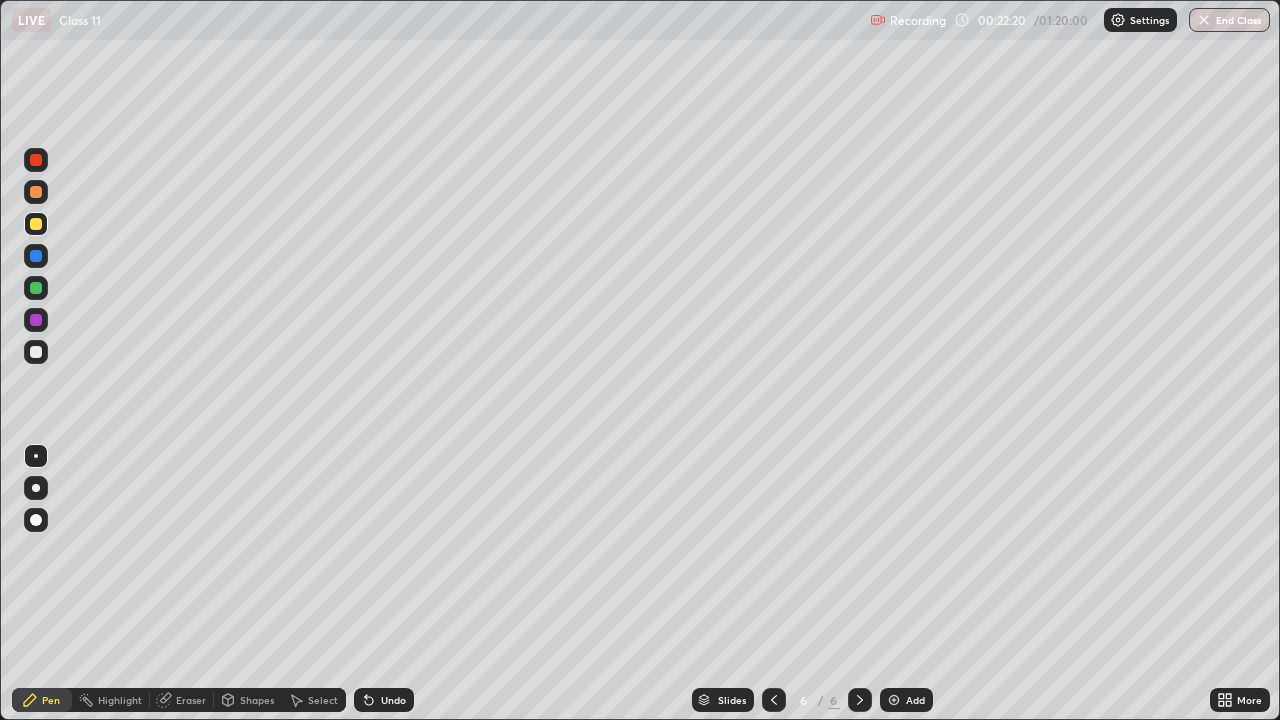 click at bounding box center (36, 224) 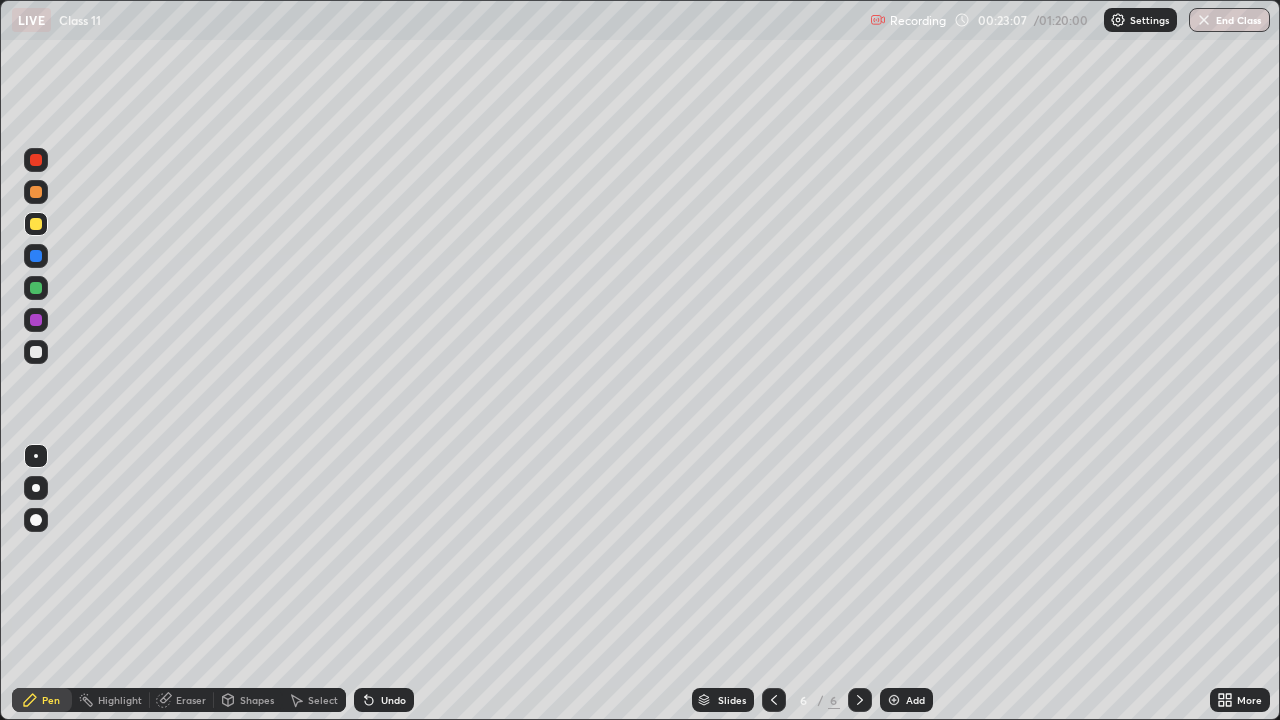 click at bounding box center (36, 352) 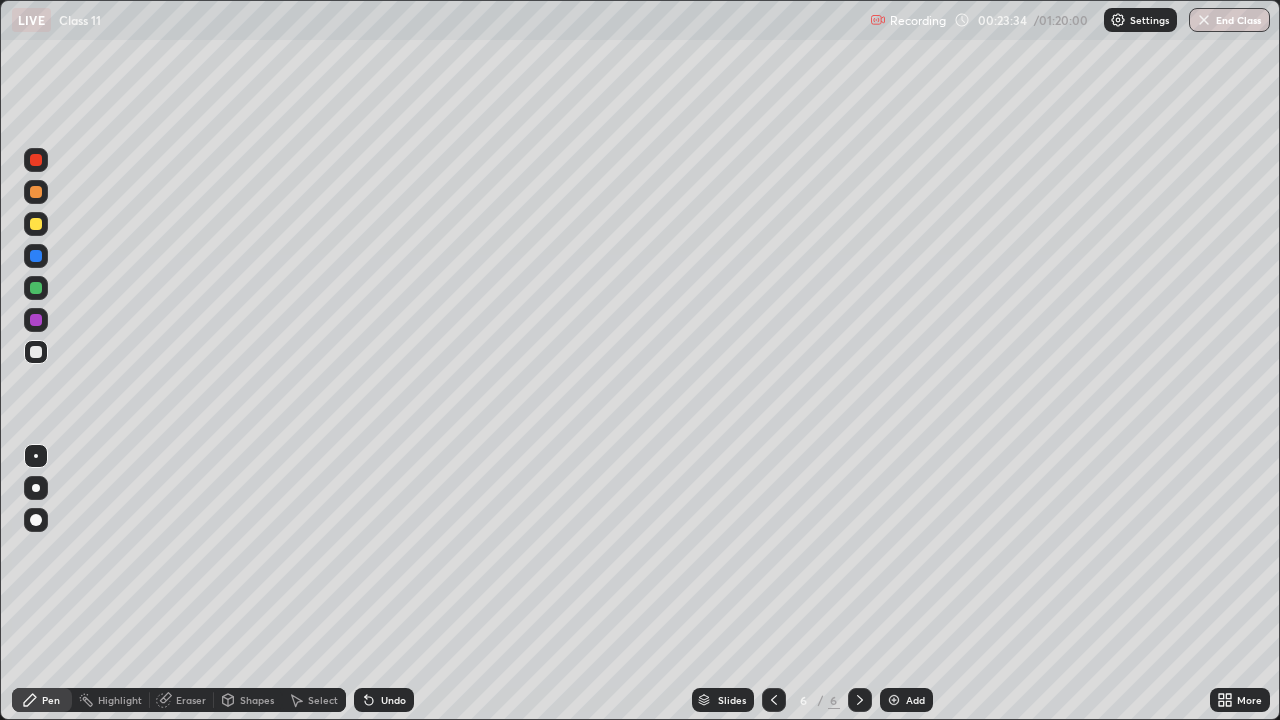 click at bounding box center (36, 288) 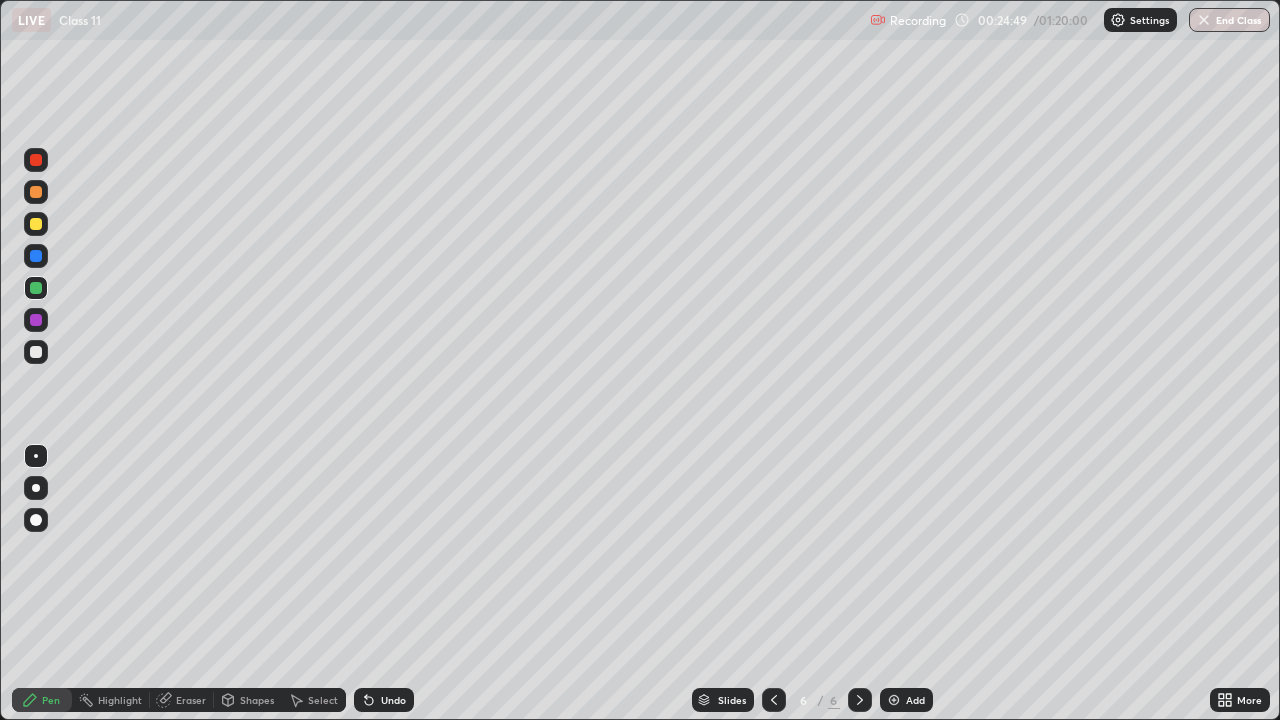 click on "Add" at bounding box center (915, 700) 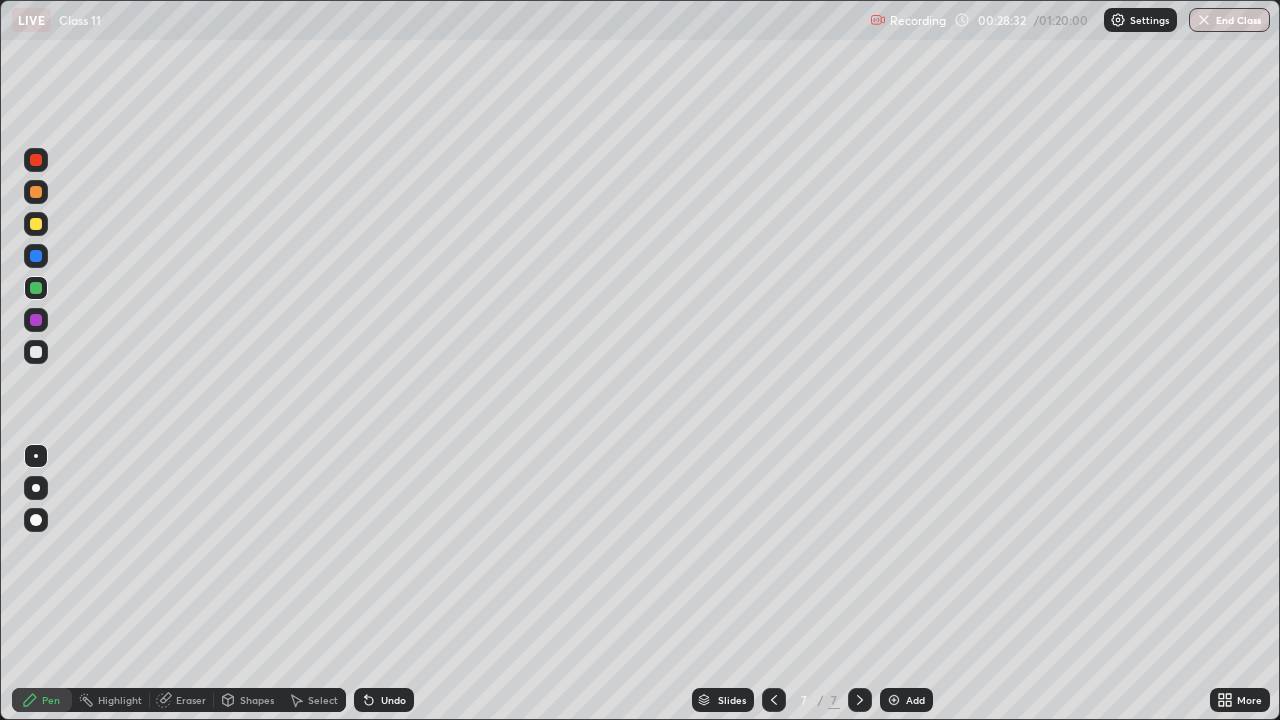 click at bounding box center [36, 224] 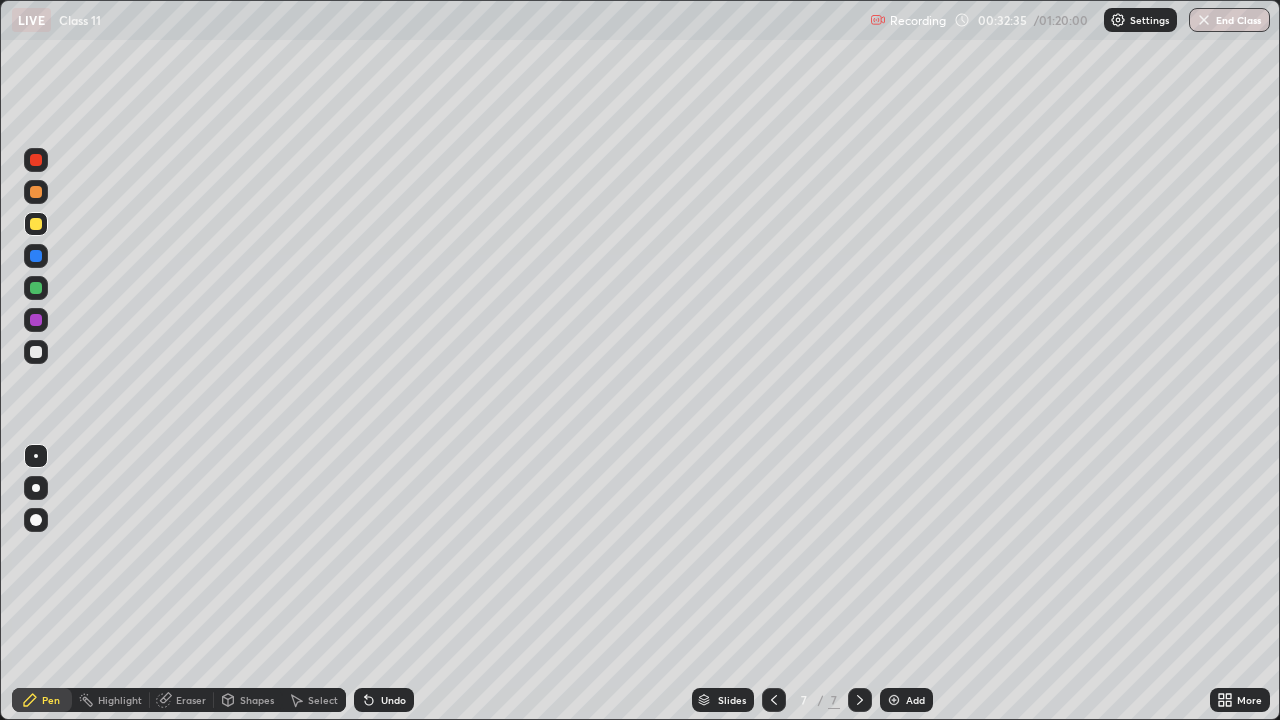 click on "Add" at bounding box center (915, 700) 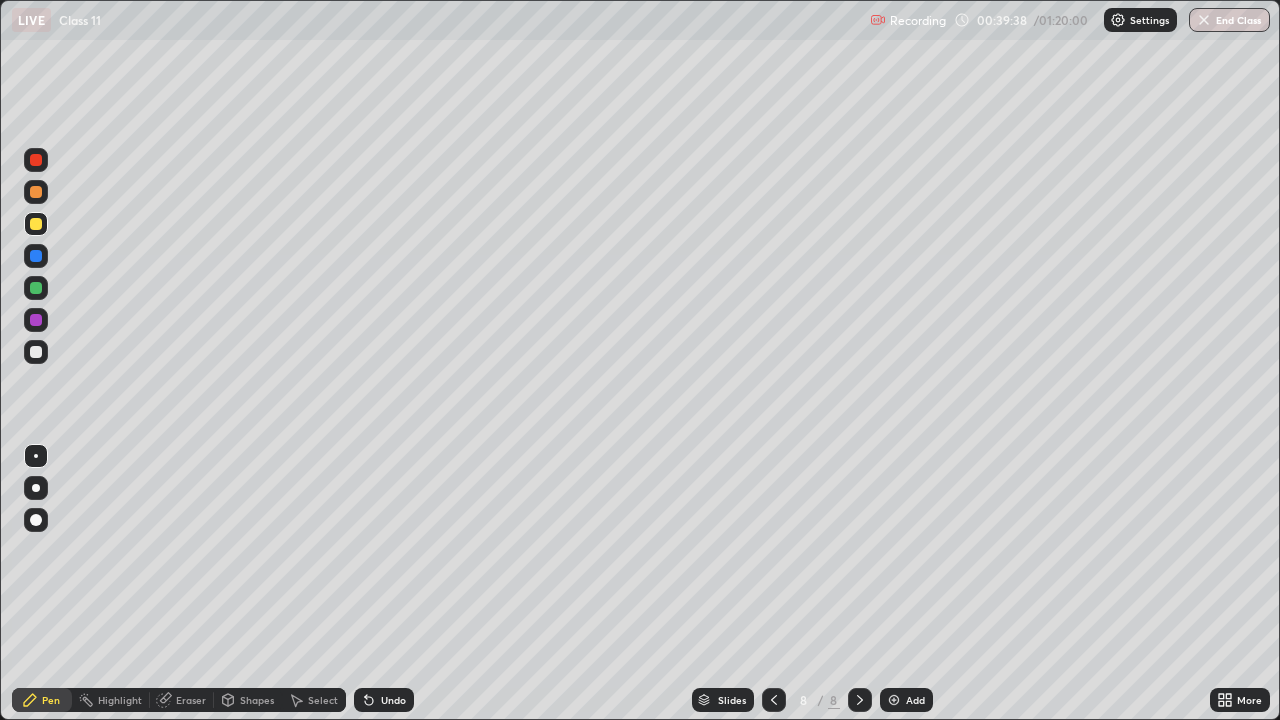 click at bounding box center (36, 352) 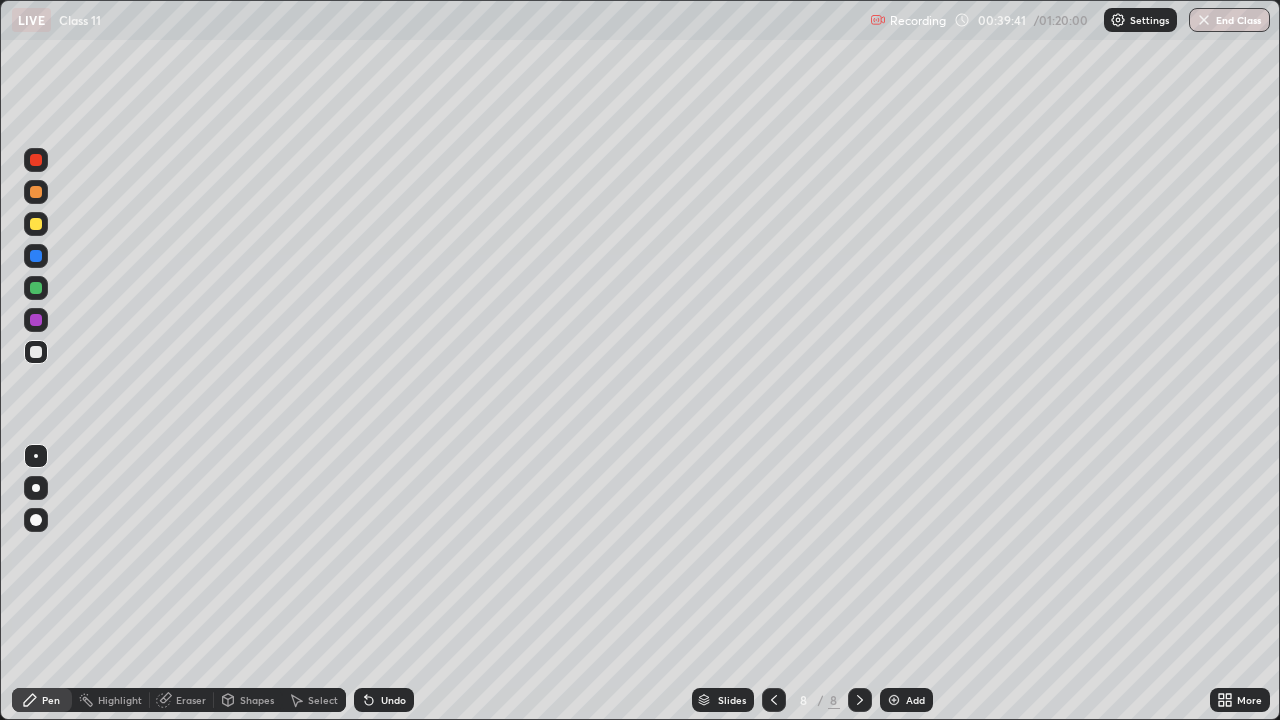 click at bounding box center (36, 192) 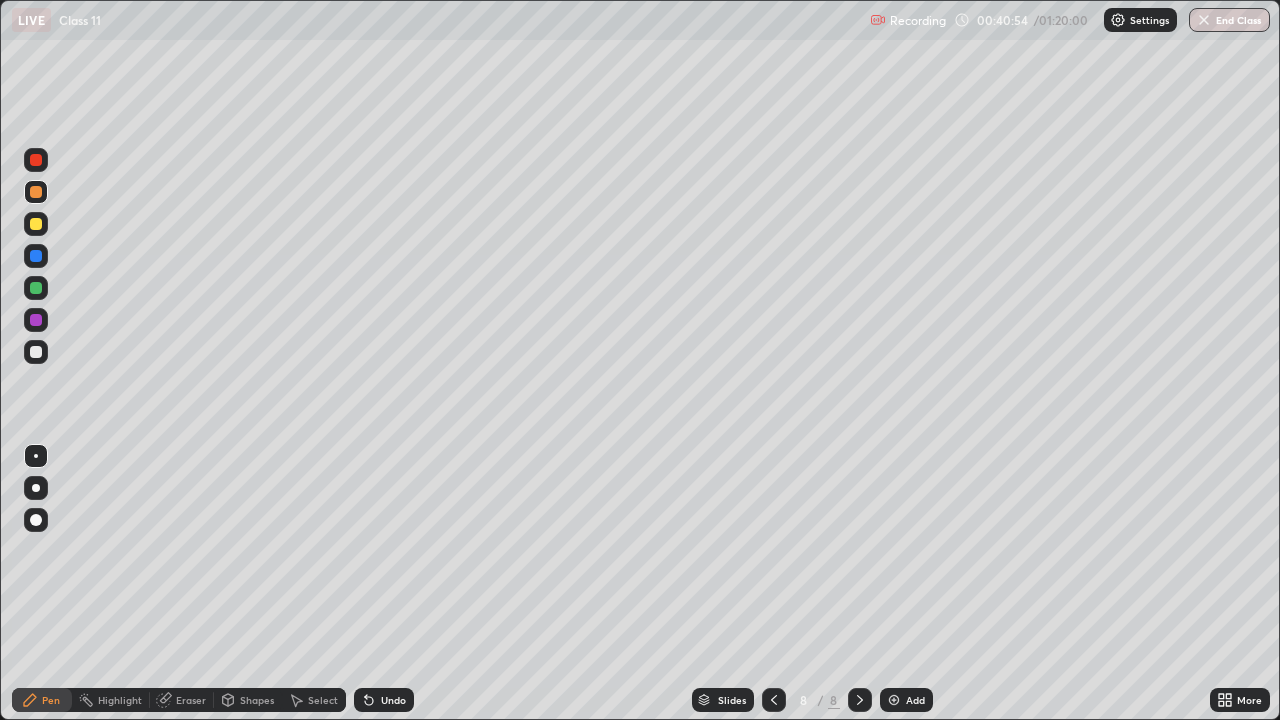 click at bounding box center [36, 224] 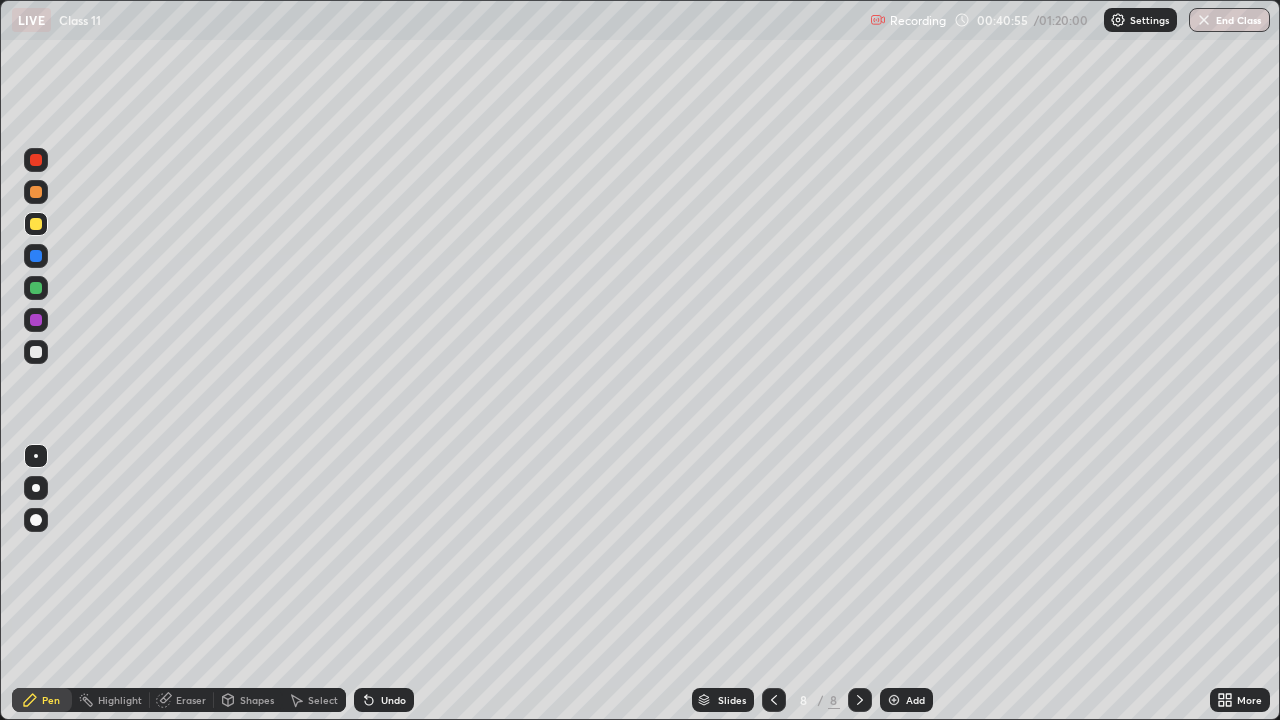 click at bounding box center (36, 352) 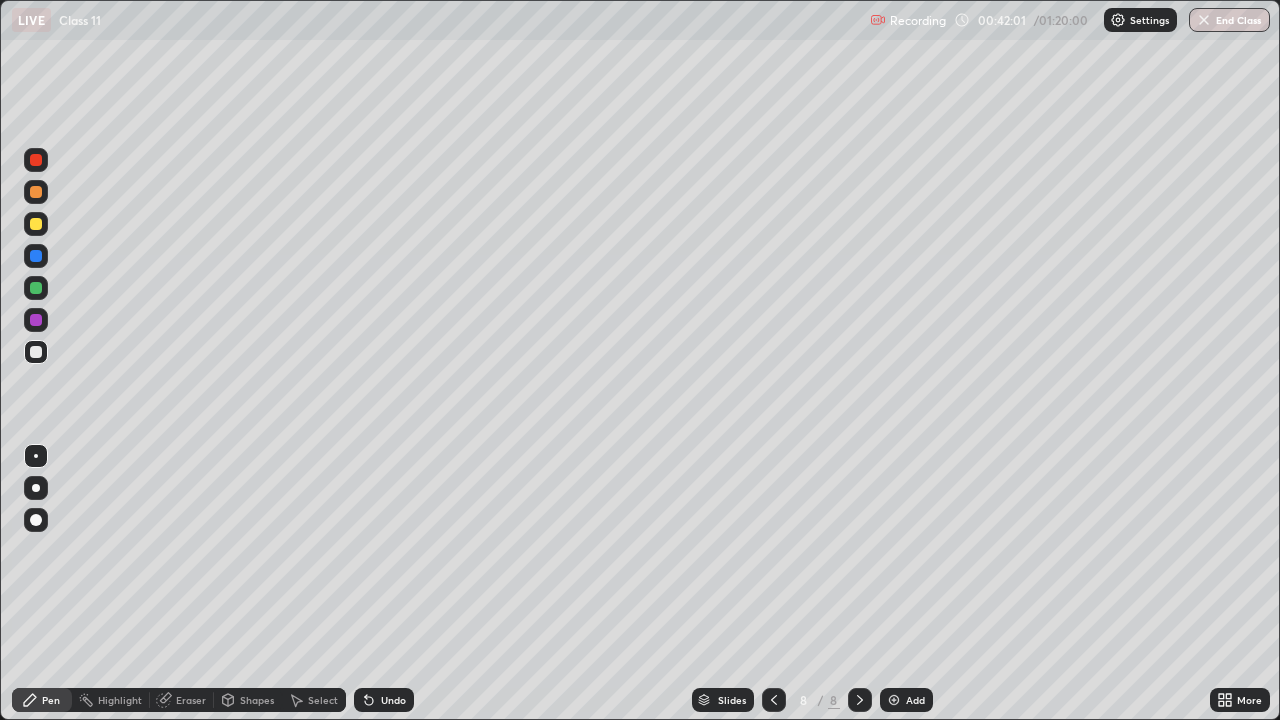 click on "Add" at bounding box center (915, 700) 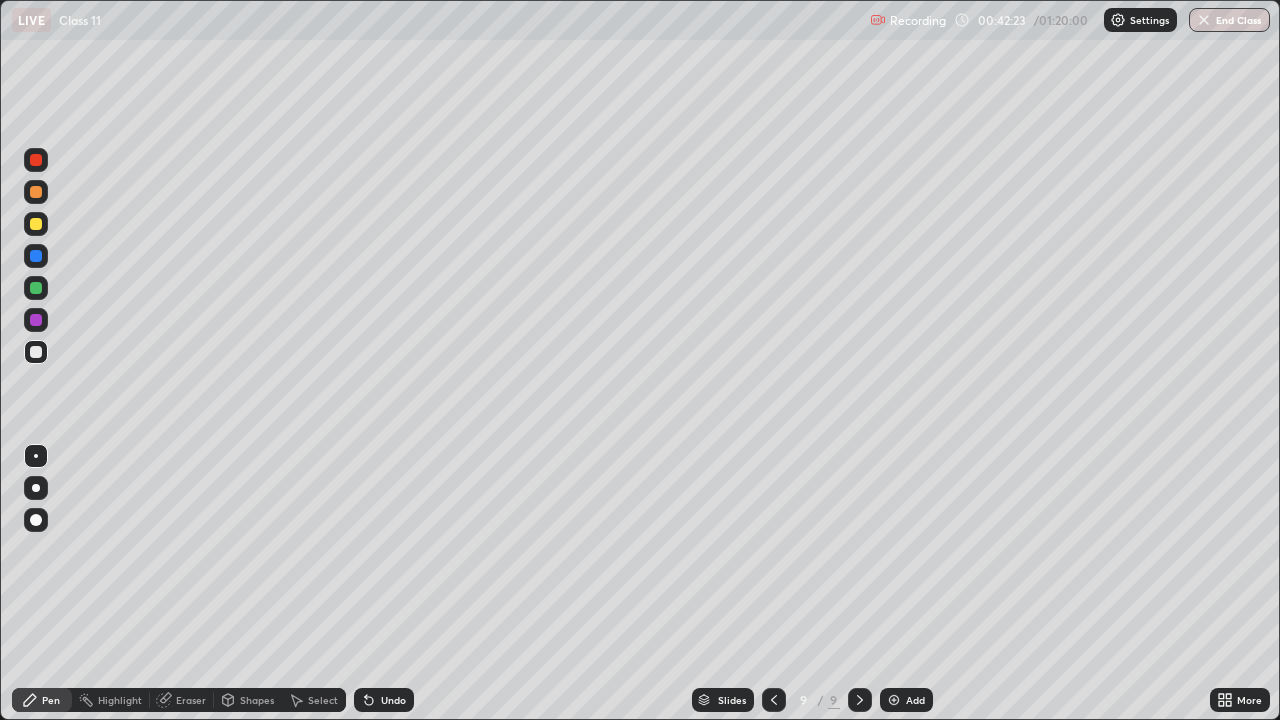 click 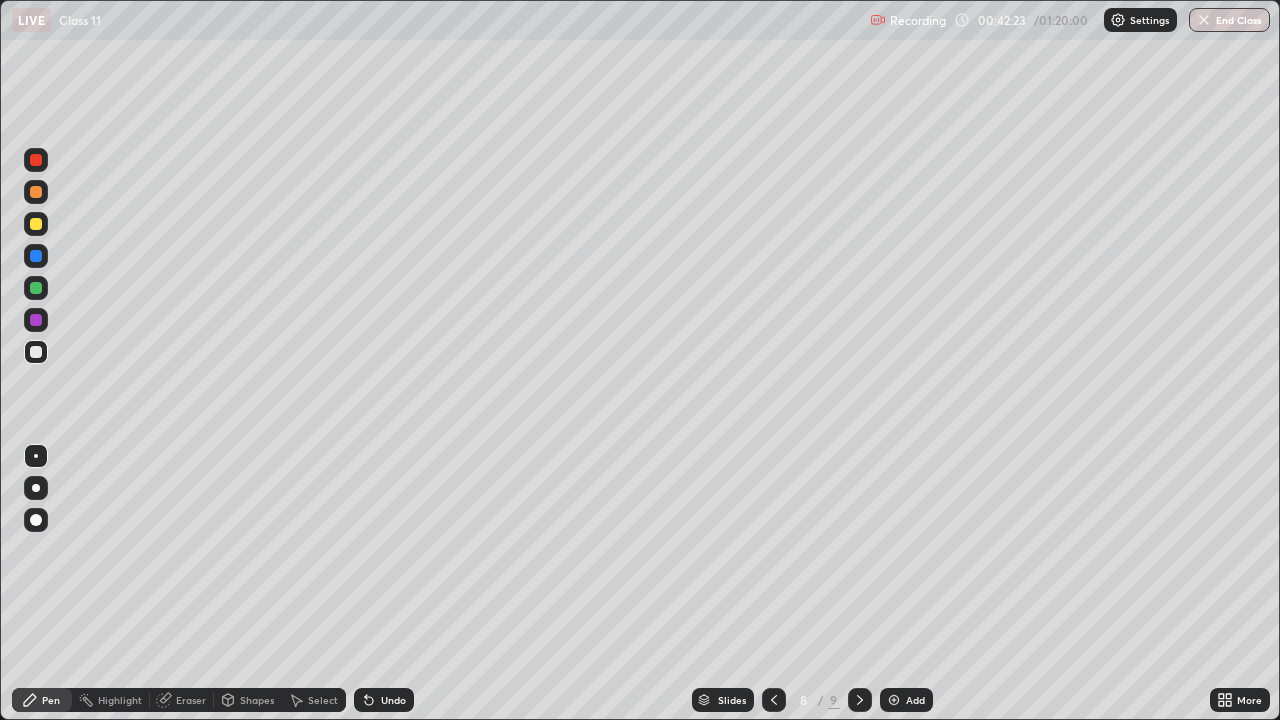 click 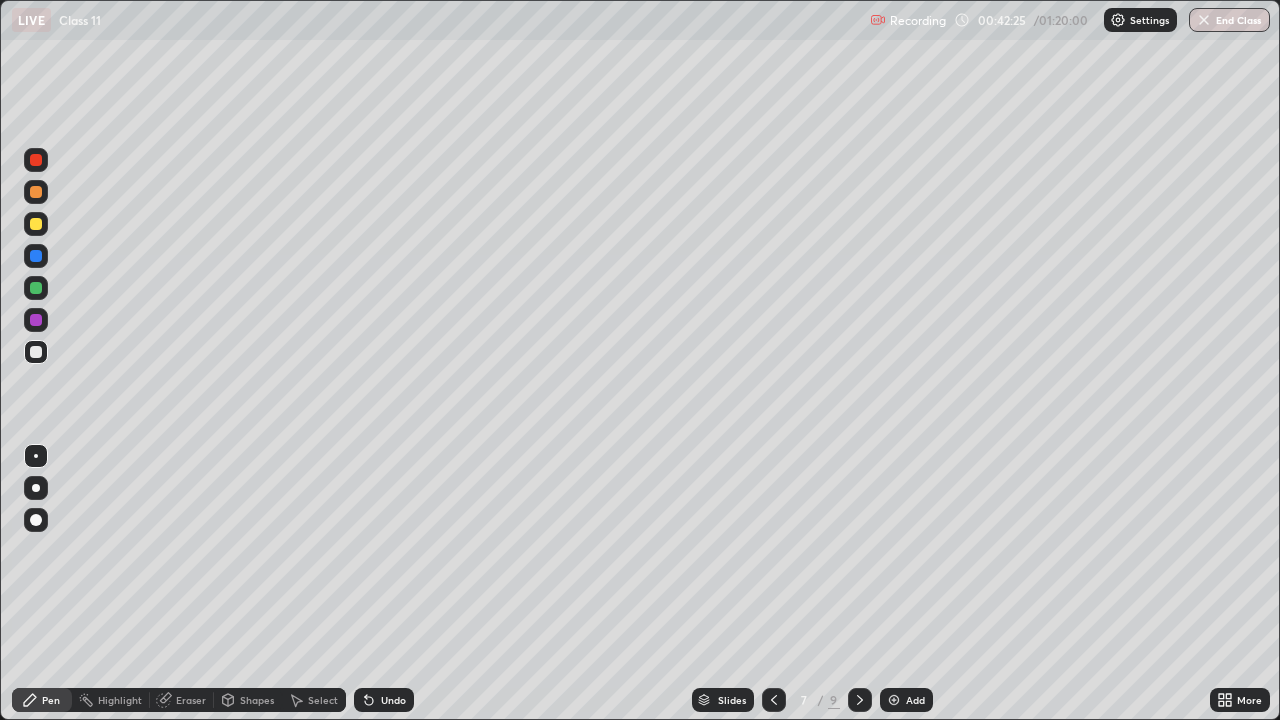 click 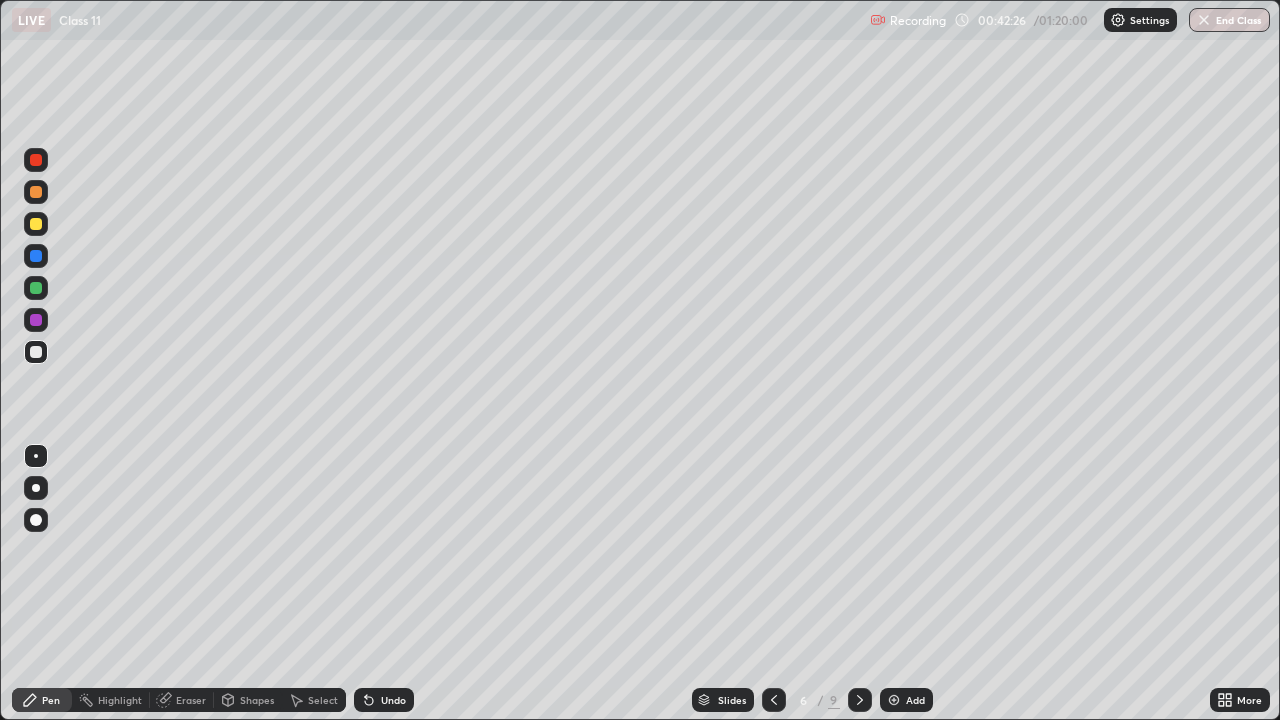 click at bounding box center [774, 700] 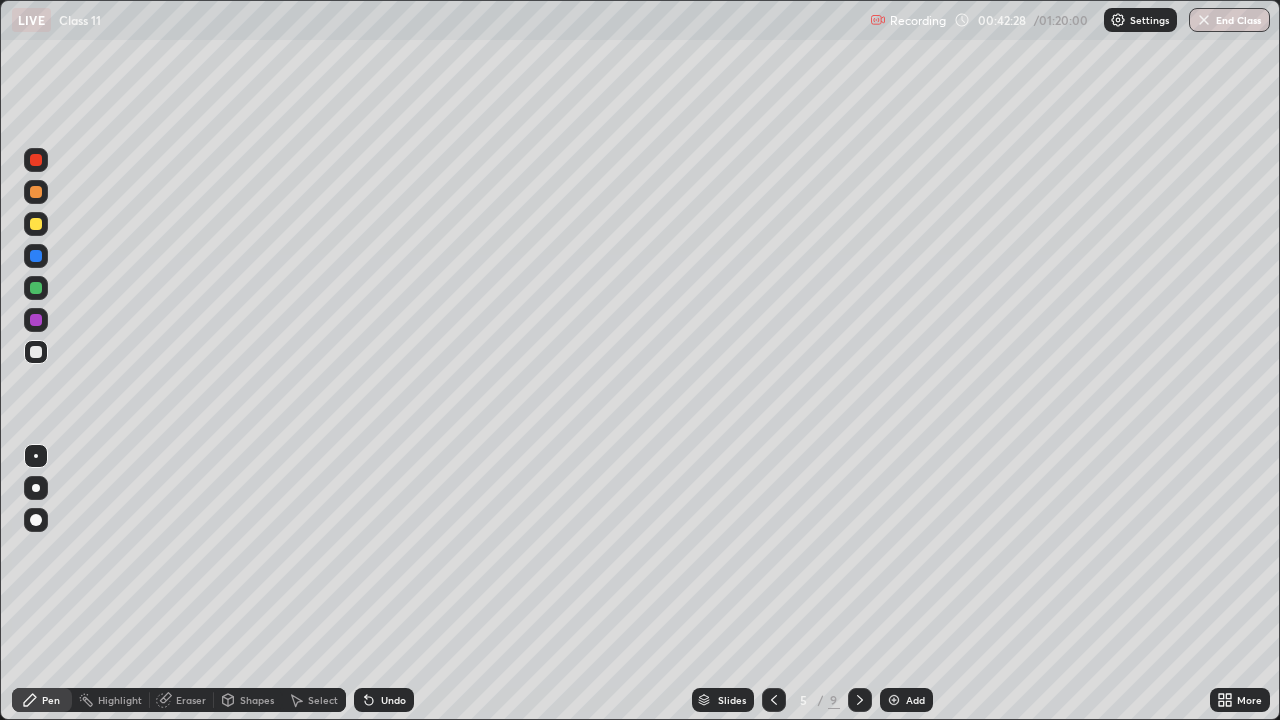 click 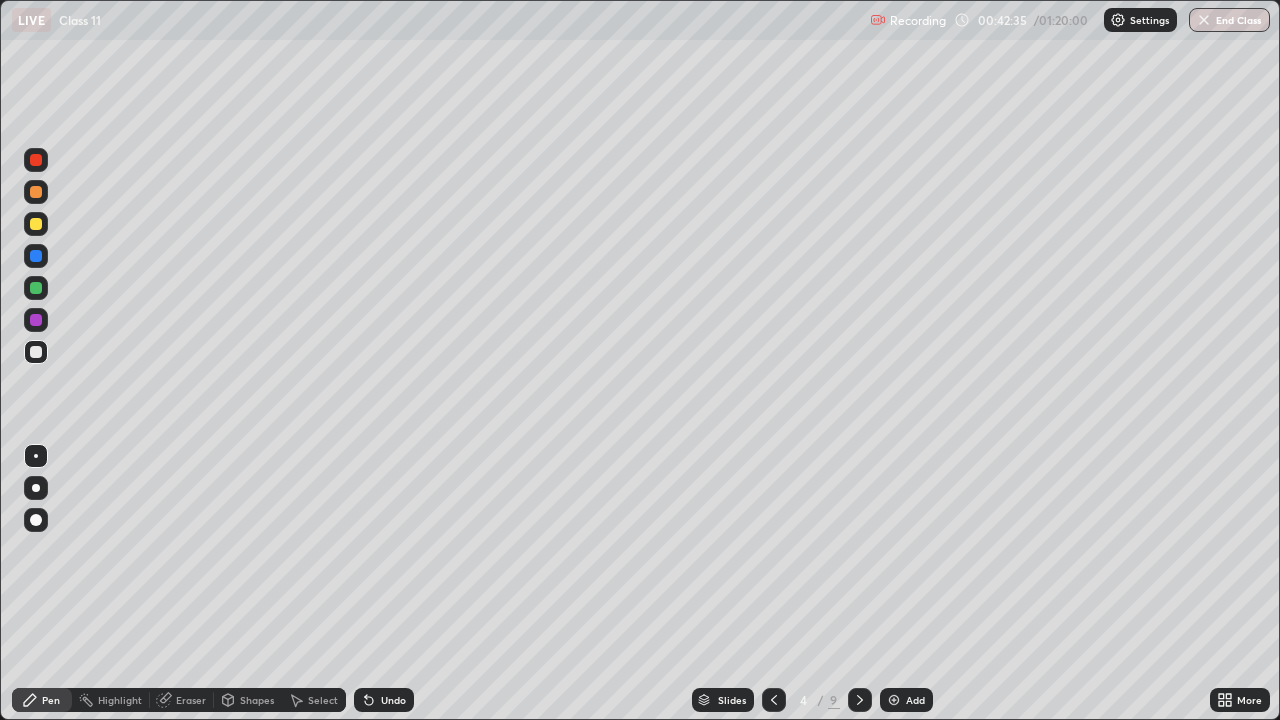 click 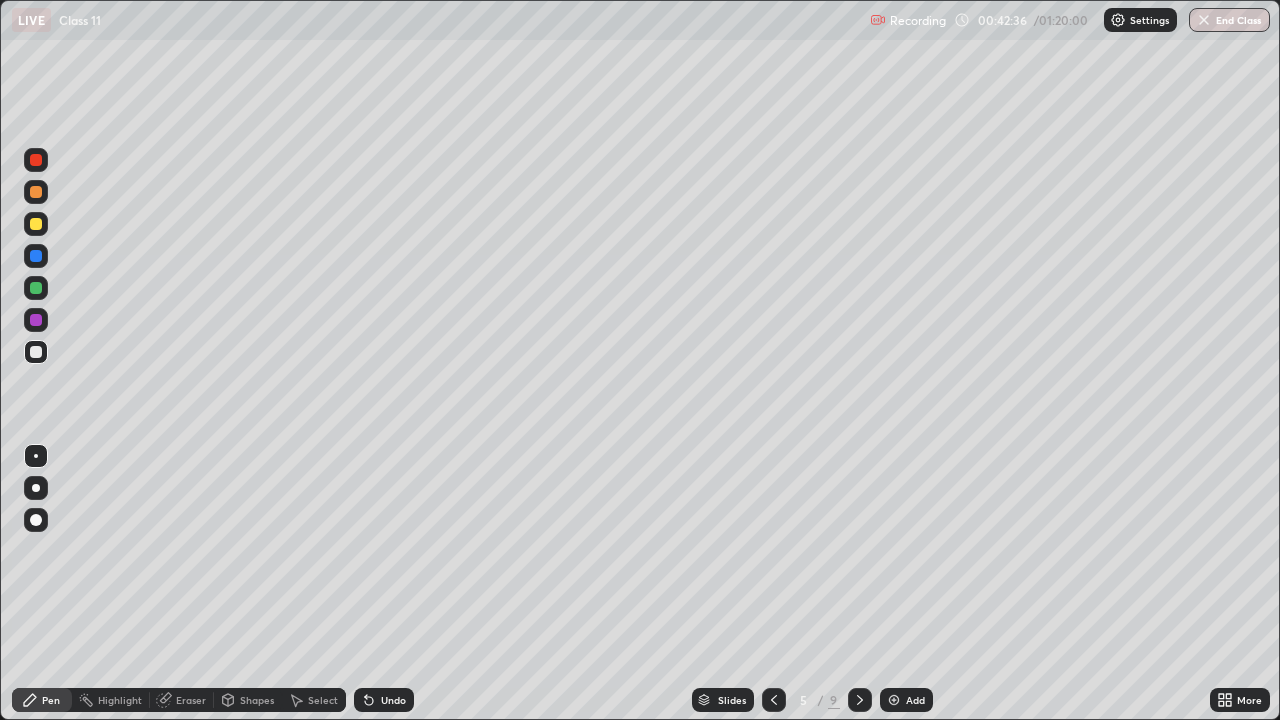click 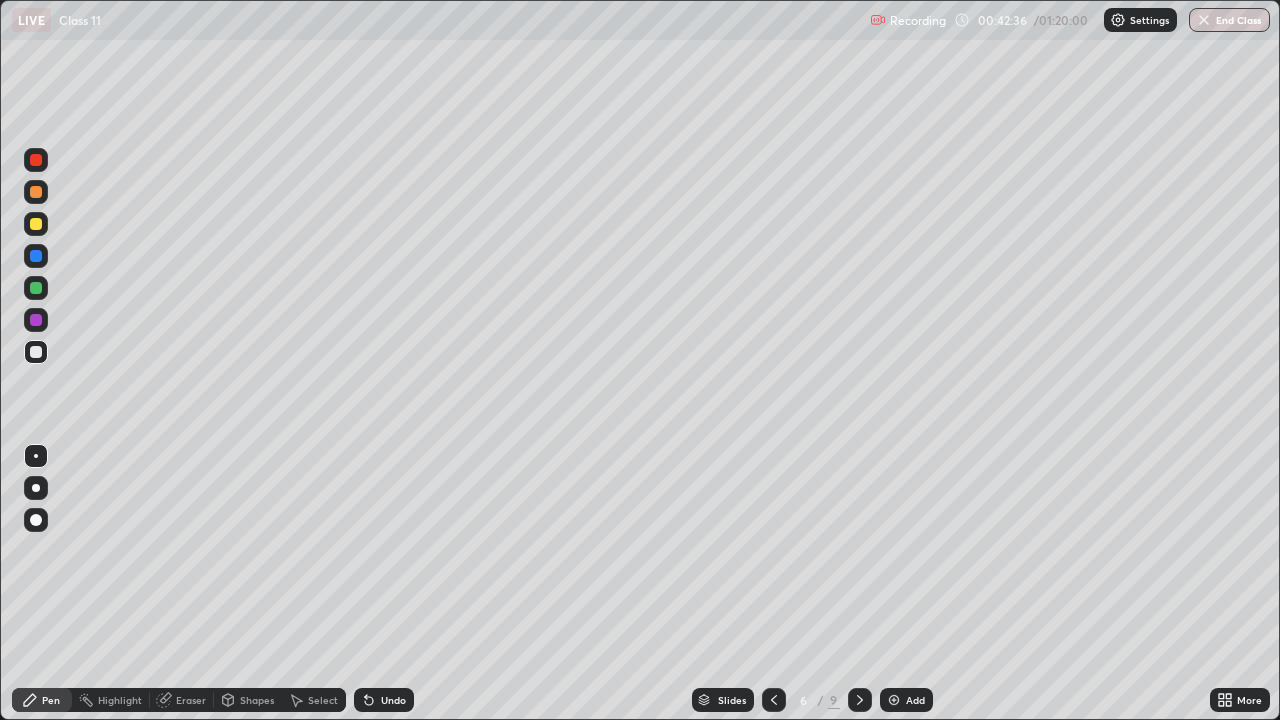 click 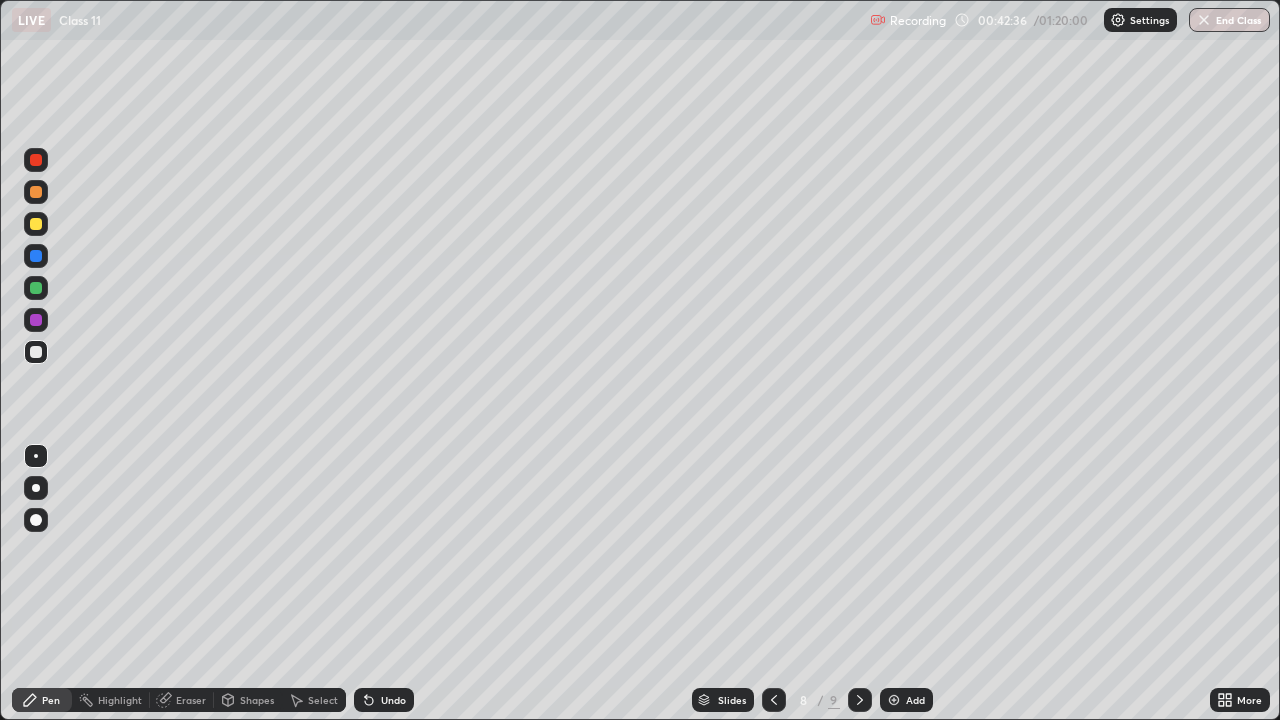 click 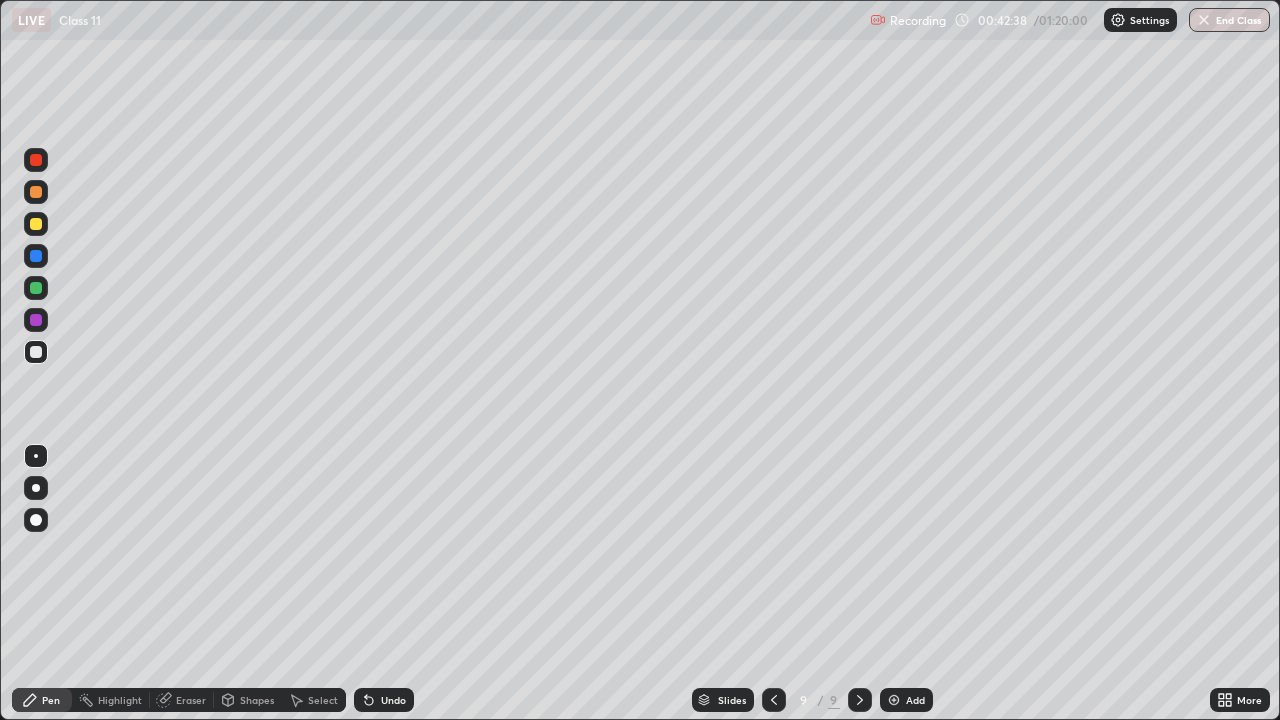 click at bounding box center [36, 224] 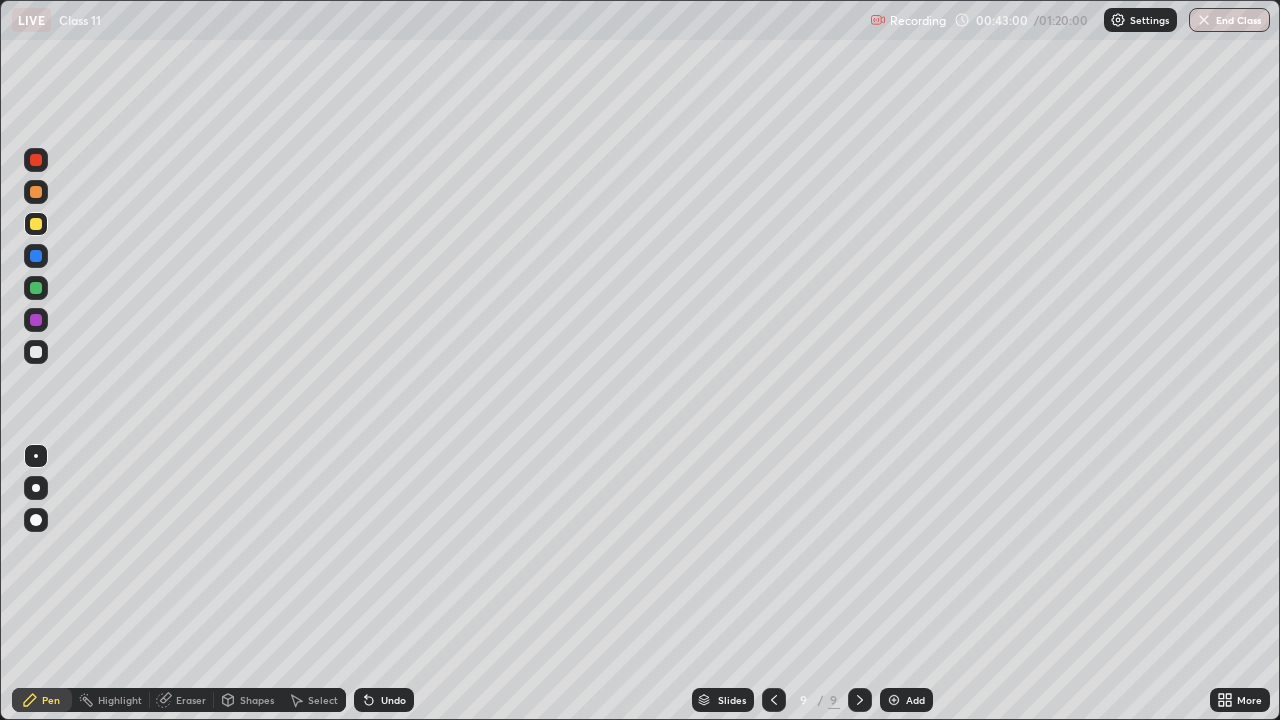 click at bounding box center (36, 288) 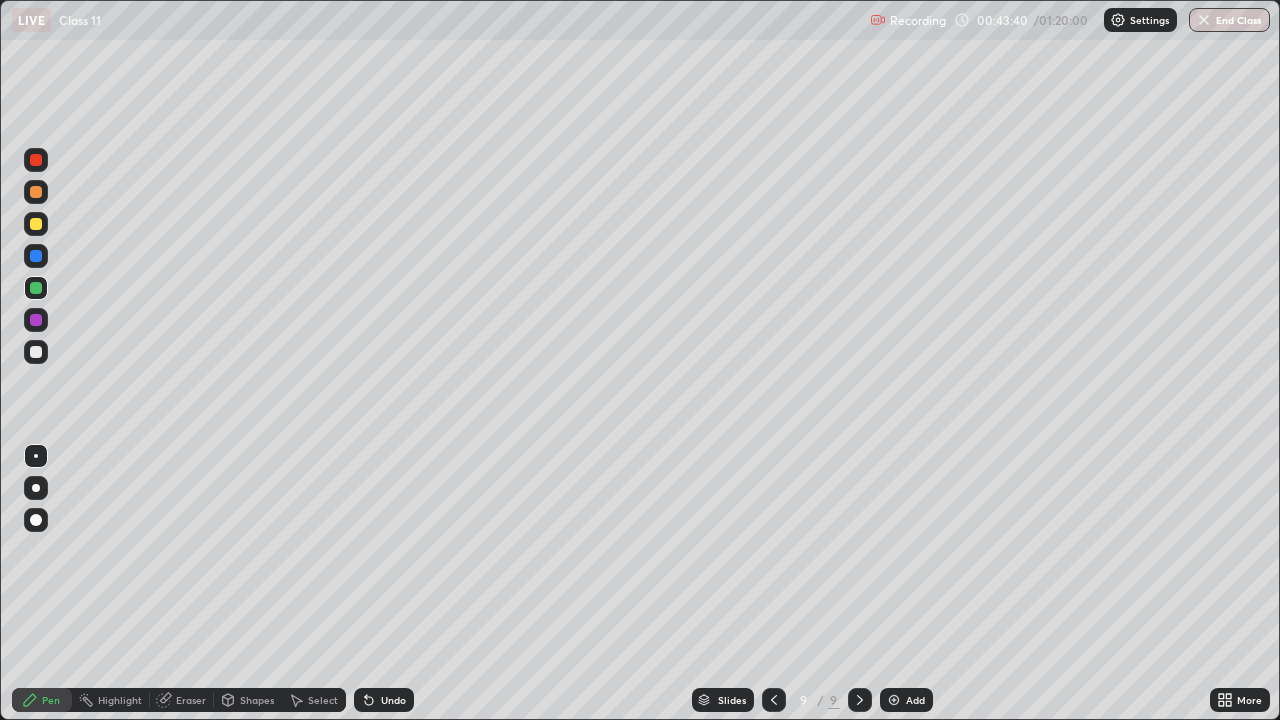 click at bounding box center [36, 352] 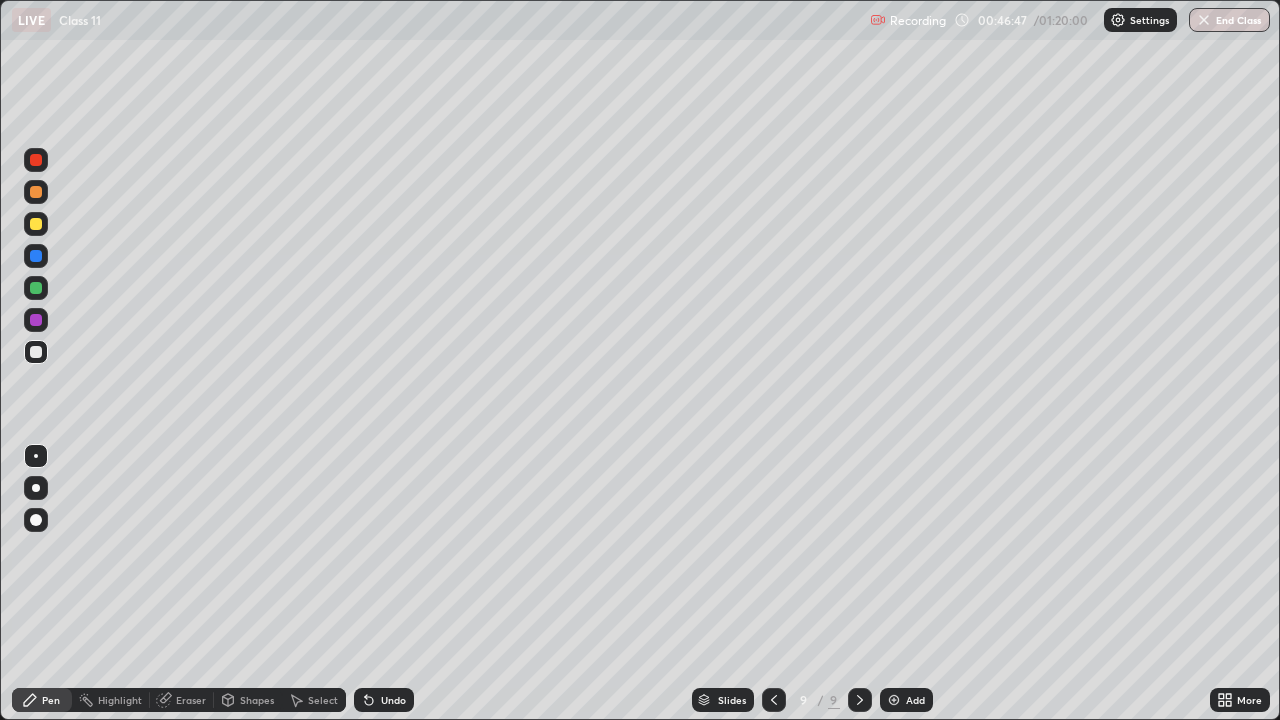 click on "Add" at bounding box center (915, 700) 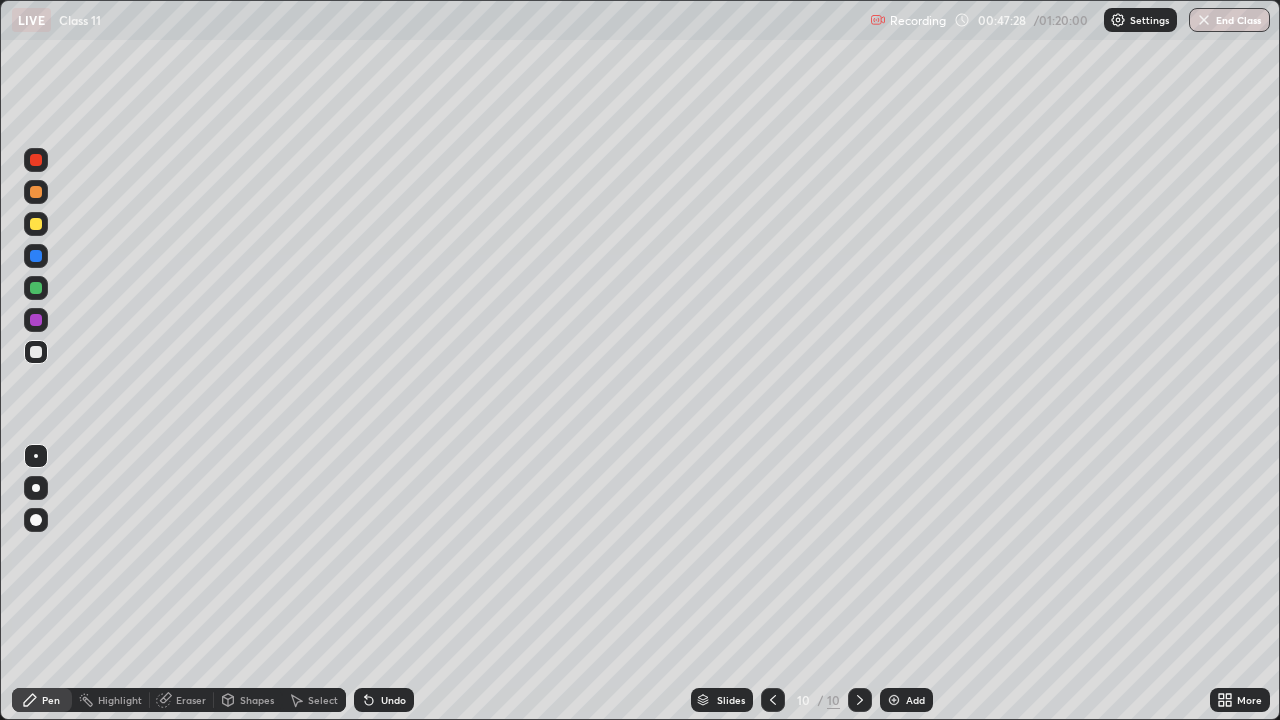 click at bounding box center (36, 224) 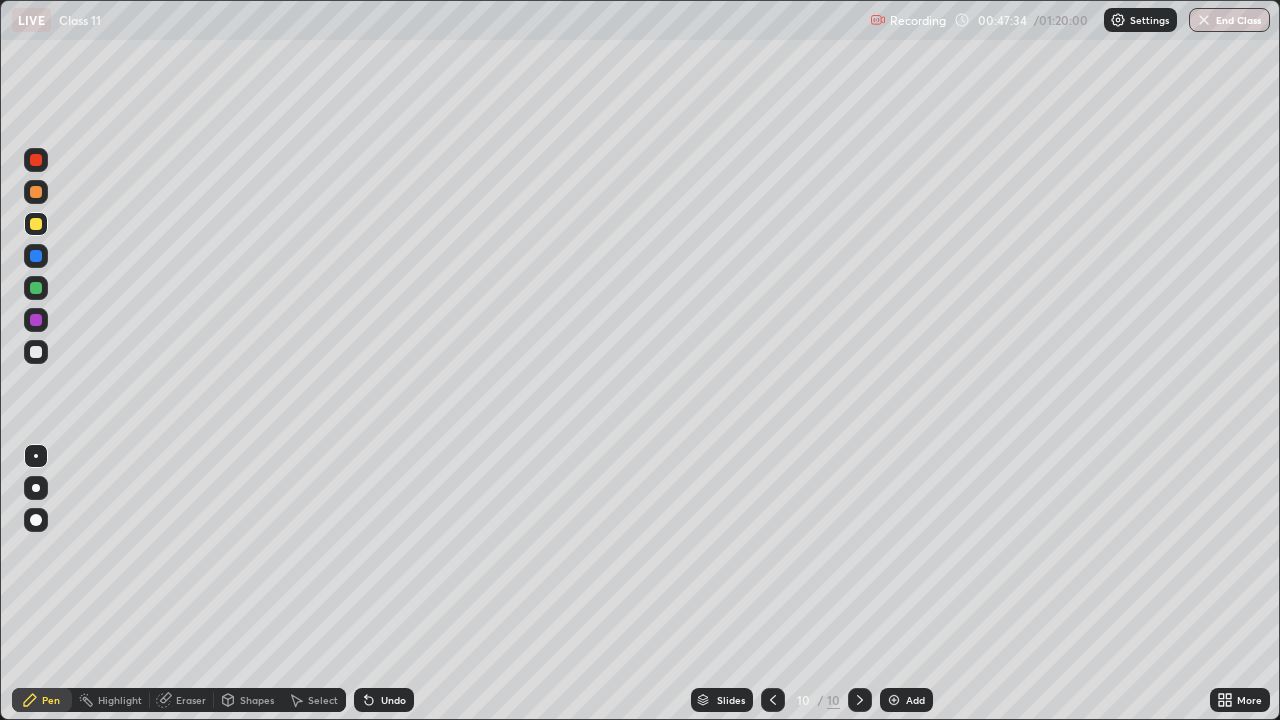 click on "Undo" at bounding box center [384, 700] 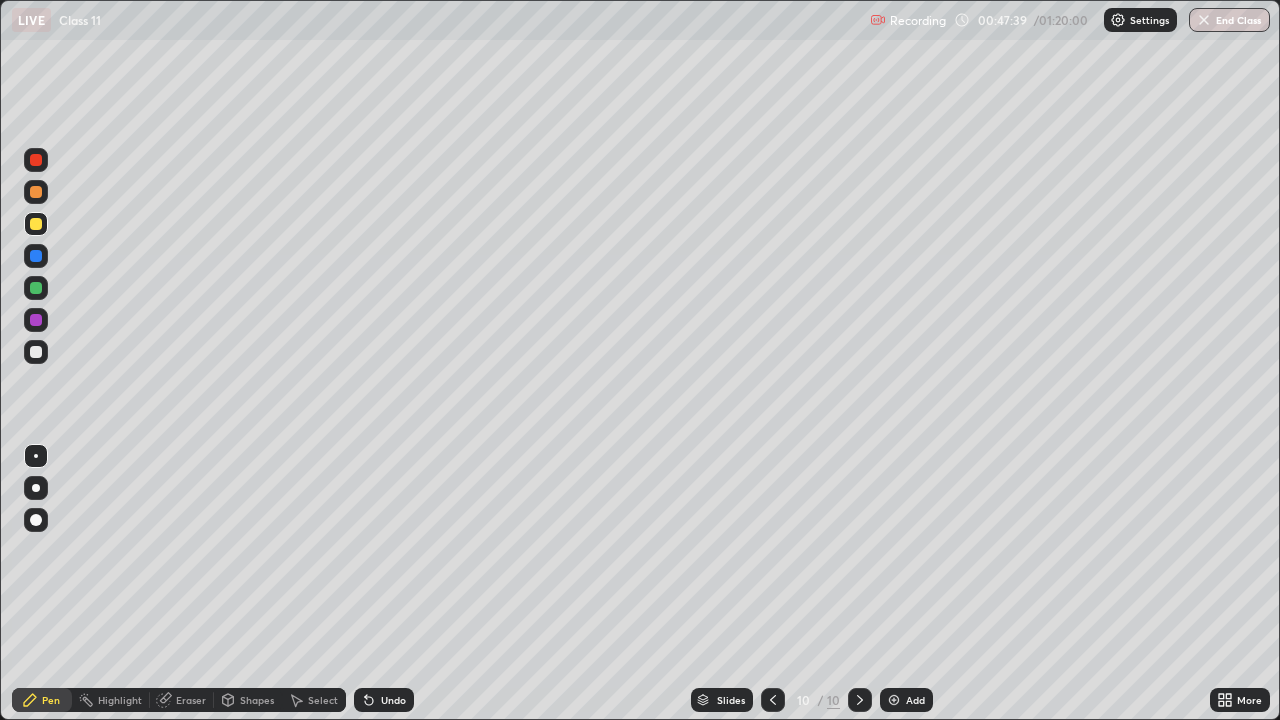 click on "Undo" at bounding box center [384, 700] 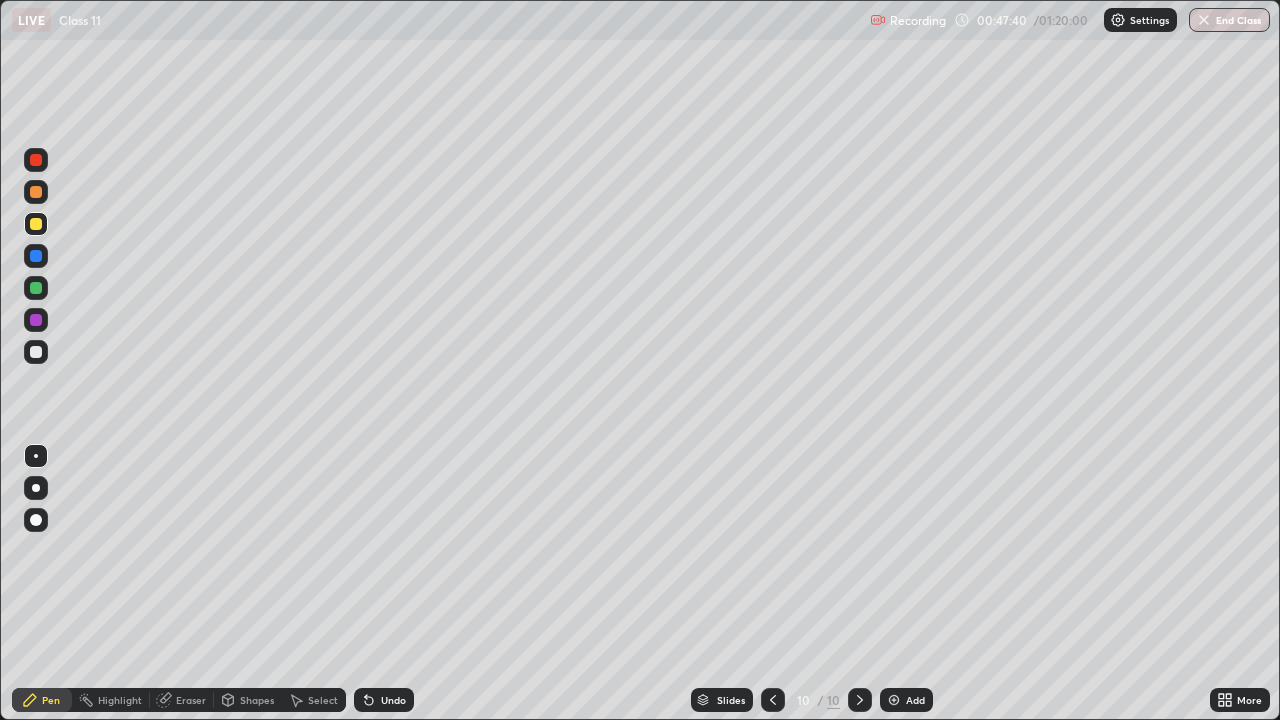 click on "Undo" at bounding box center [380, 700] 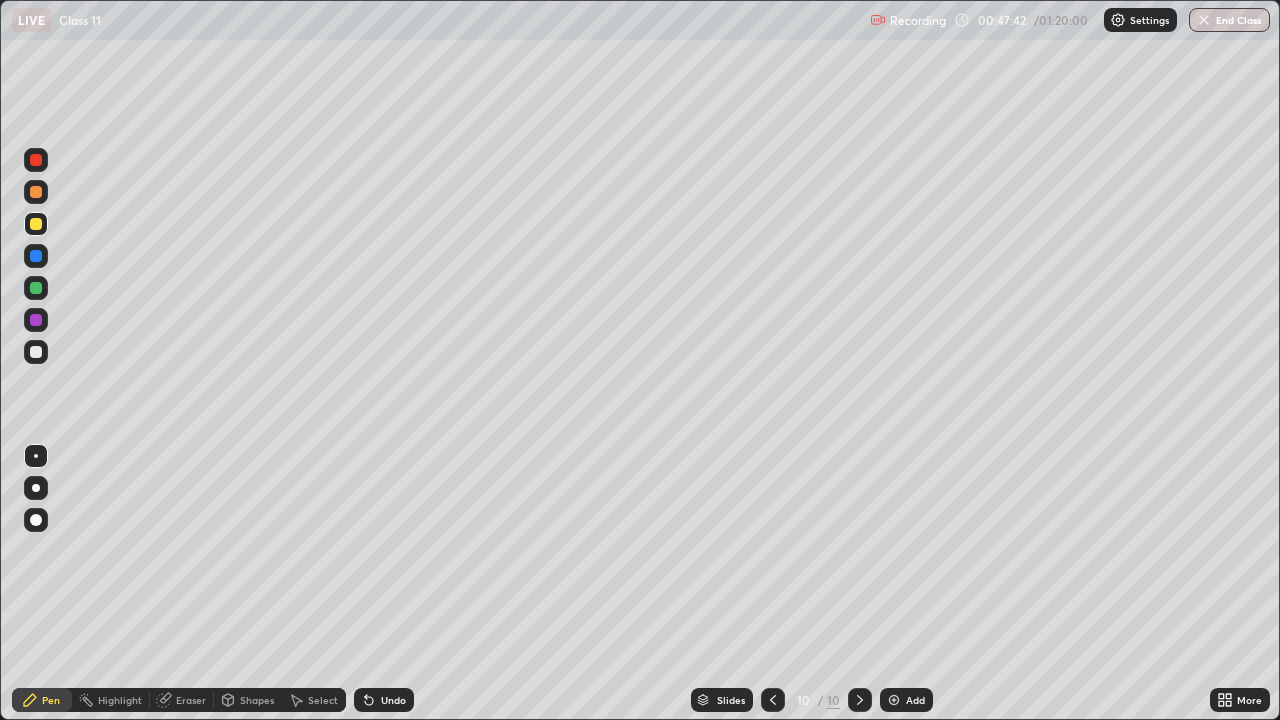click on "Undo" at bounding box center [393, 700] 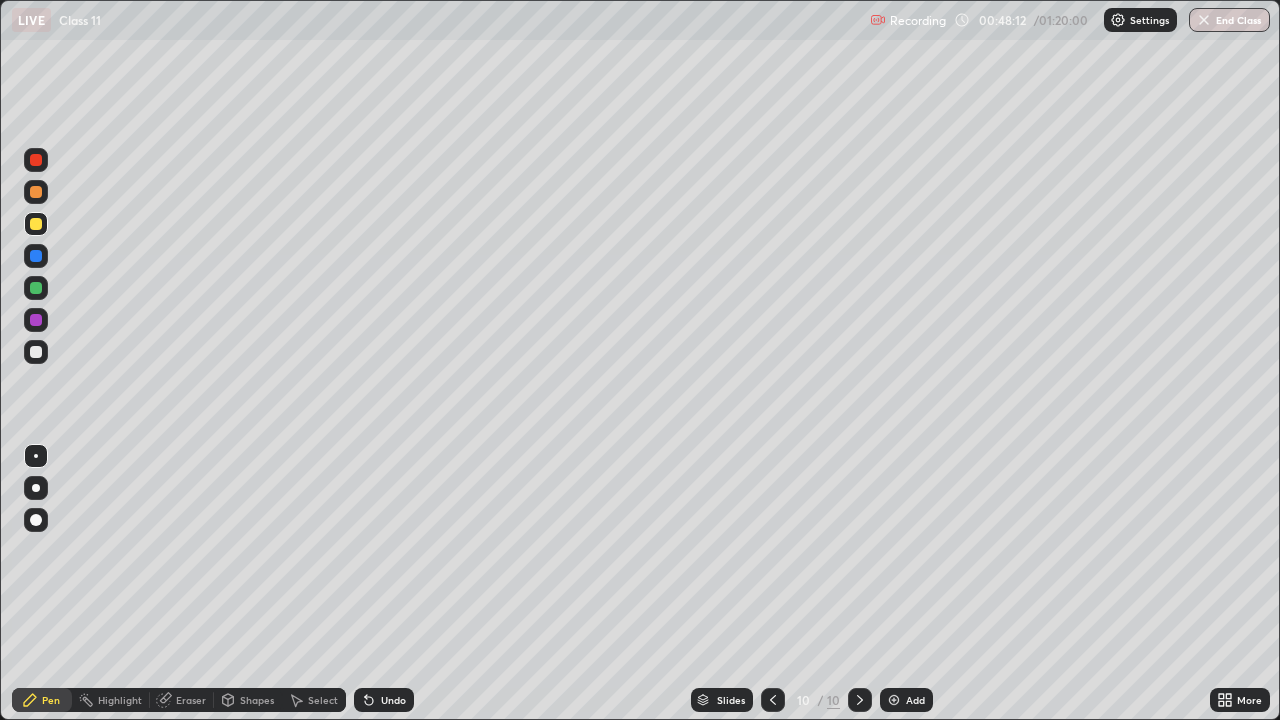 click on "Undo" at bounding box center (393, 700) 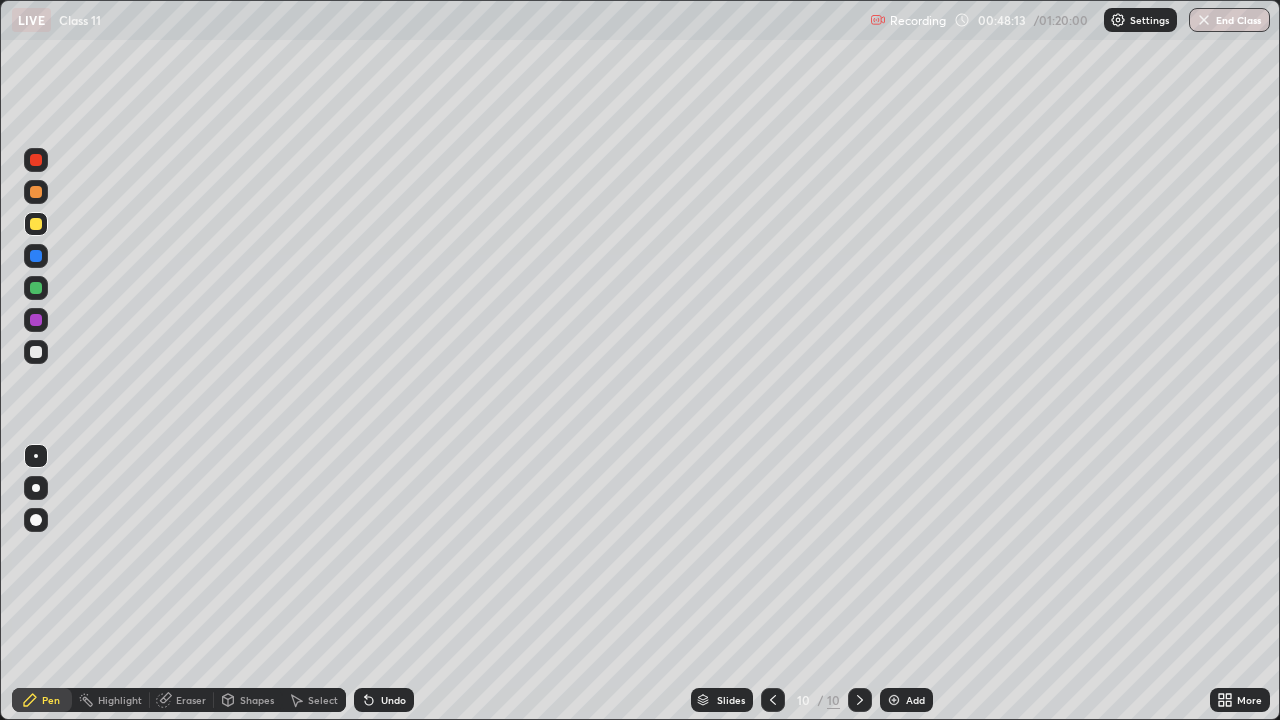 click on "Undo" at bounding box center [393, 700] 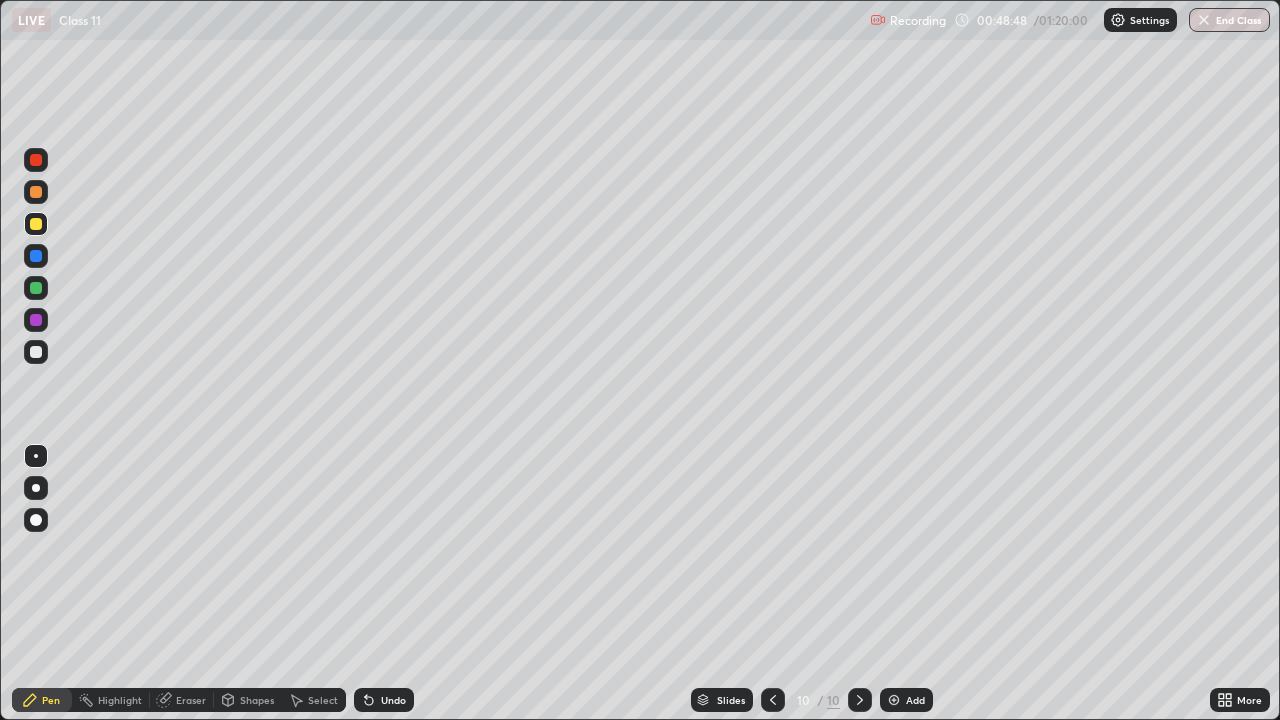 click at bounding box center (36, 352) 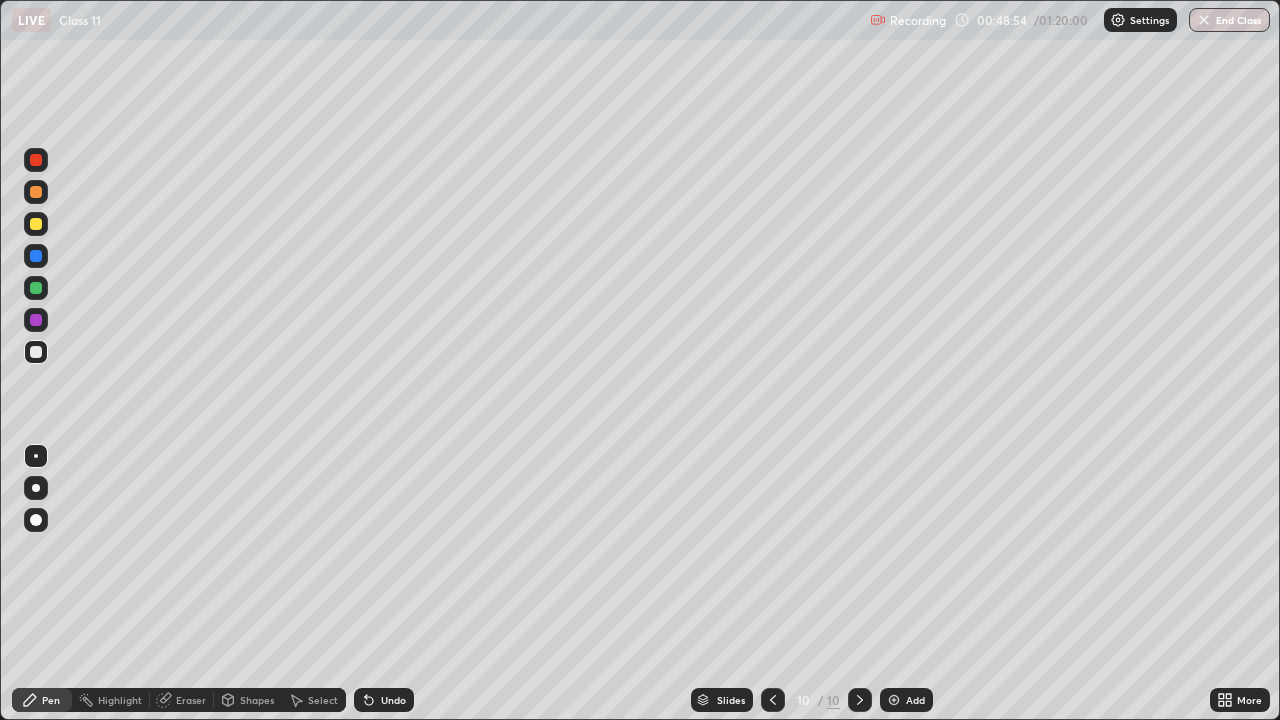 click on "Undo" at bounding box center [393, 700] 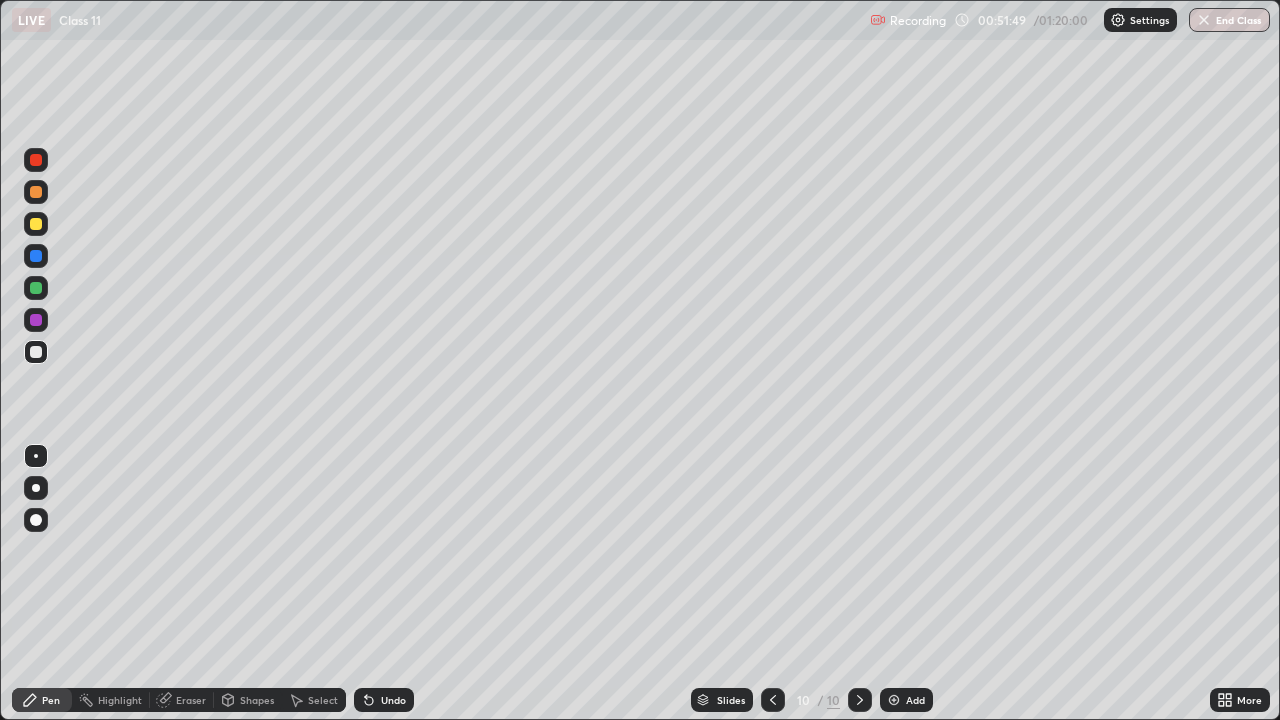 click on "Add" at bounding box center [915, 700] 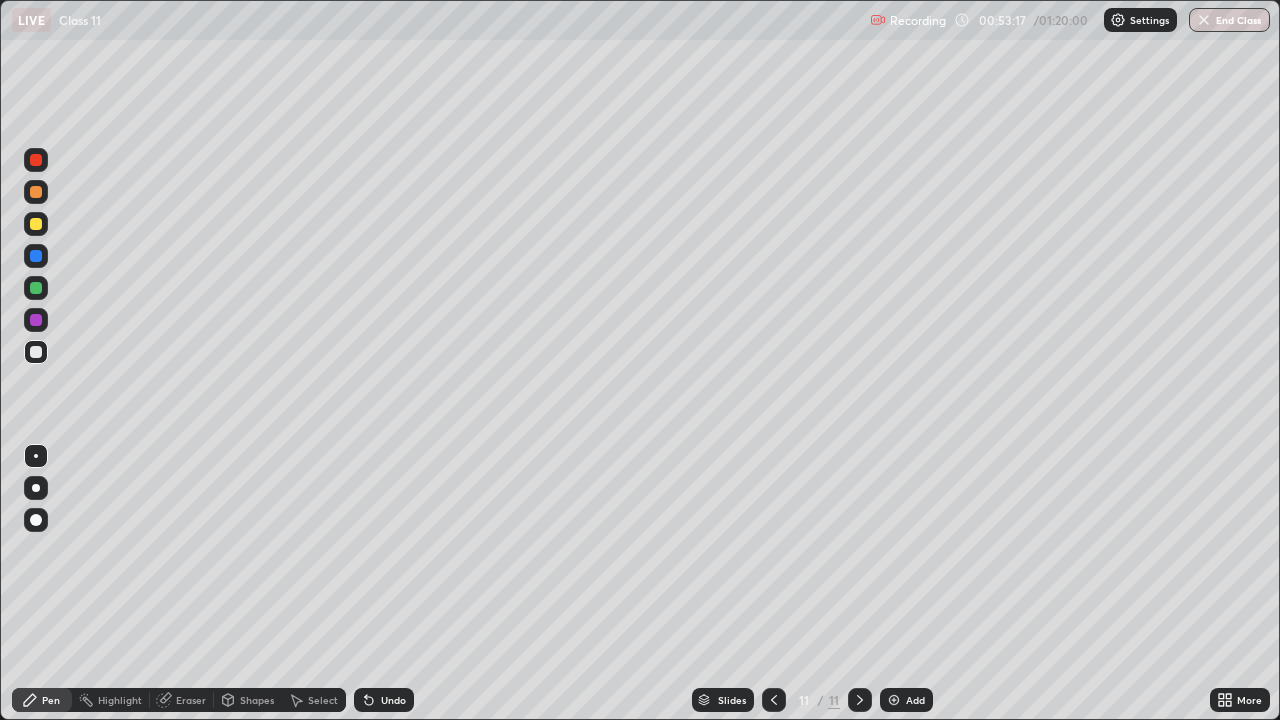 click on "Eraser" at bounding box center [191, 700] 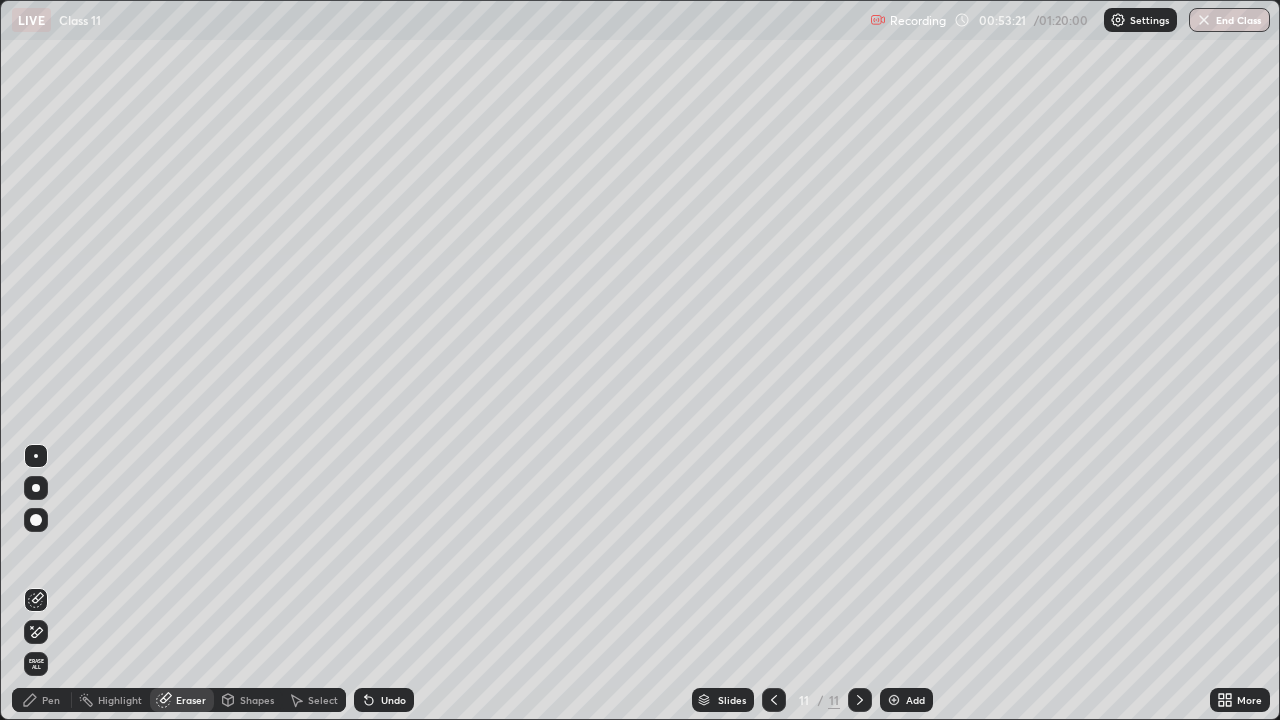 click on "Pen" at bounding box center [51, 700] 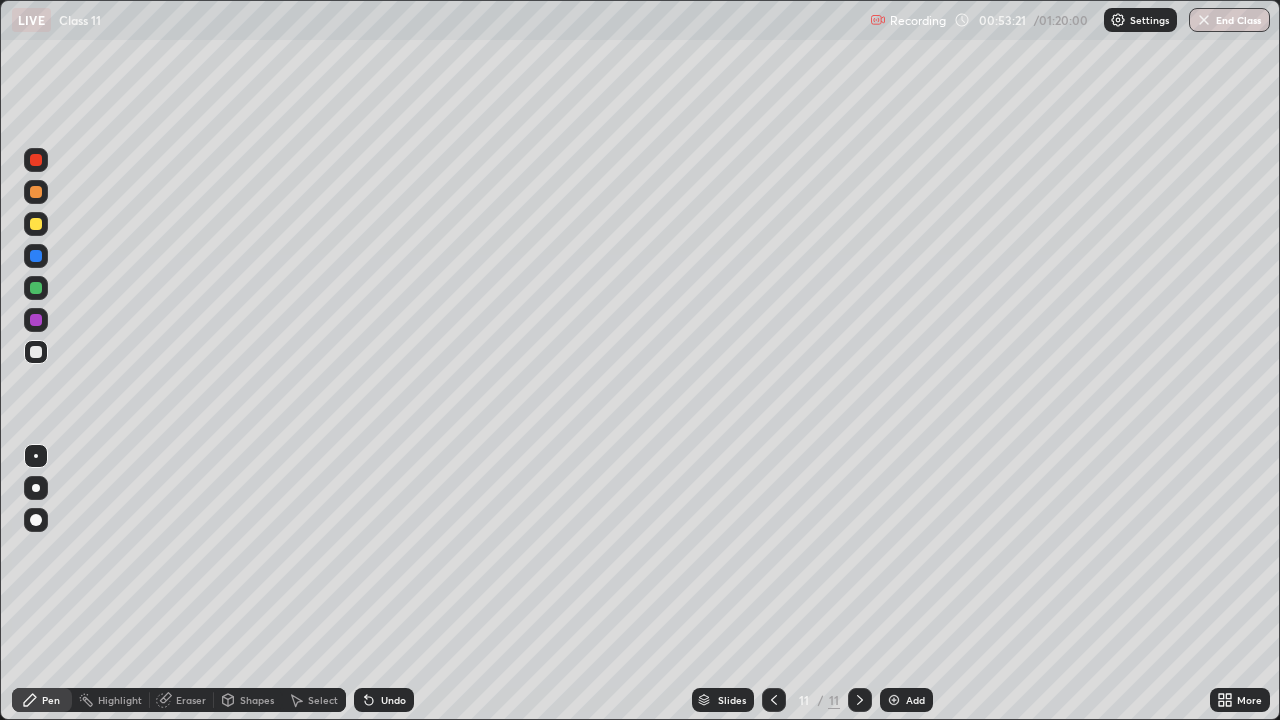 click on "Pen" at bounding box center (51, 700) 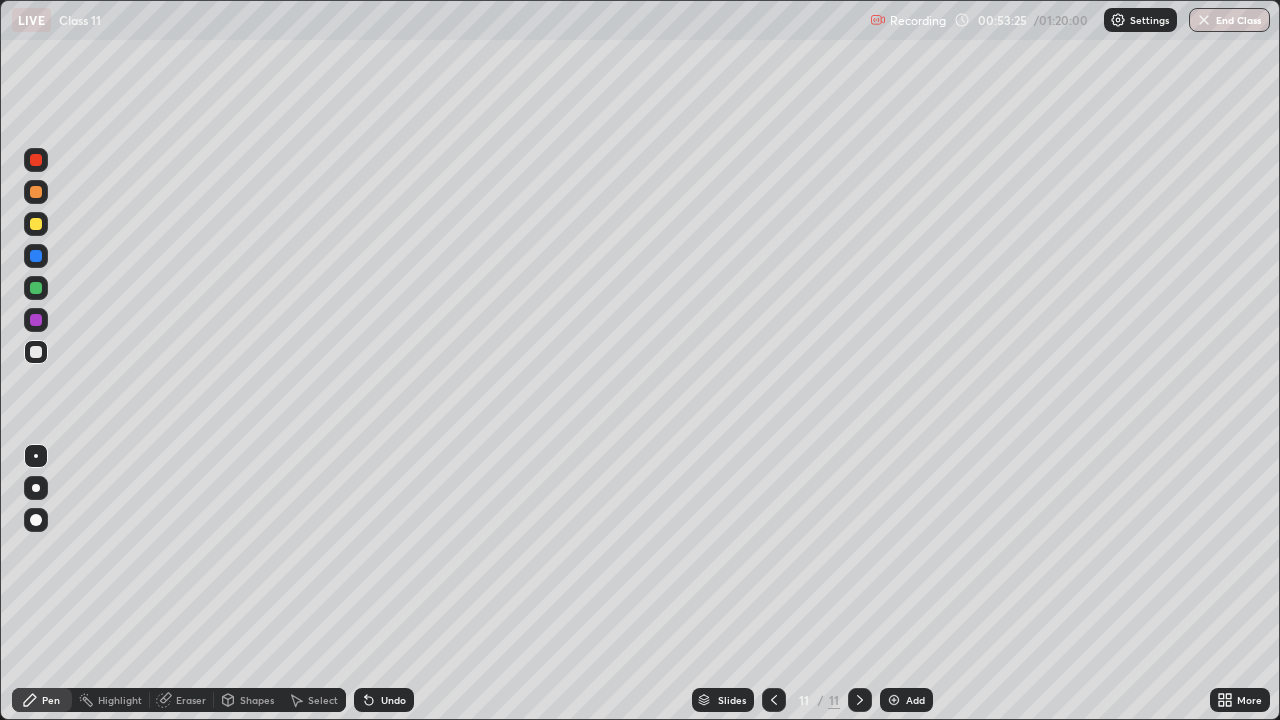click 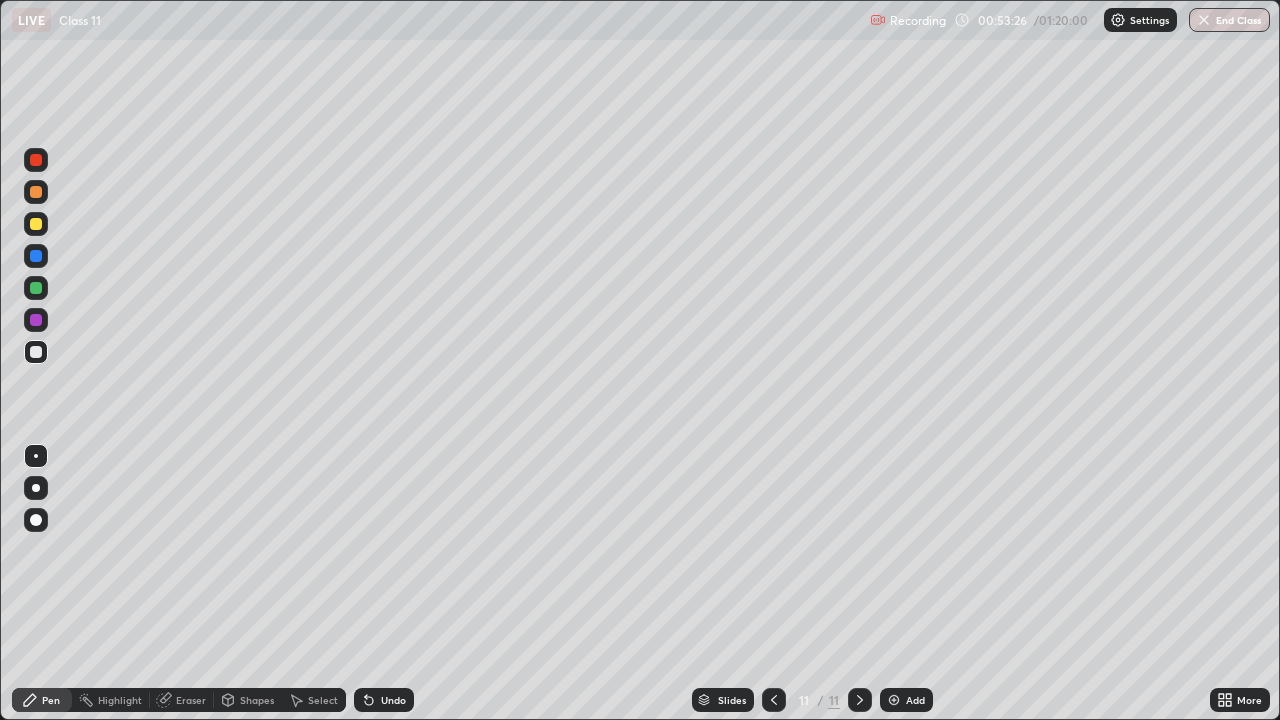 click 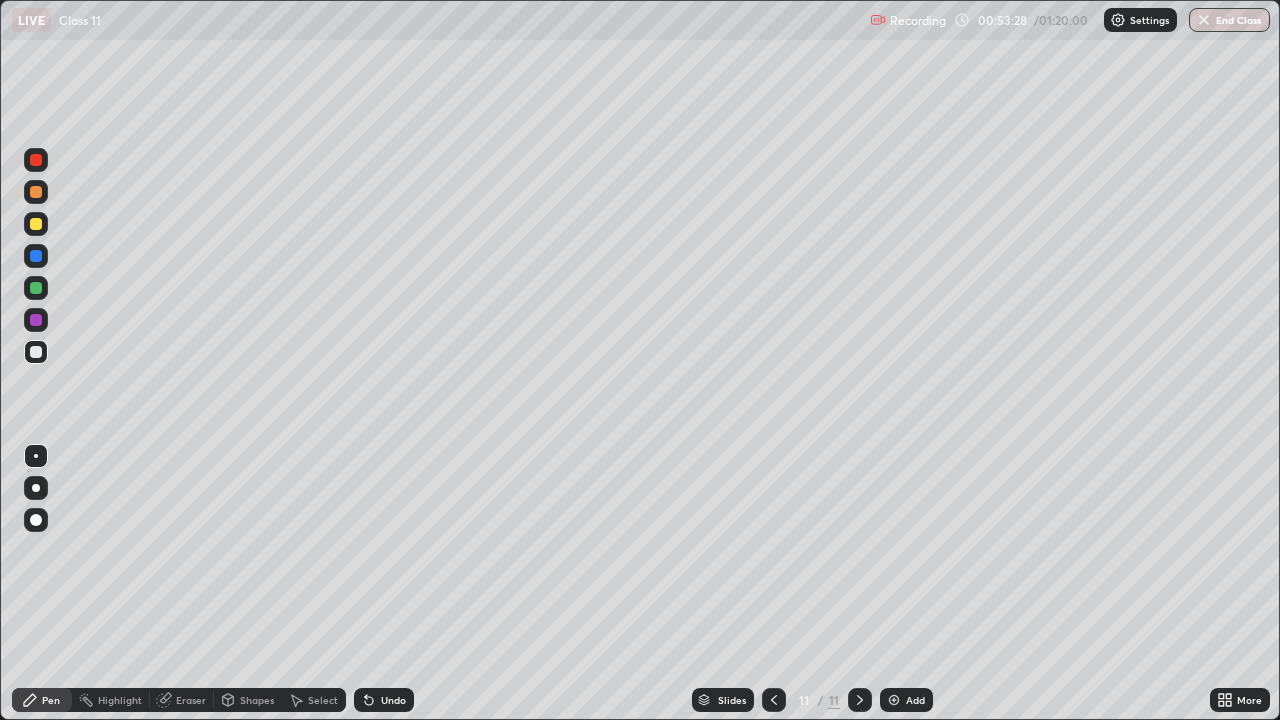 click on "Undo" at bounding box center (384, 700) 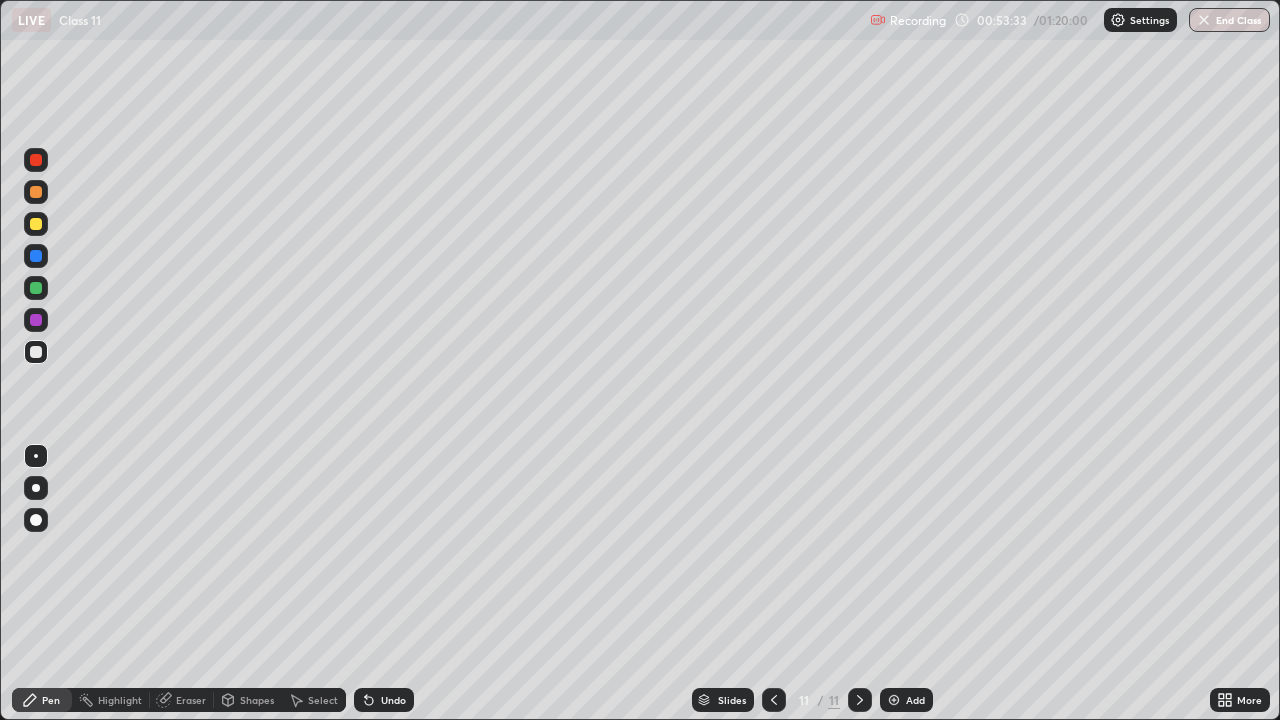click on "Setting up your live class" at bounding box center [640, 360] 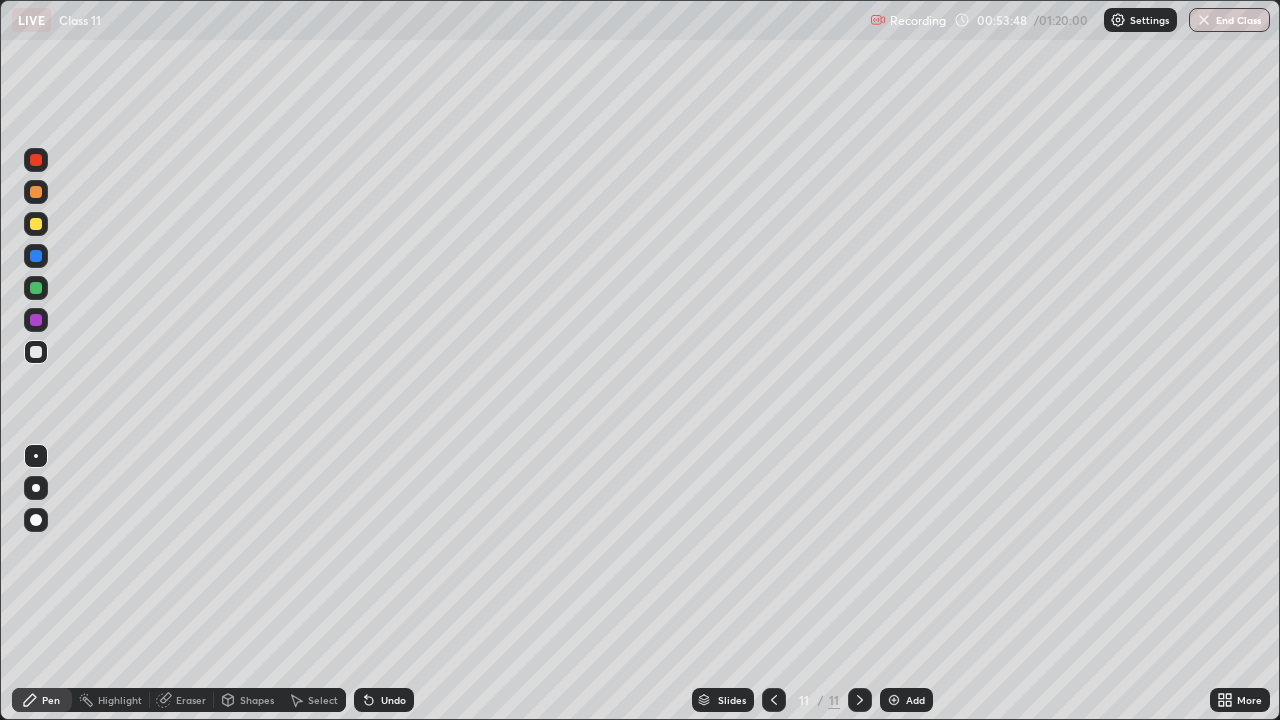 click 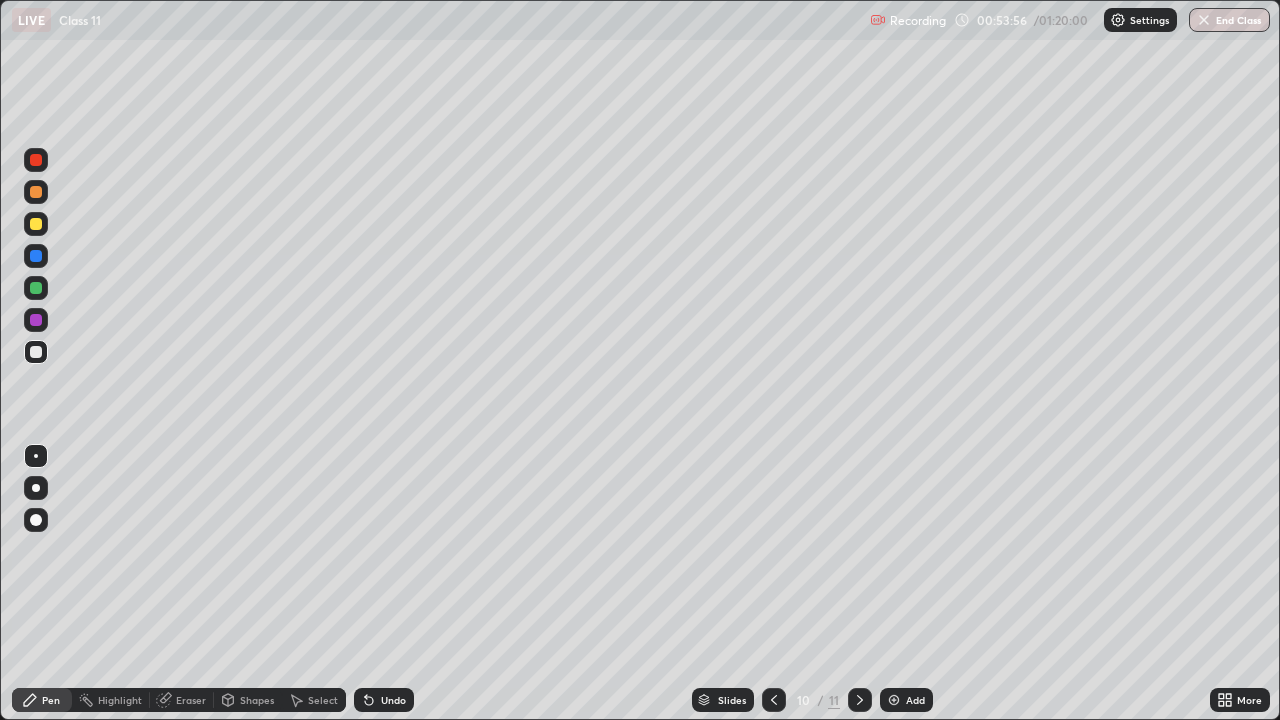 click 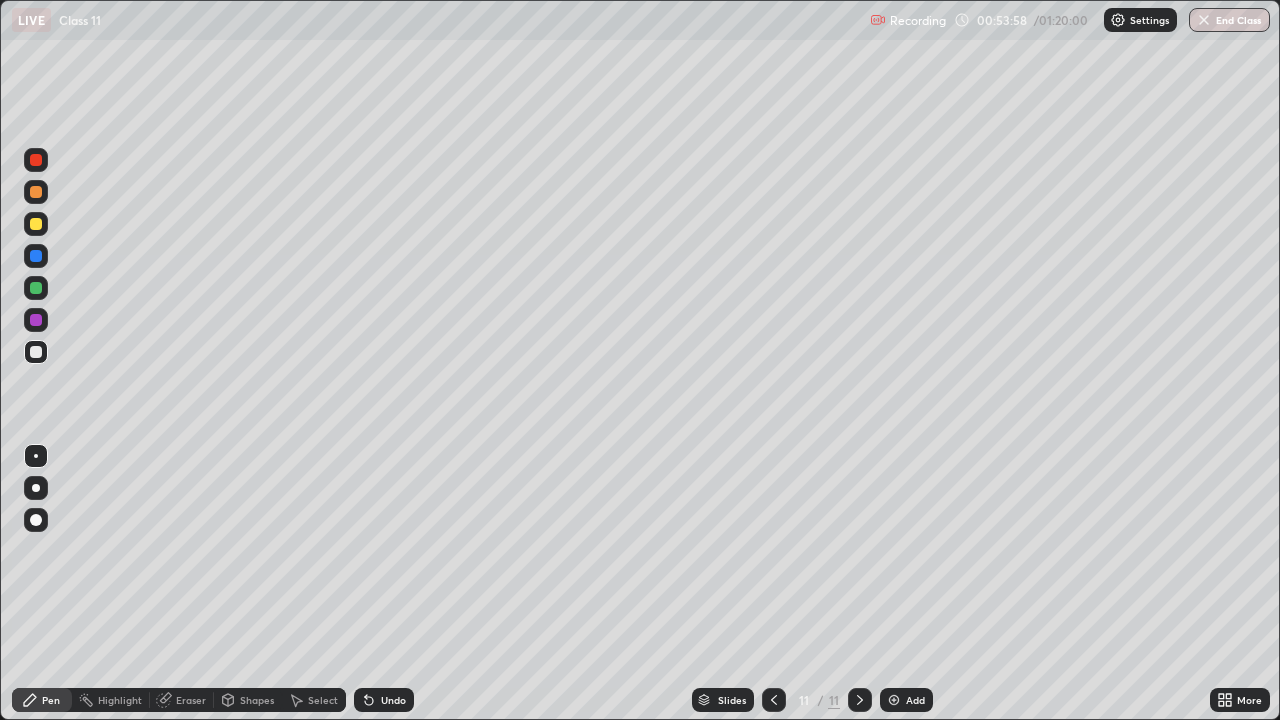 click 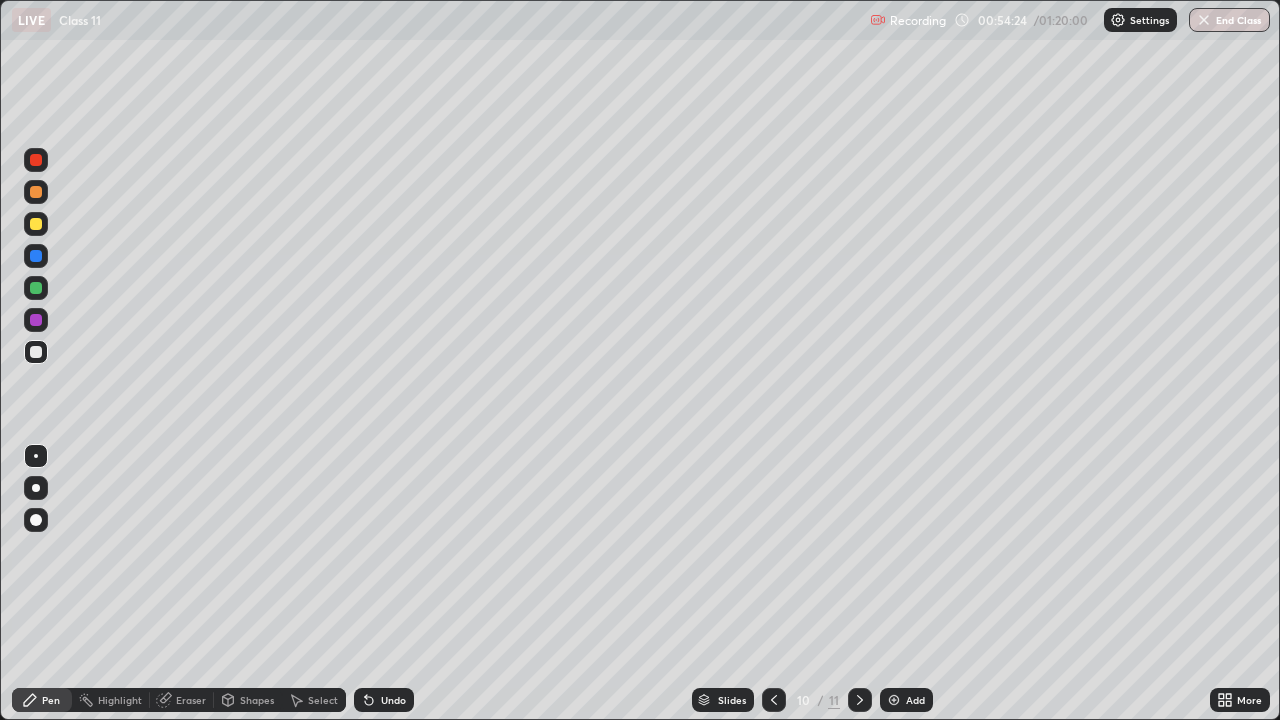 click 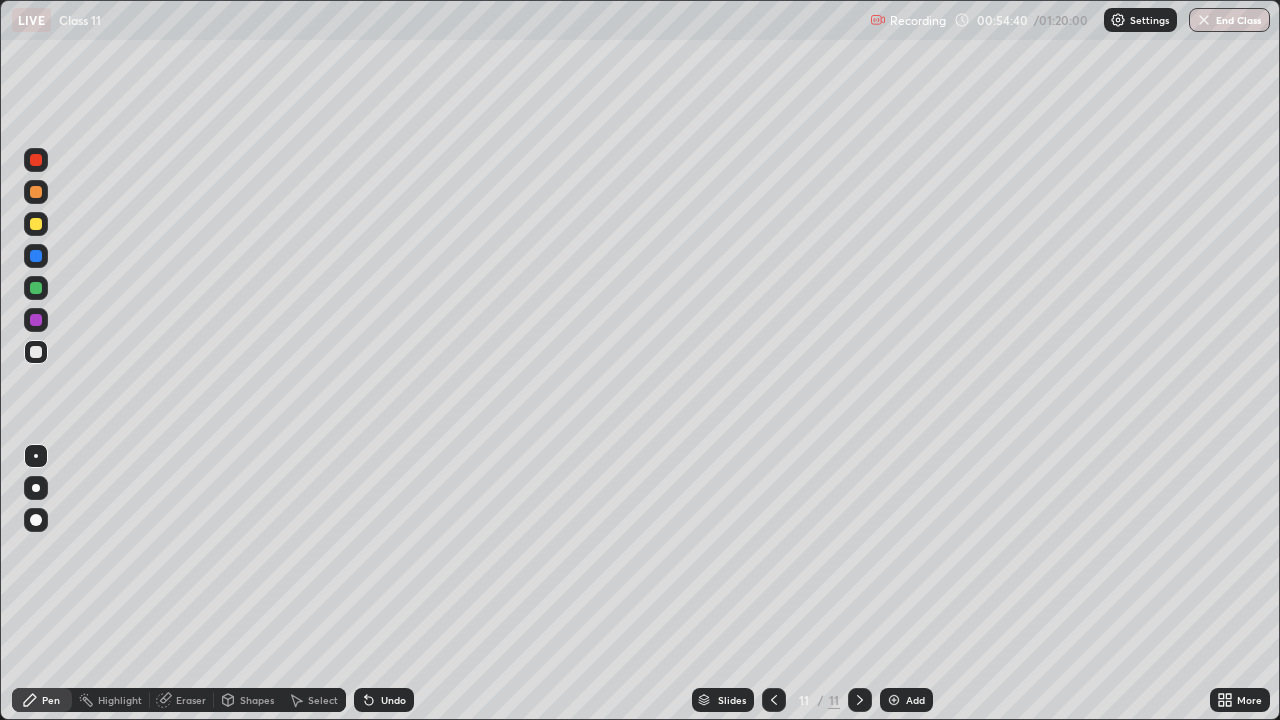 click 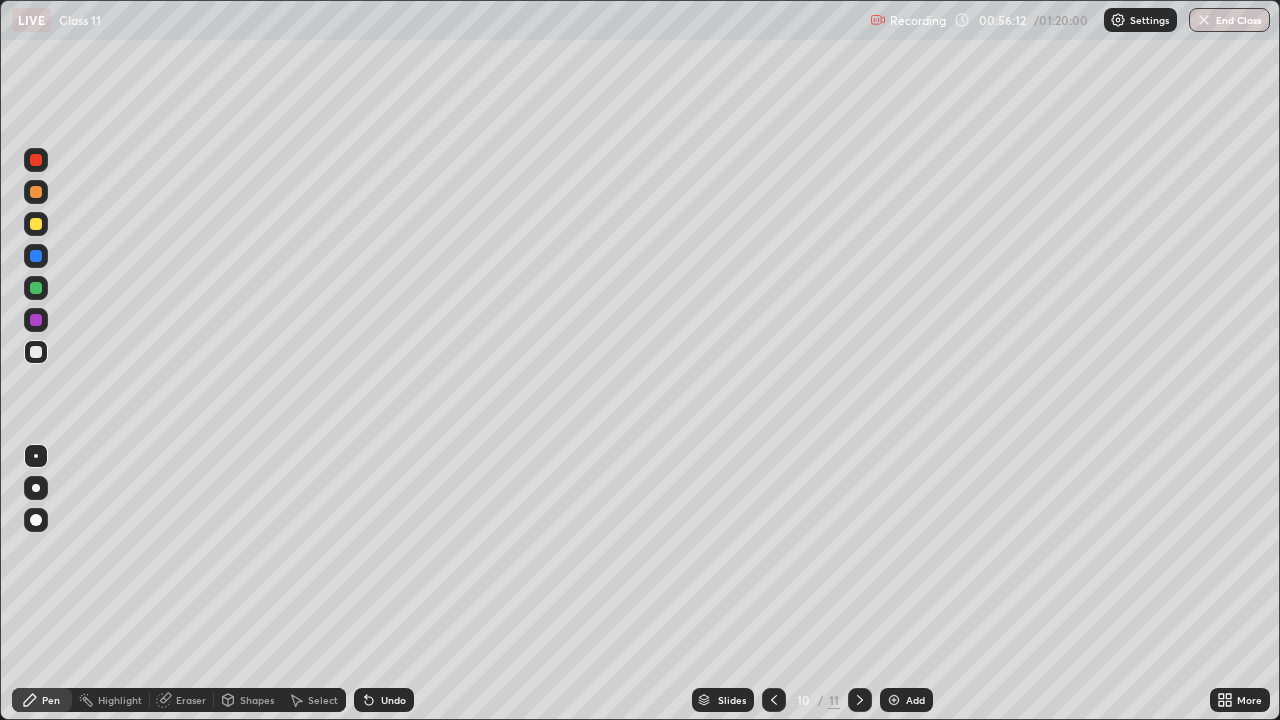 click 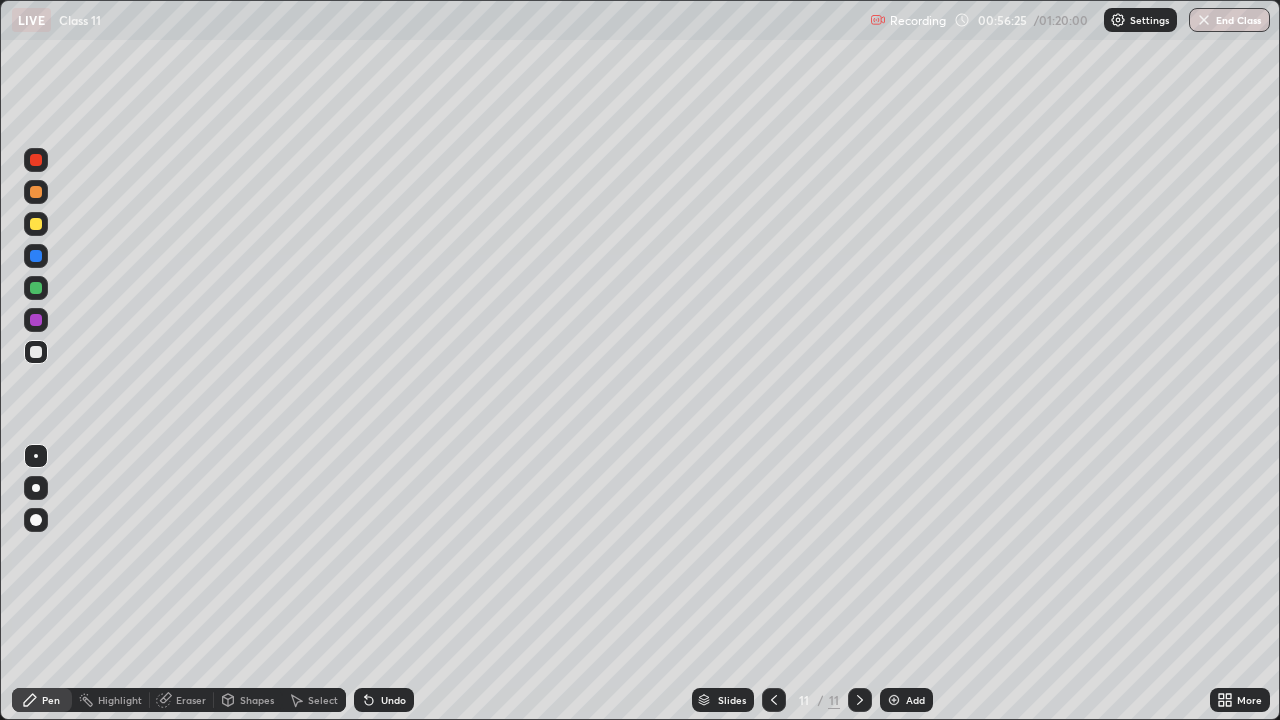 click on "Add" at bounding box center [915, 700] 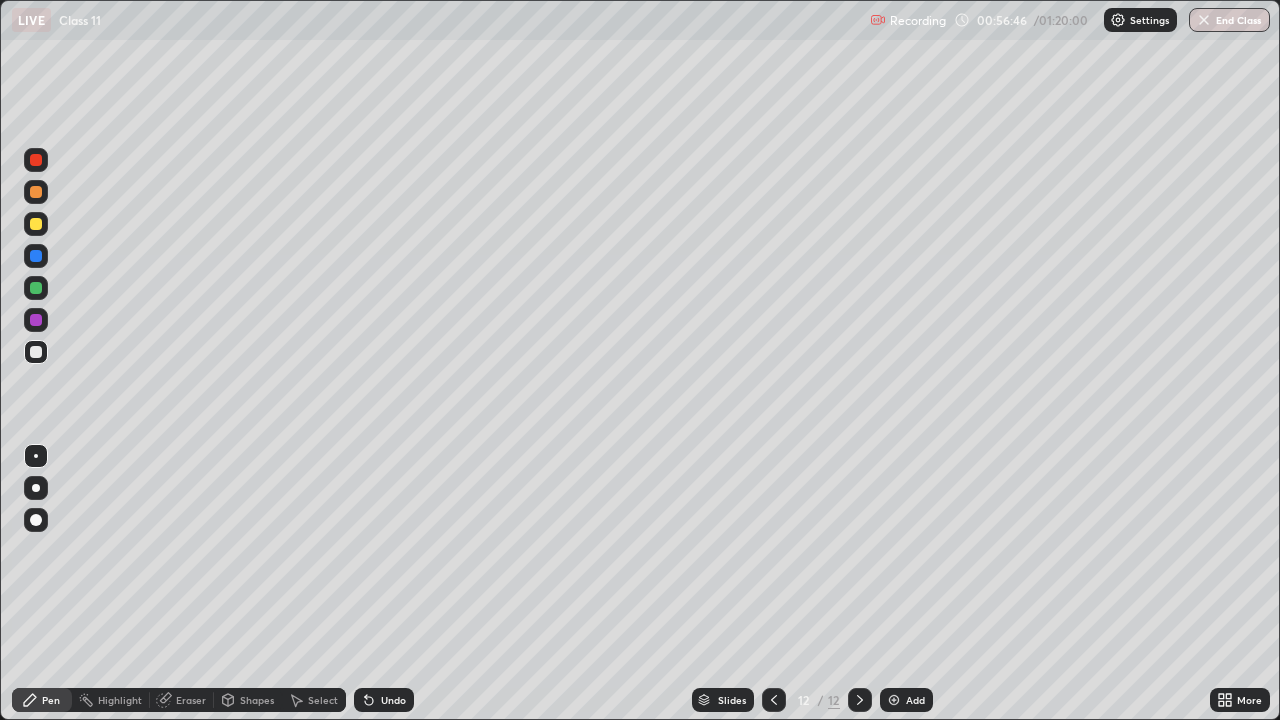 click at bounding box center (36, 192) 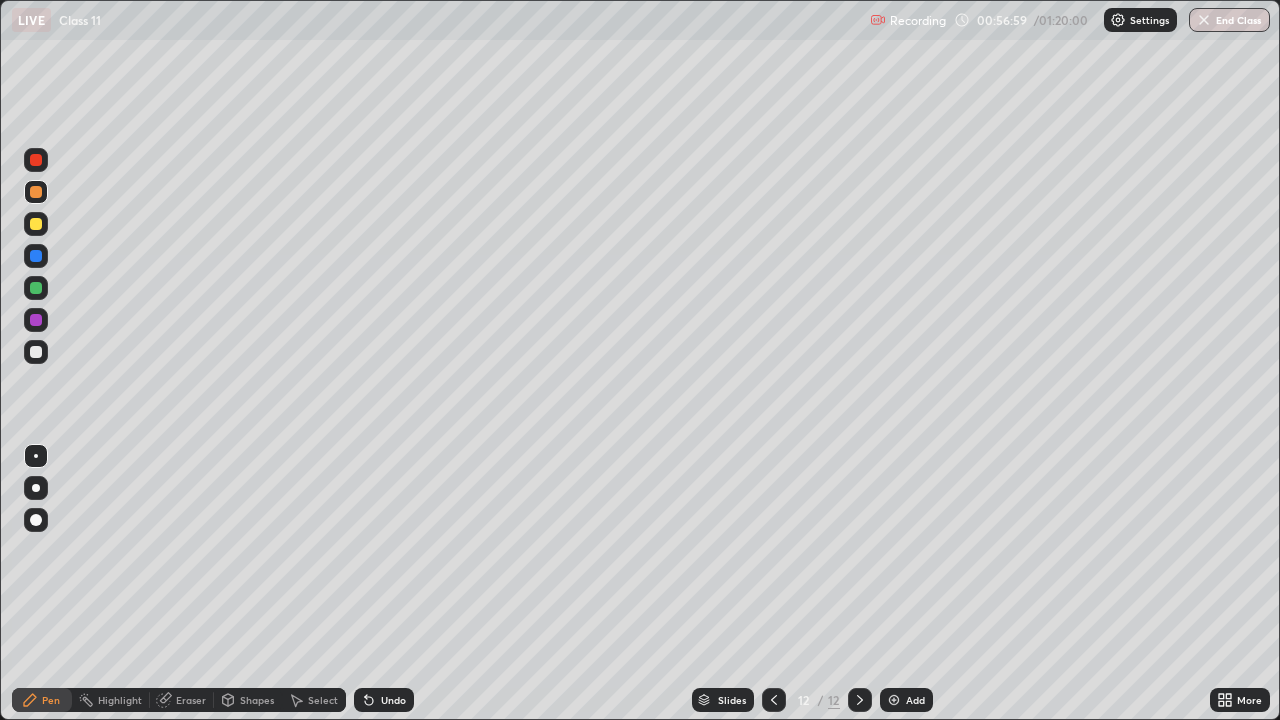 click on "Undo" at bounding box center [384, 700] 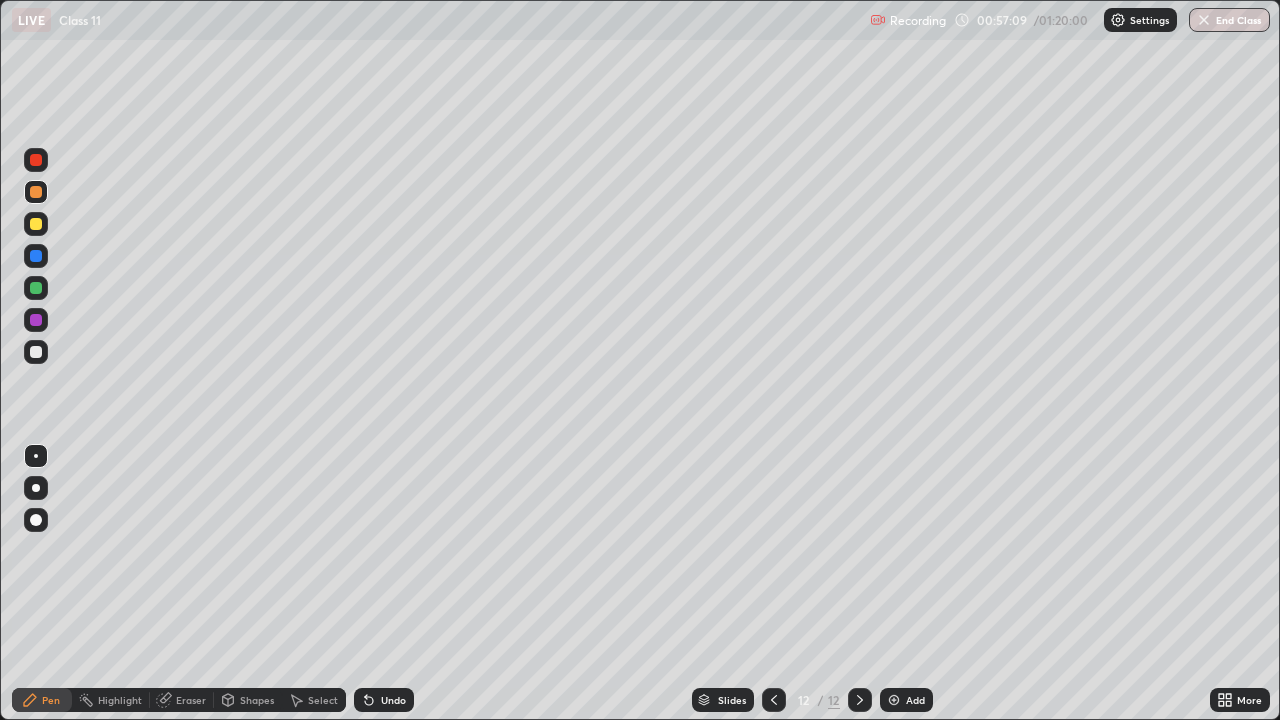 click at bounding box center (36, 352) 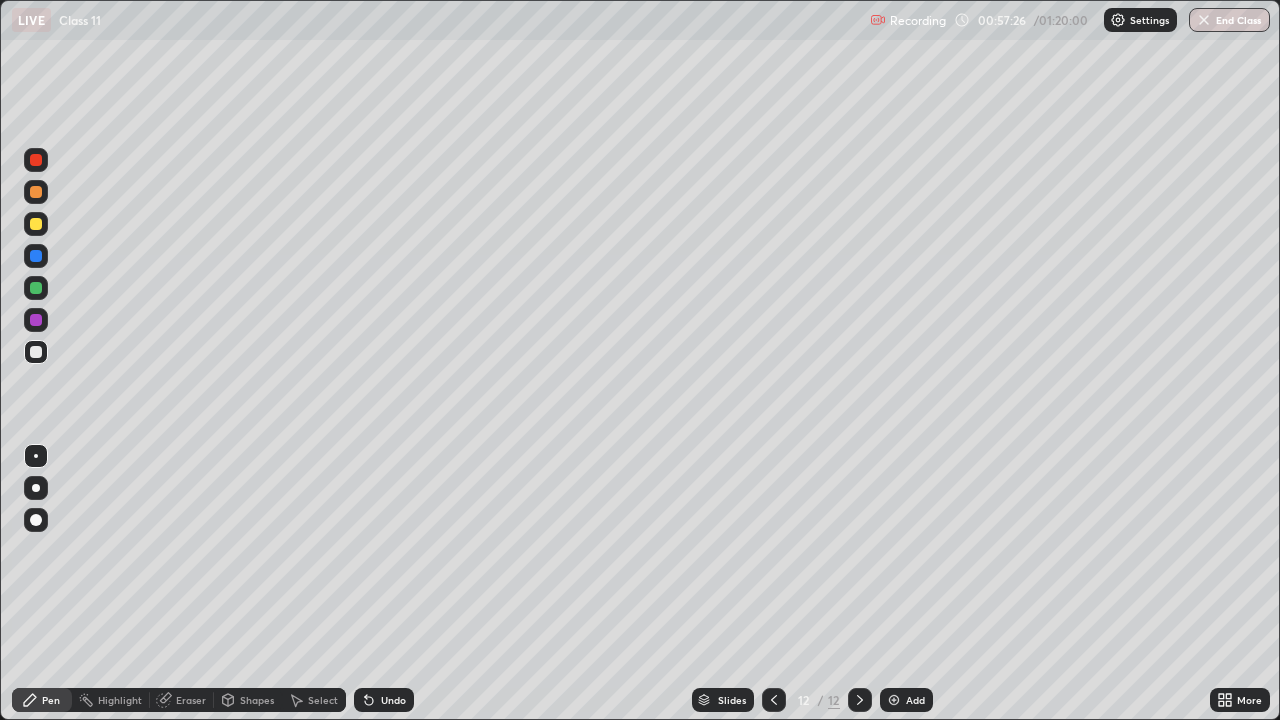 click at bounding box center (36, 352) 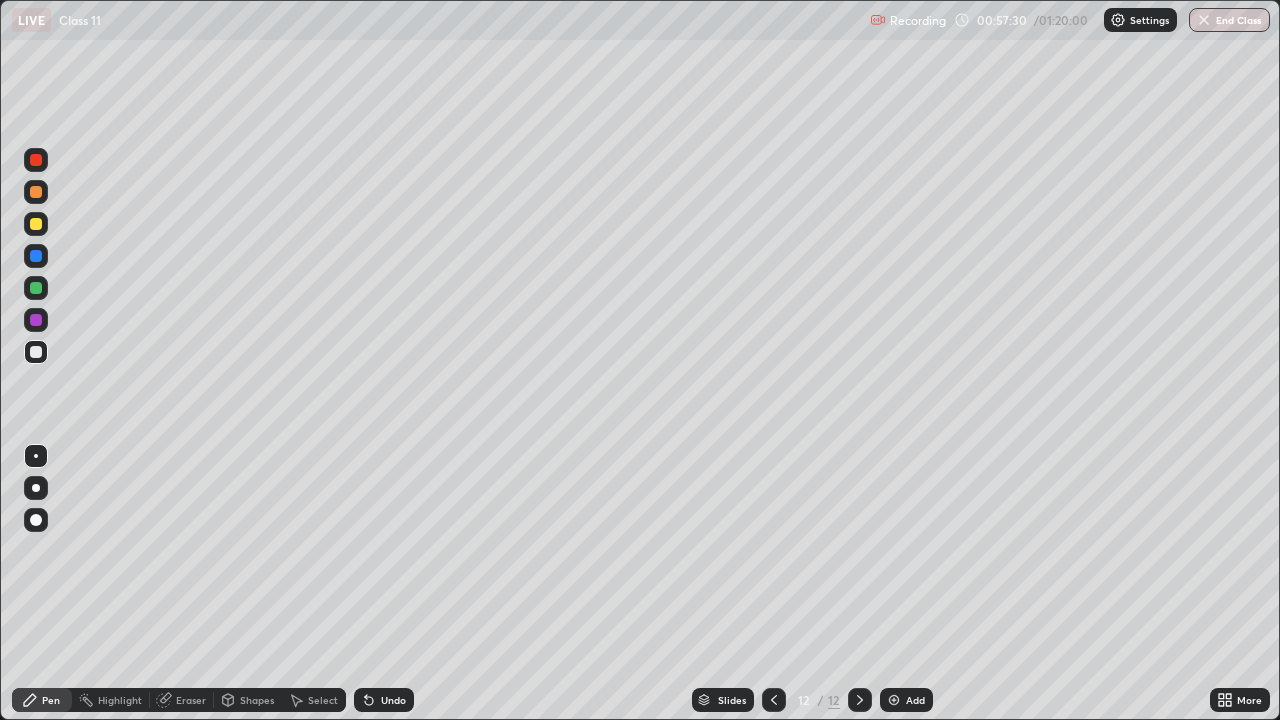 click at bounding box center [36, 288] 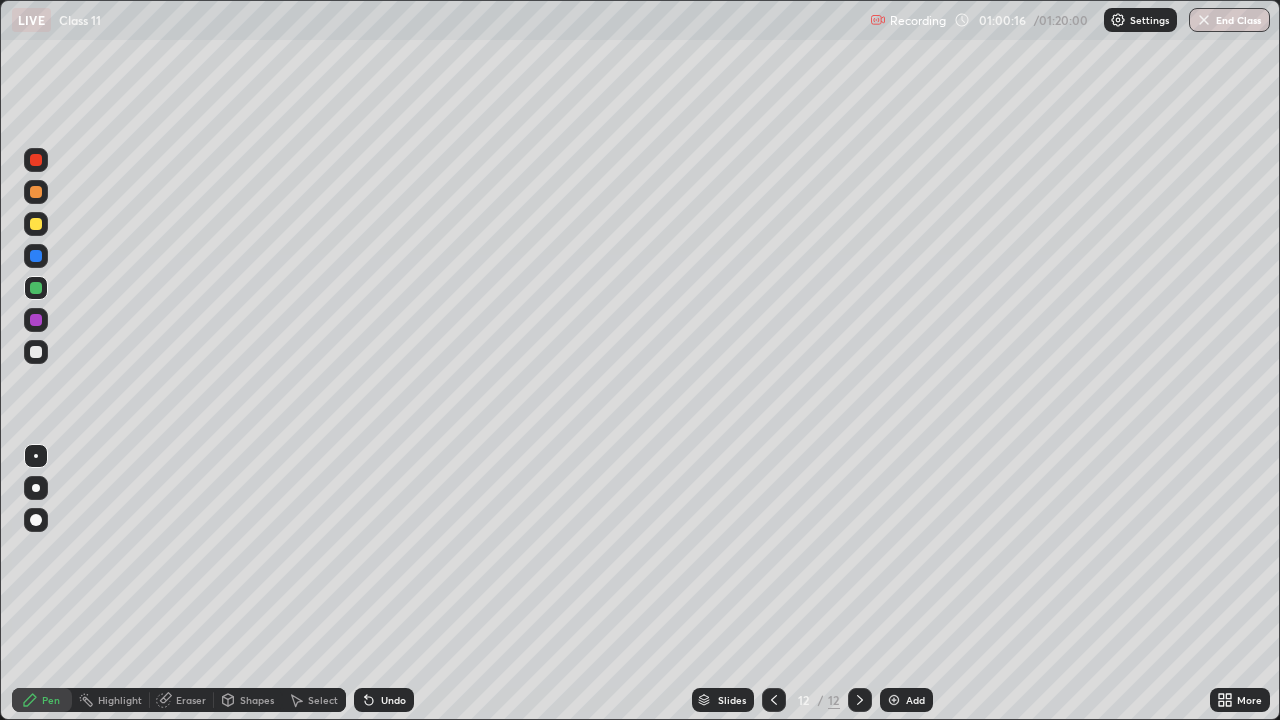 click at bounding box center [36, 352] 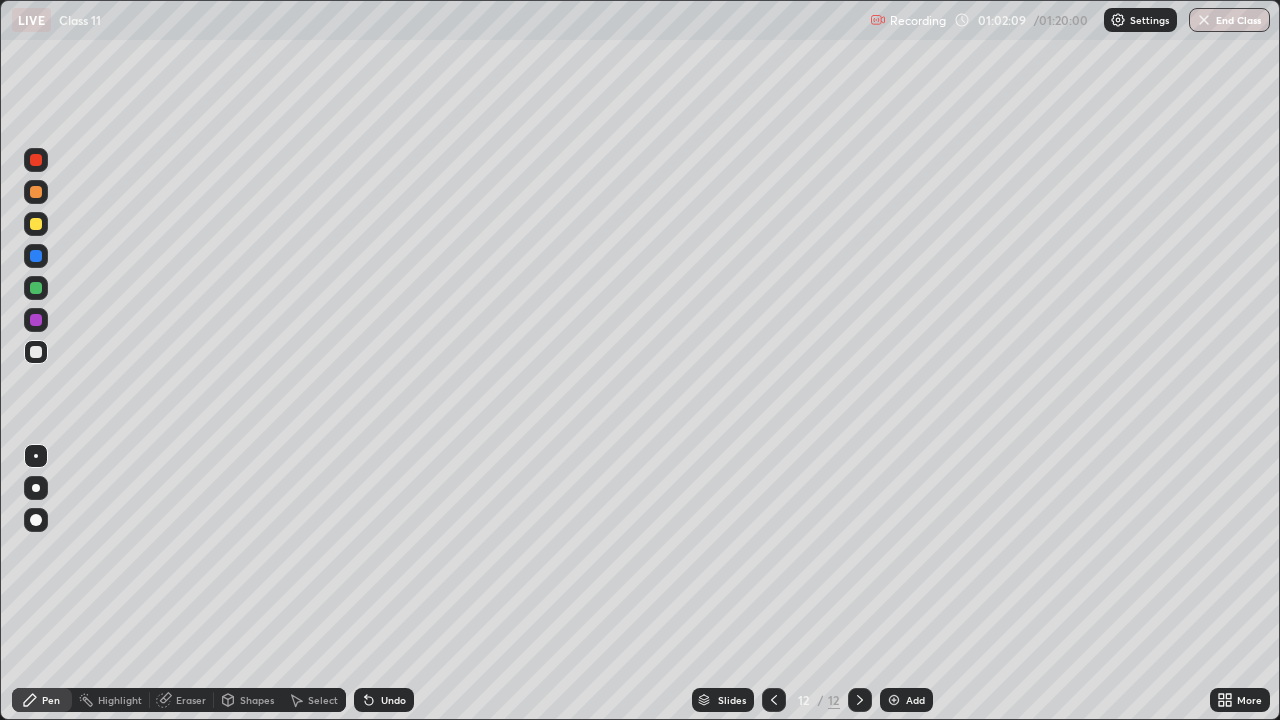 click on "Add" at bounding box center (915, 700) 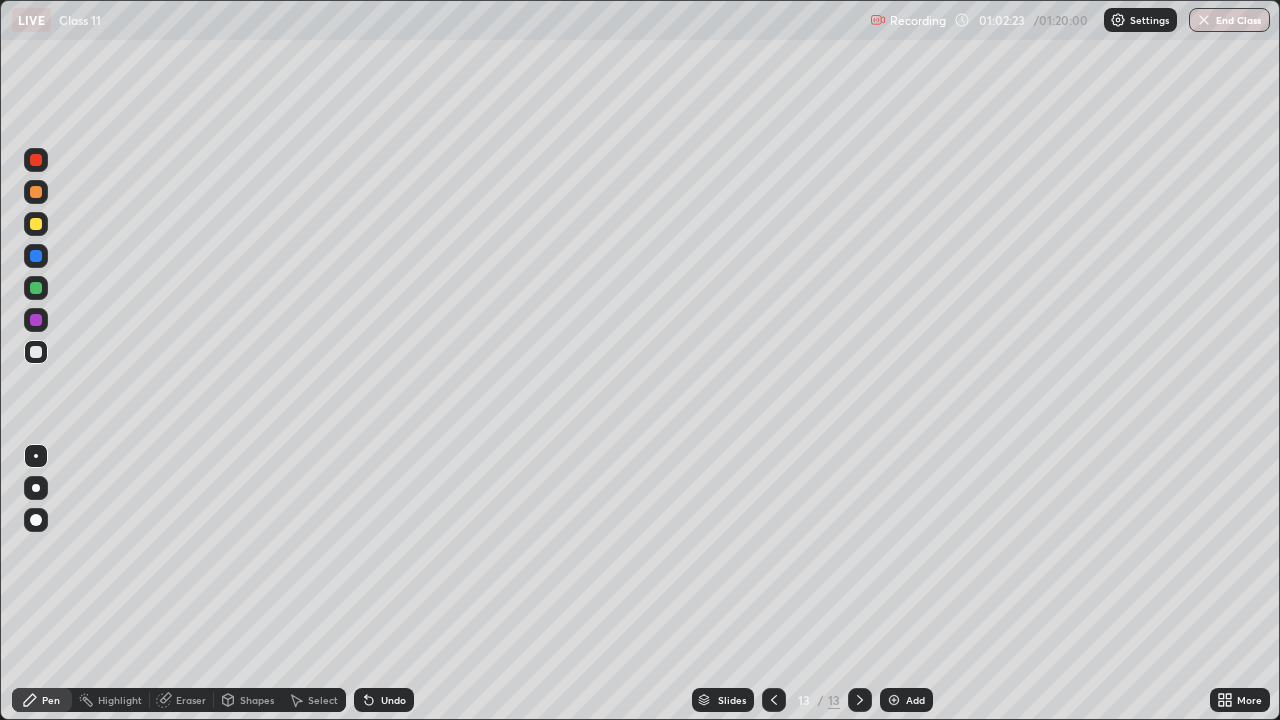 click at bounding box center [36, 224] 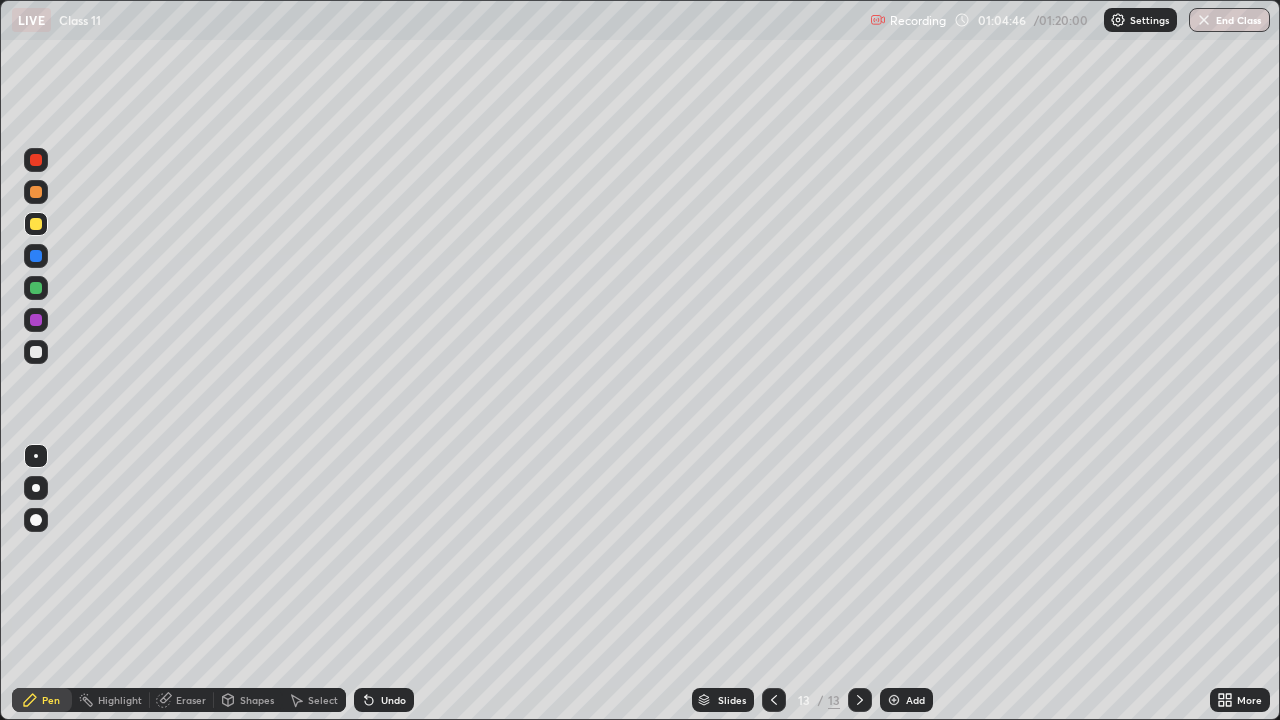 click at bounding box center (36, 224) 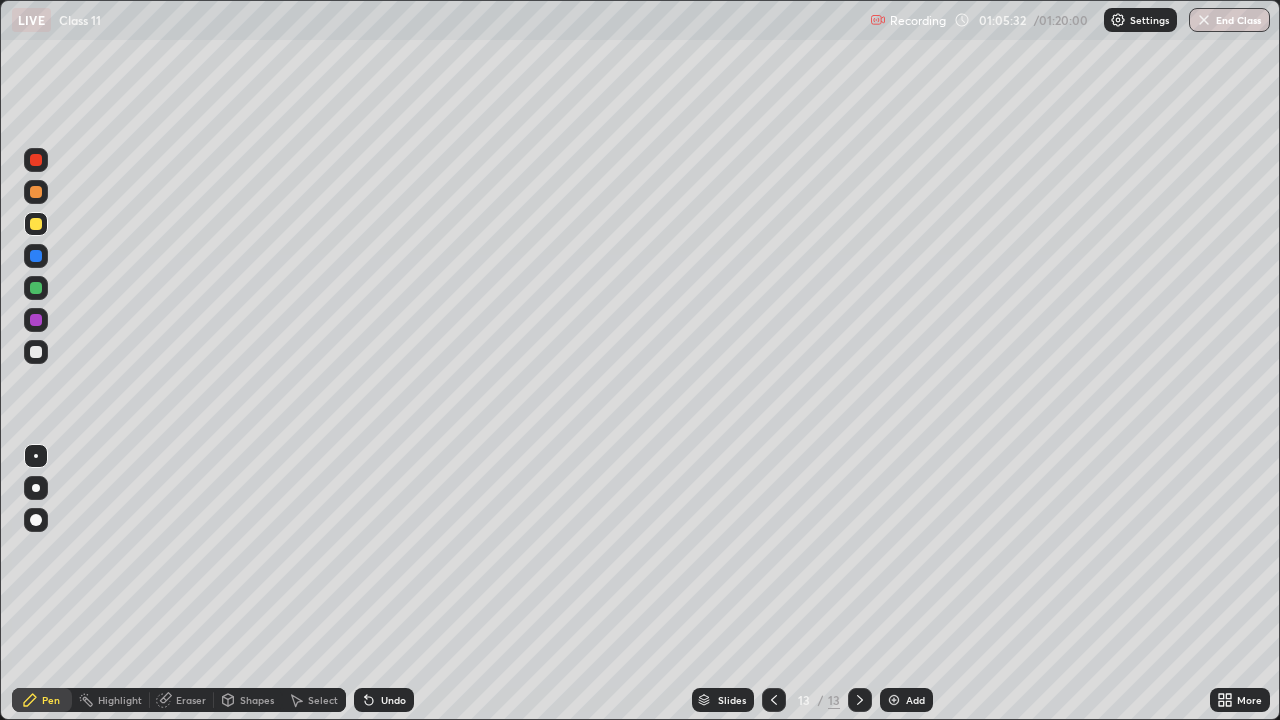 click at bounding box center [36, 352] 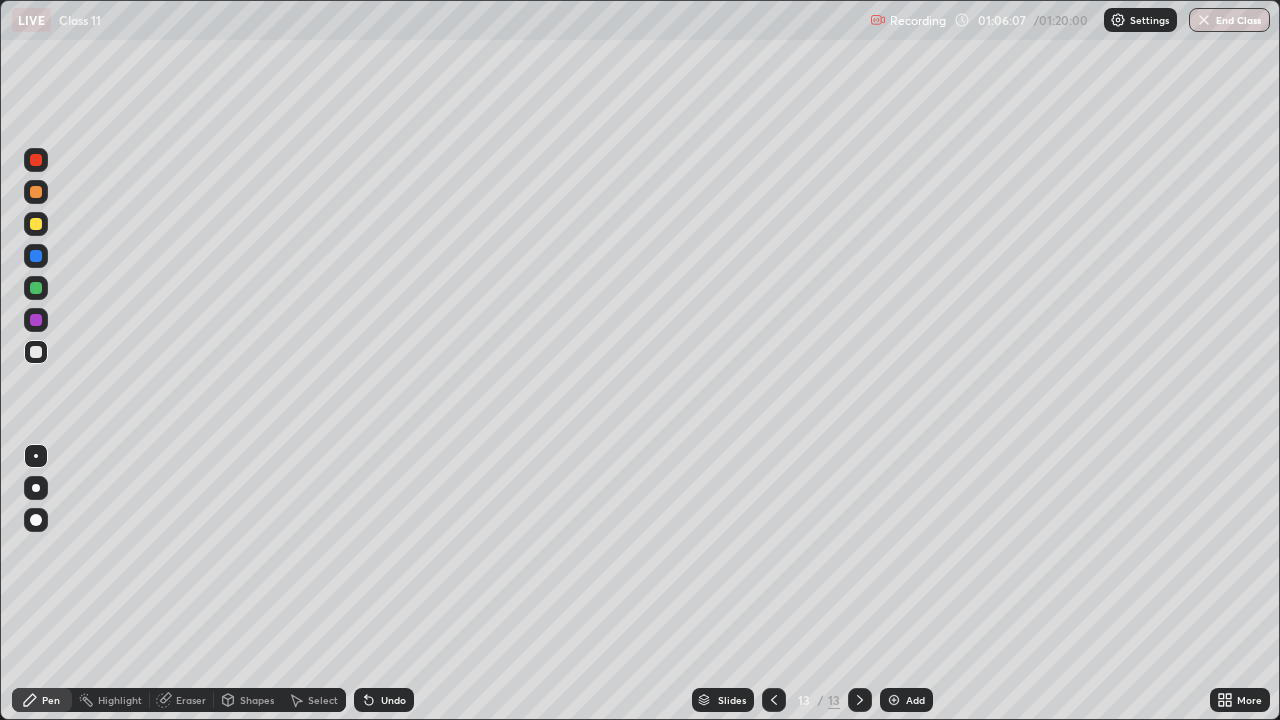 click at bounding box center [36, 288] 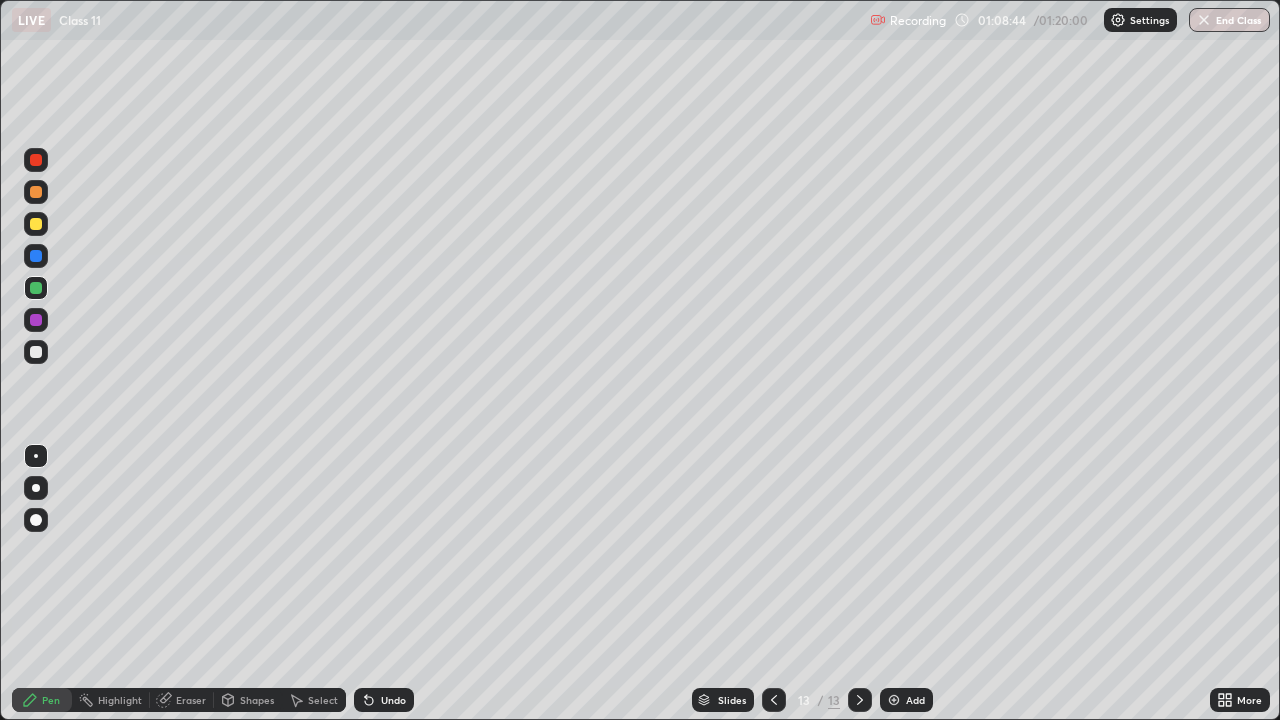 click on "Add" at bounding box center (915, 700) 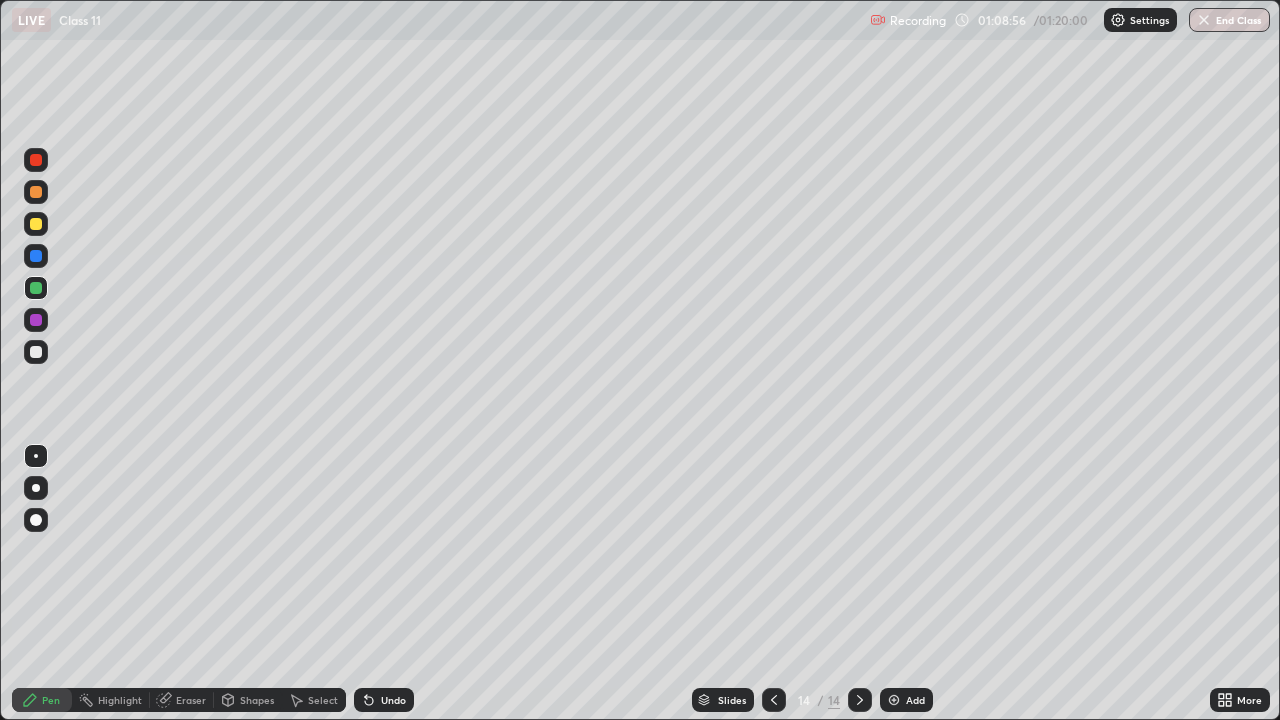 click on "Undo" at bounding box center (384, 700) 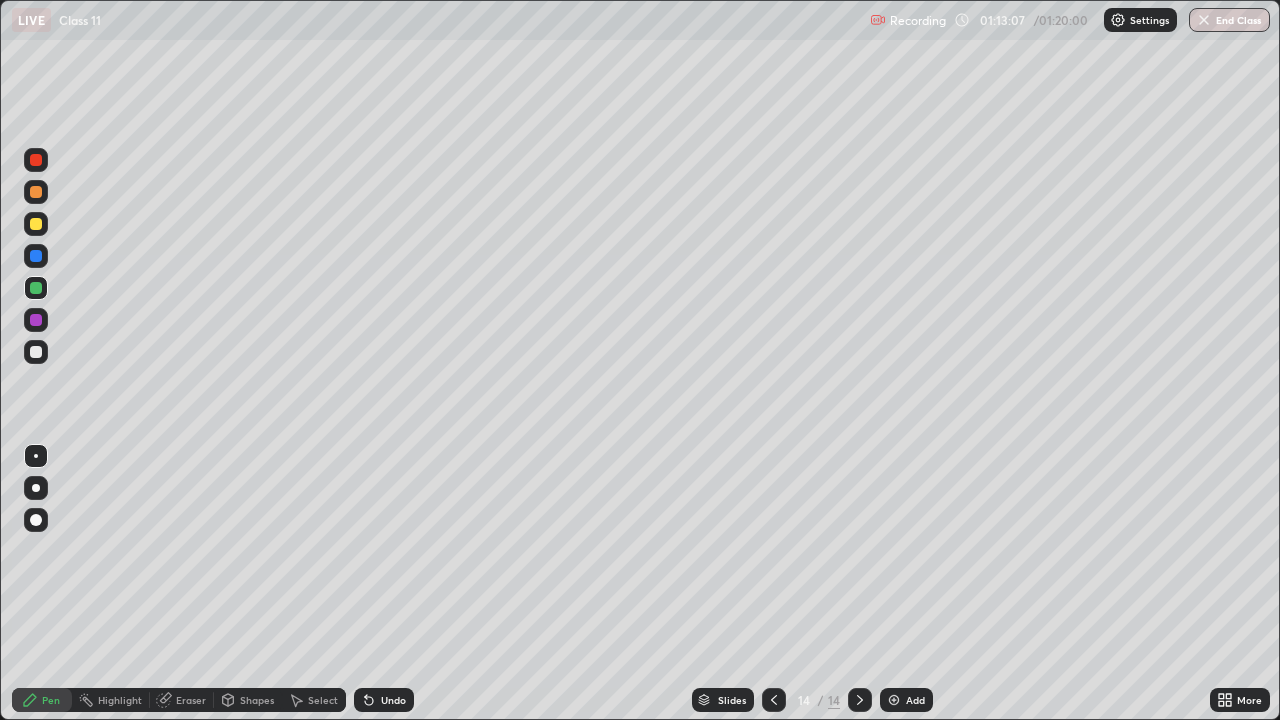 click at bounding box center [36, 224] 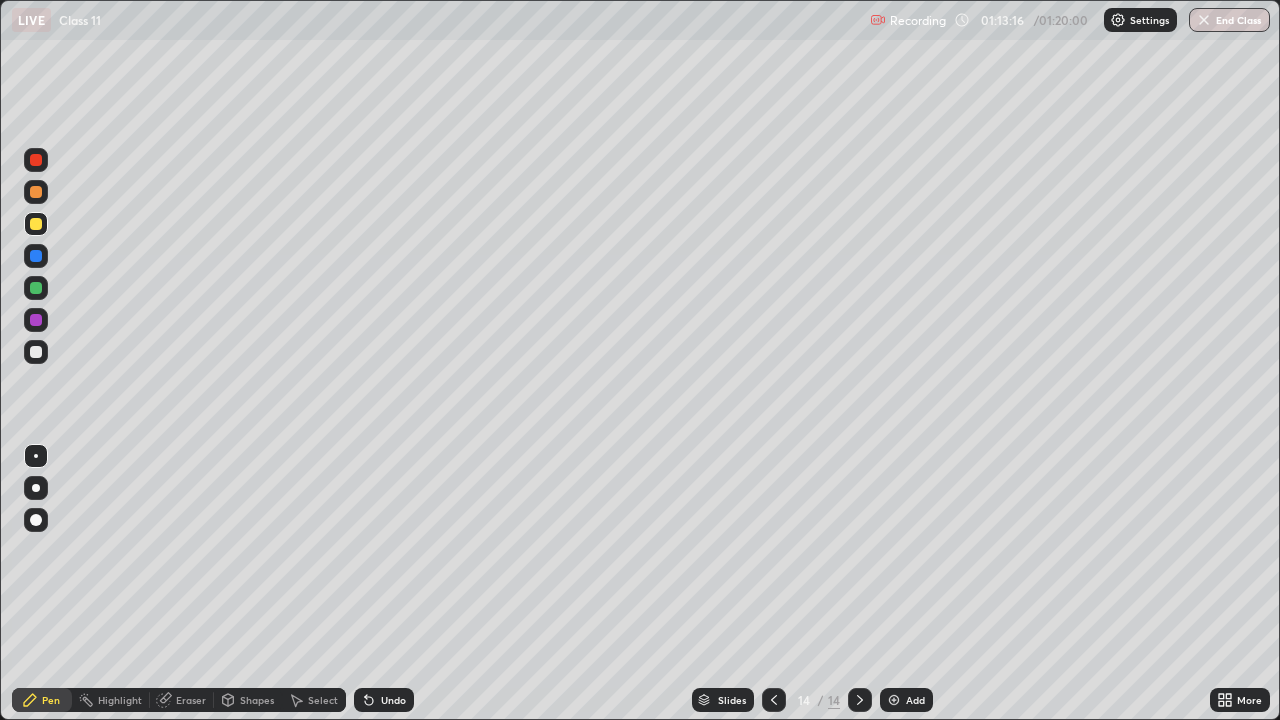 click at bounding box center (36, 224) 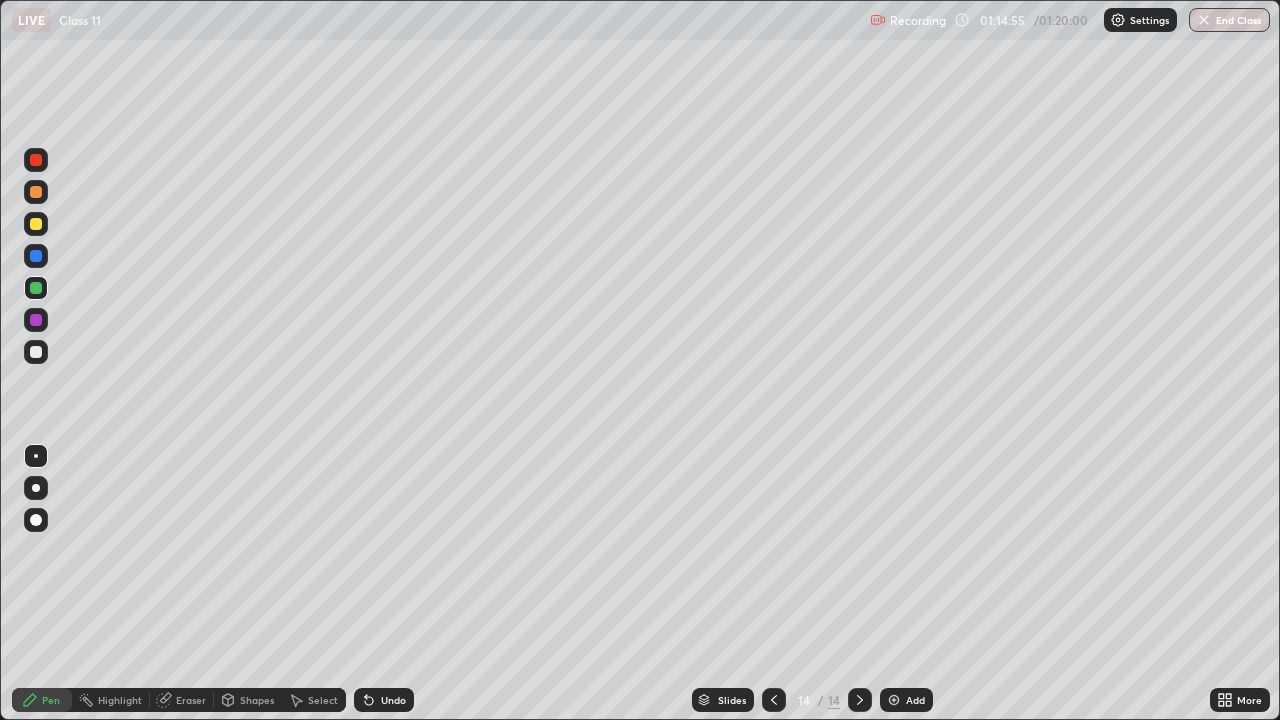 click on "End Class" at bounding box center [1229, 20] 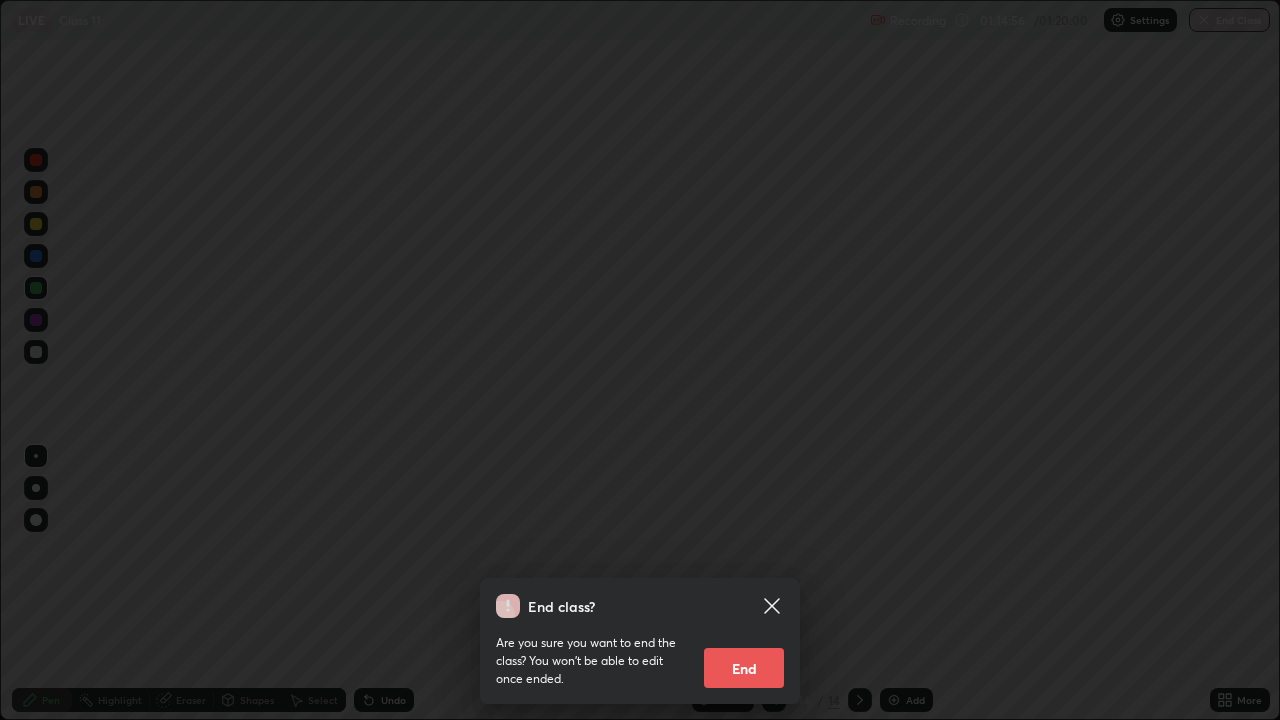 click on "End" at bounding box center (744, 668) 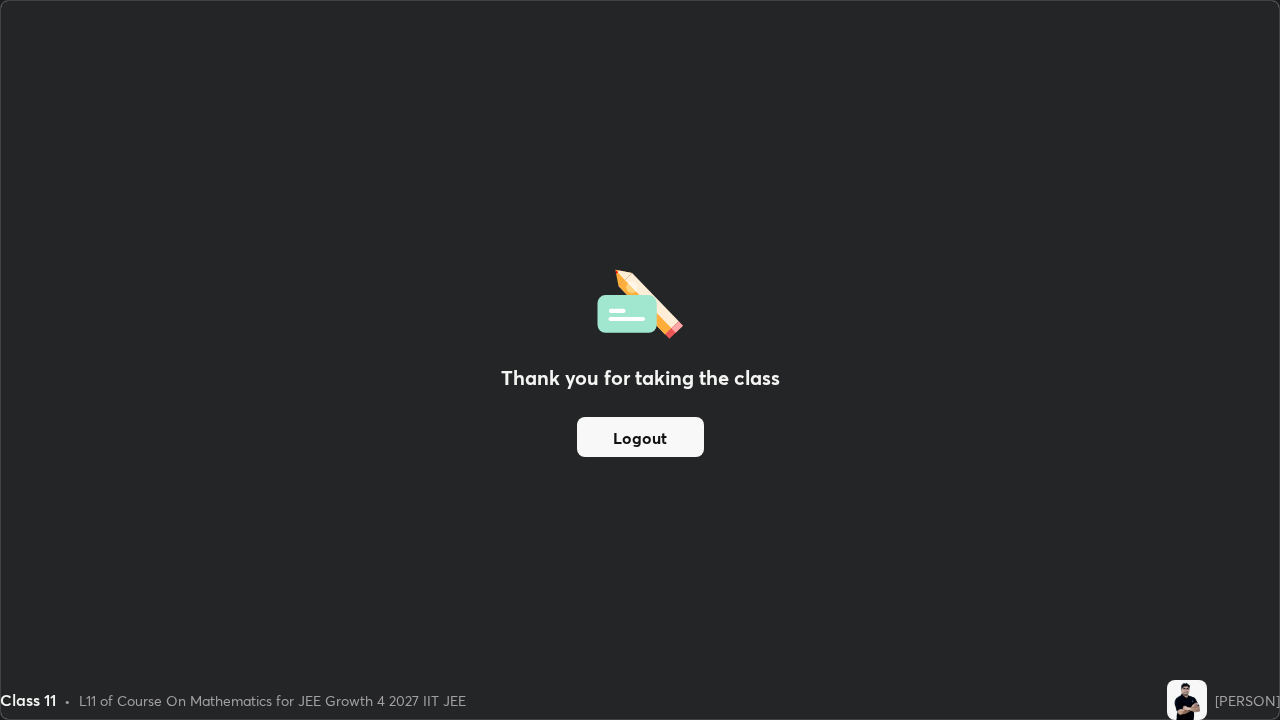 click on "Logout" at bounding box center (640, 437) 